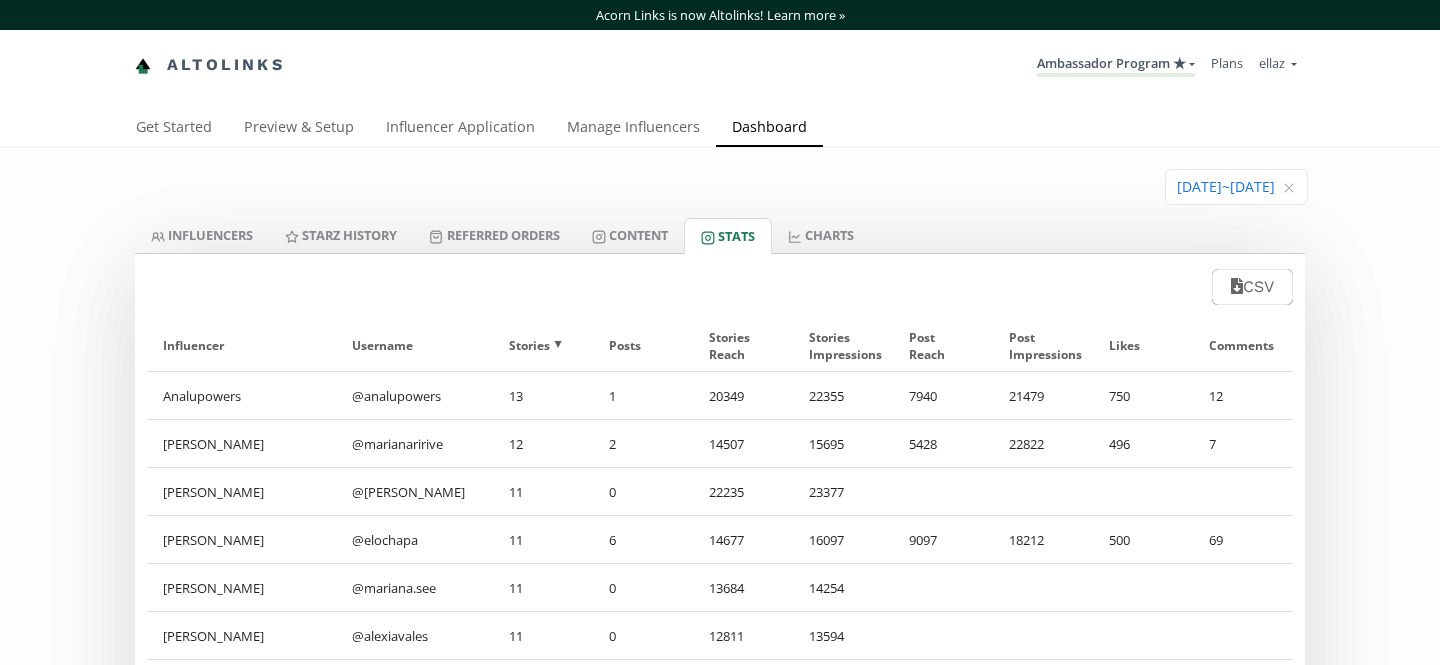scroll, scrollTop: 0, scrollLeft: 0, axis: both 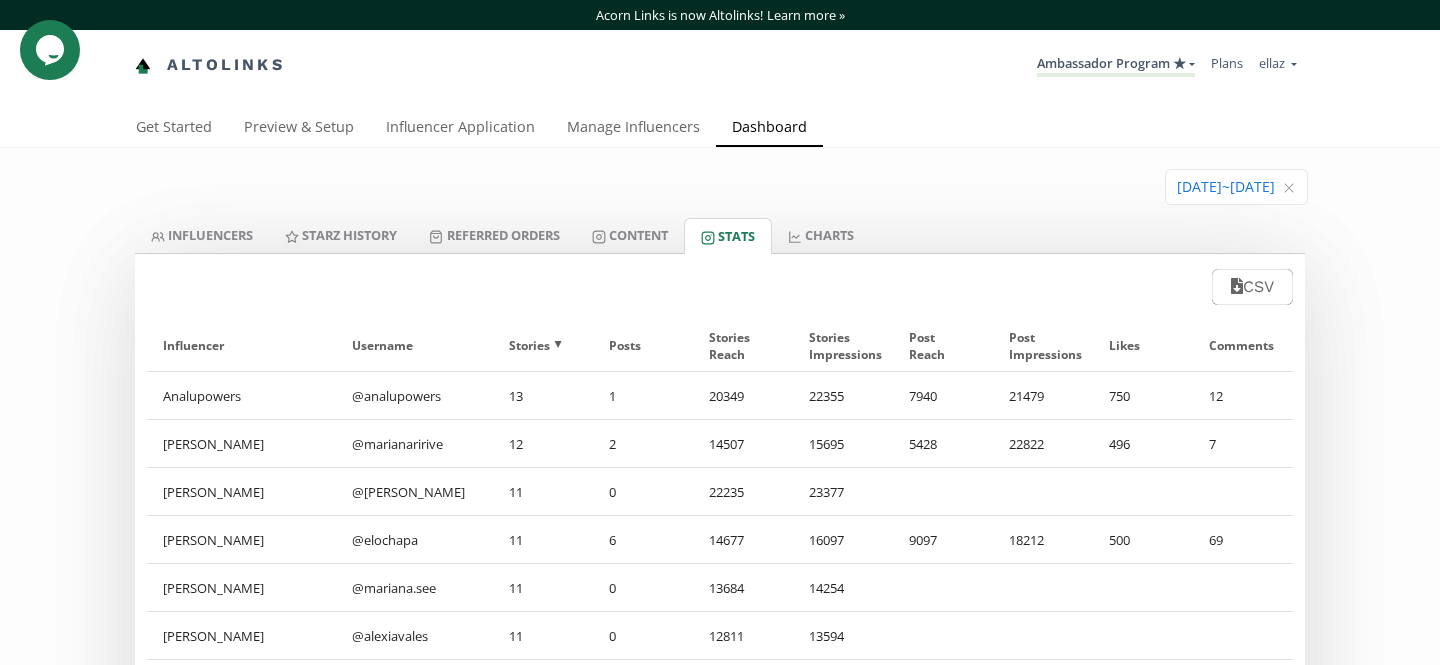 drag, startPoint x: 506, startPoint y: 425, endPoint x: 507, endPoint y: 453, distance: 28.01785 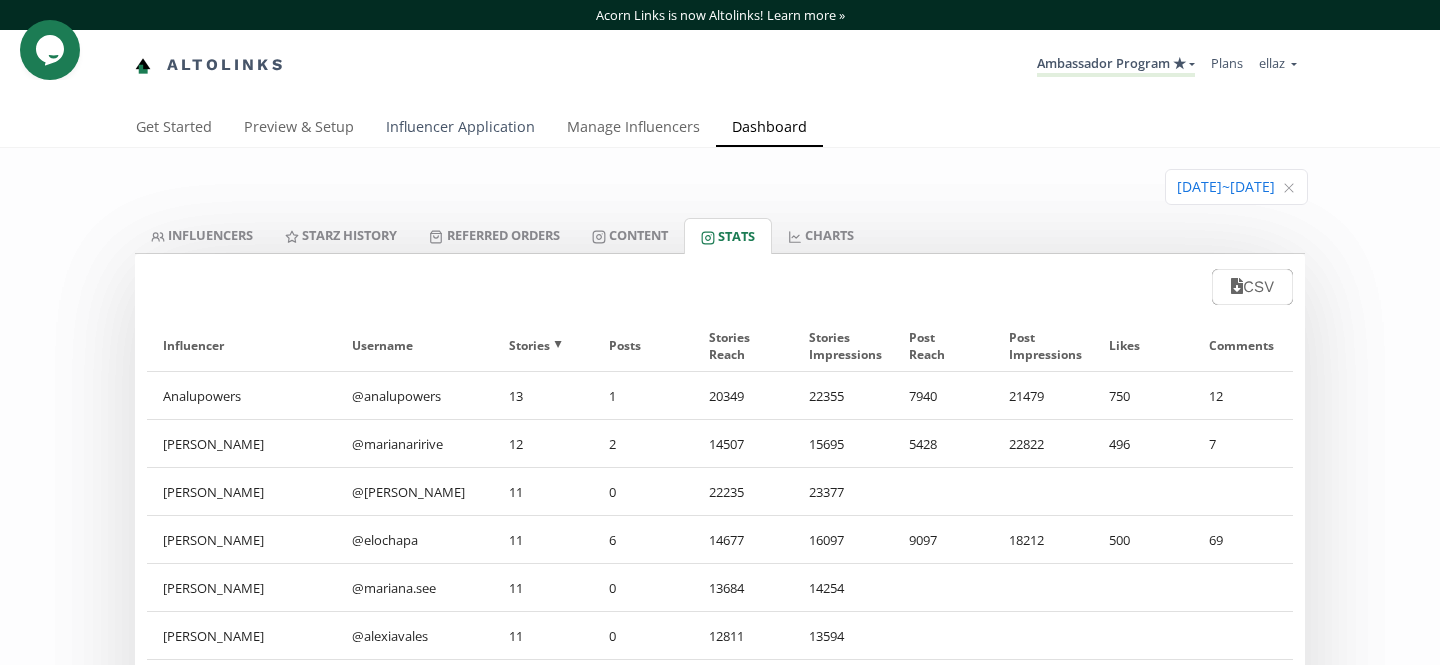 click on "Influencer Application" at bounding box center (460, 129) 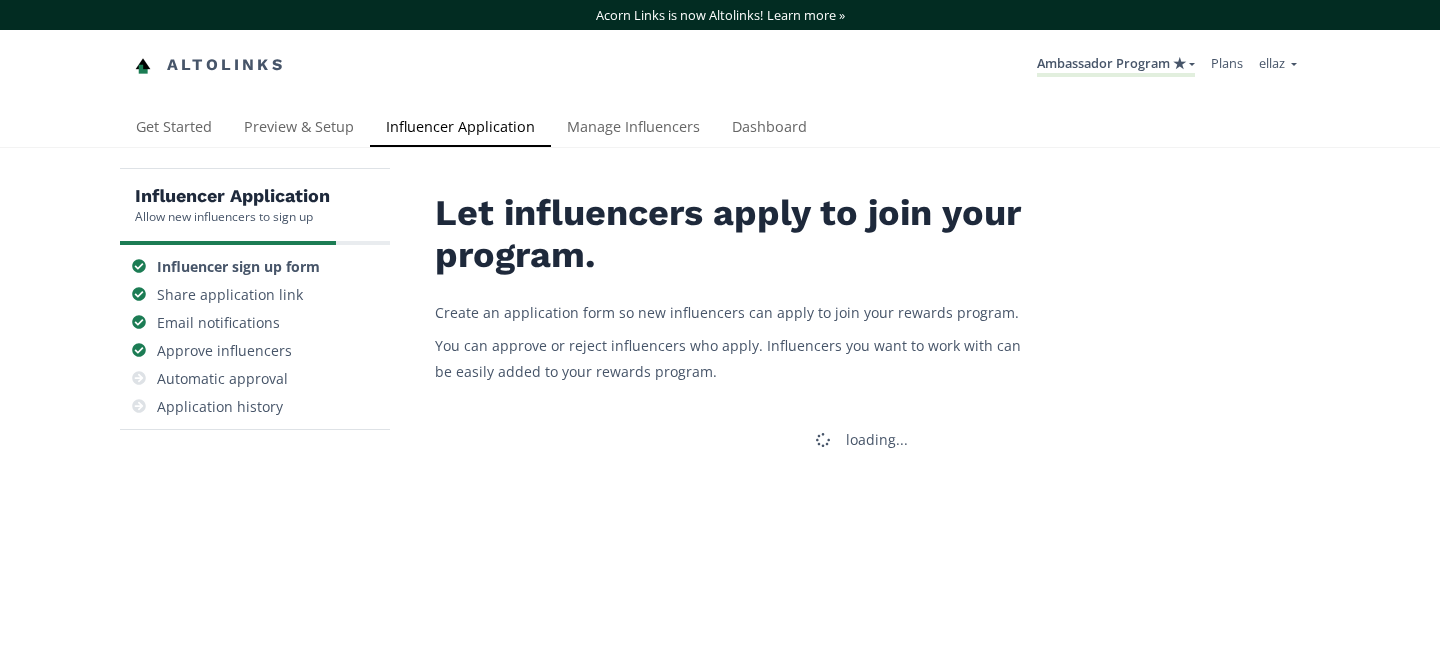 scroll, scrollTop: 0, scrollLeft: 0, axis: both 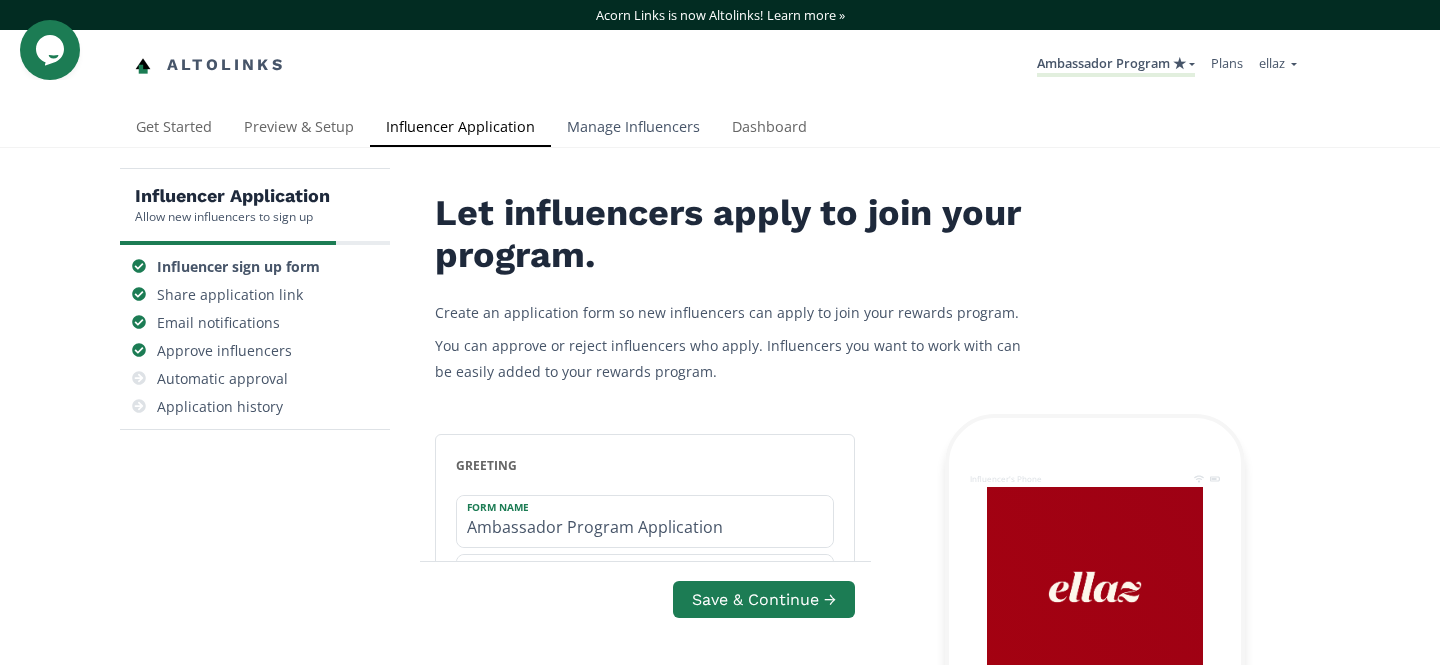 click on "Manage Influencers" at bounding box center (633, 129) 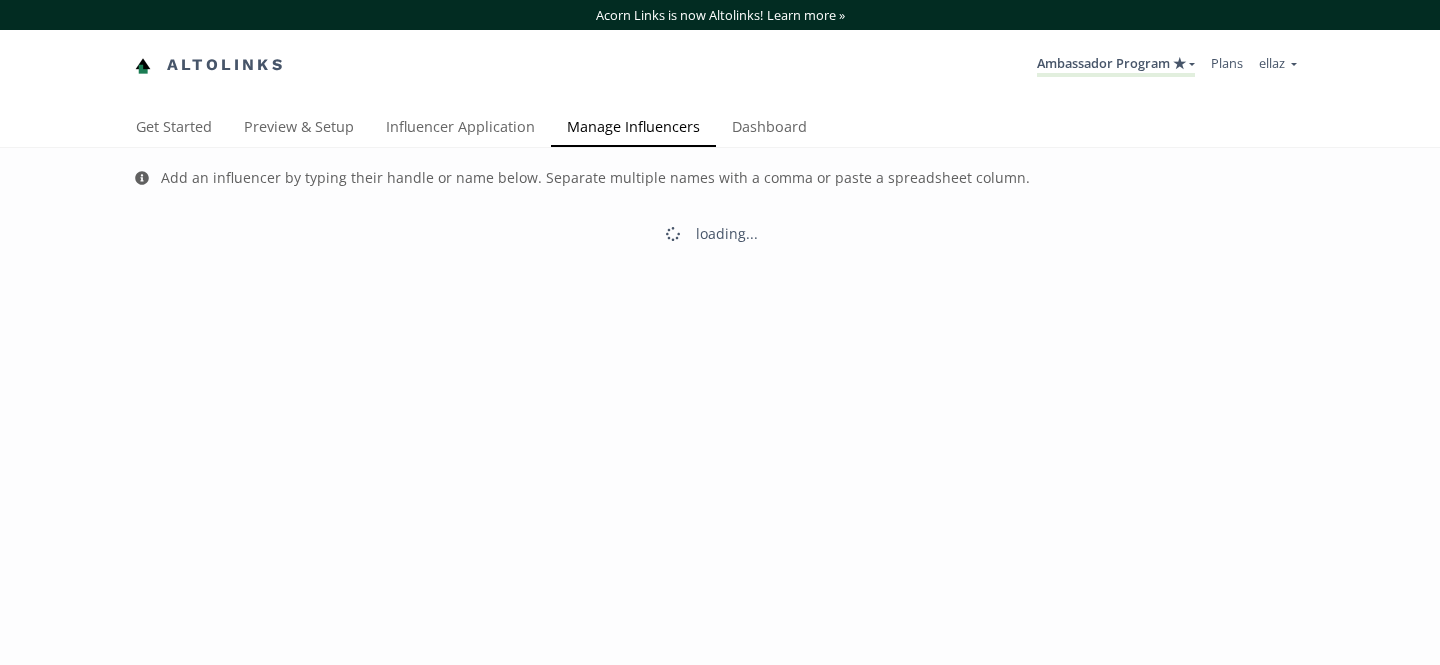 scroll, scrollTop: 0, scrollLeft: 0, axis: both 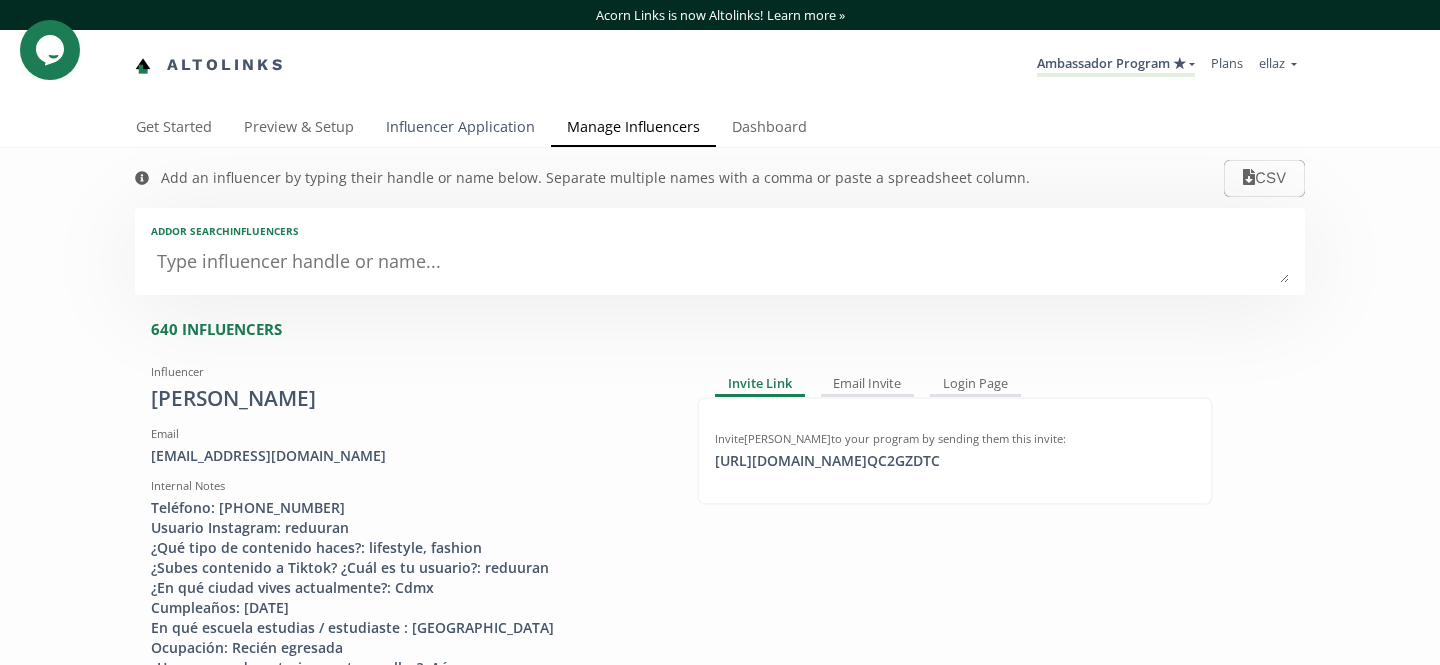 click on "Influencer Application" at bounding box center (460, 129) 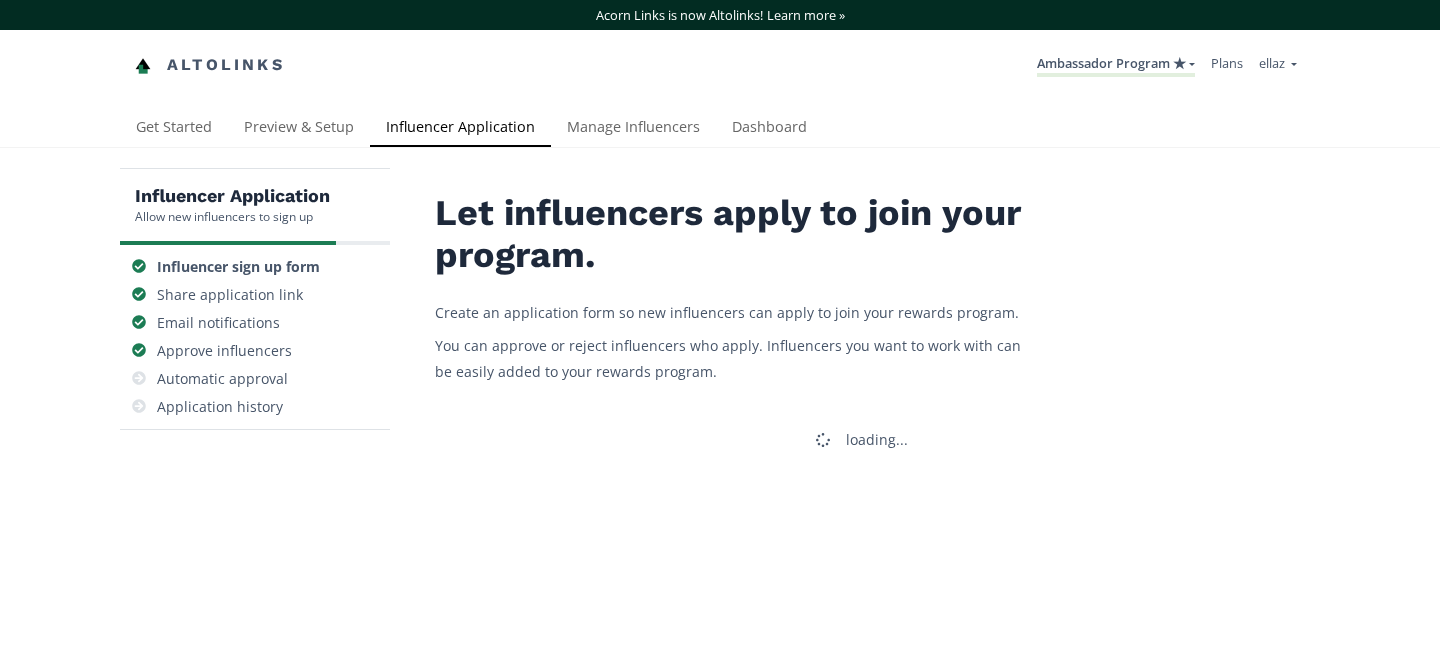 scroll, scrollTop: 0, scrollLeft: 0, axis: both 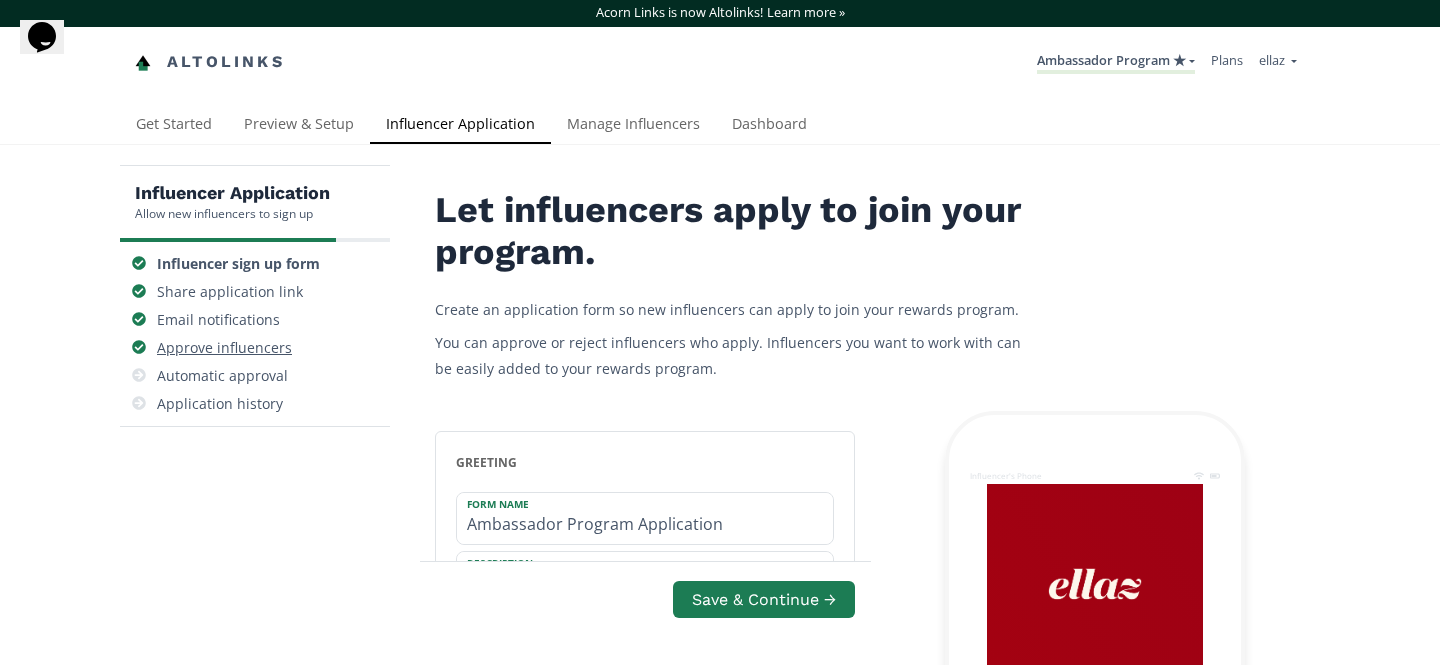 click on "Approve influencers" at bounding box center (224, 348) 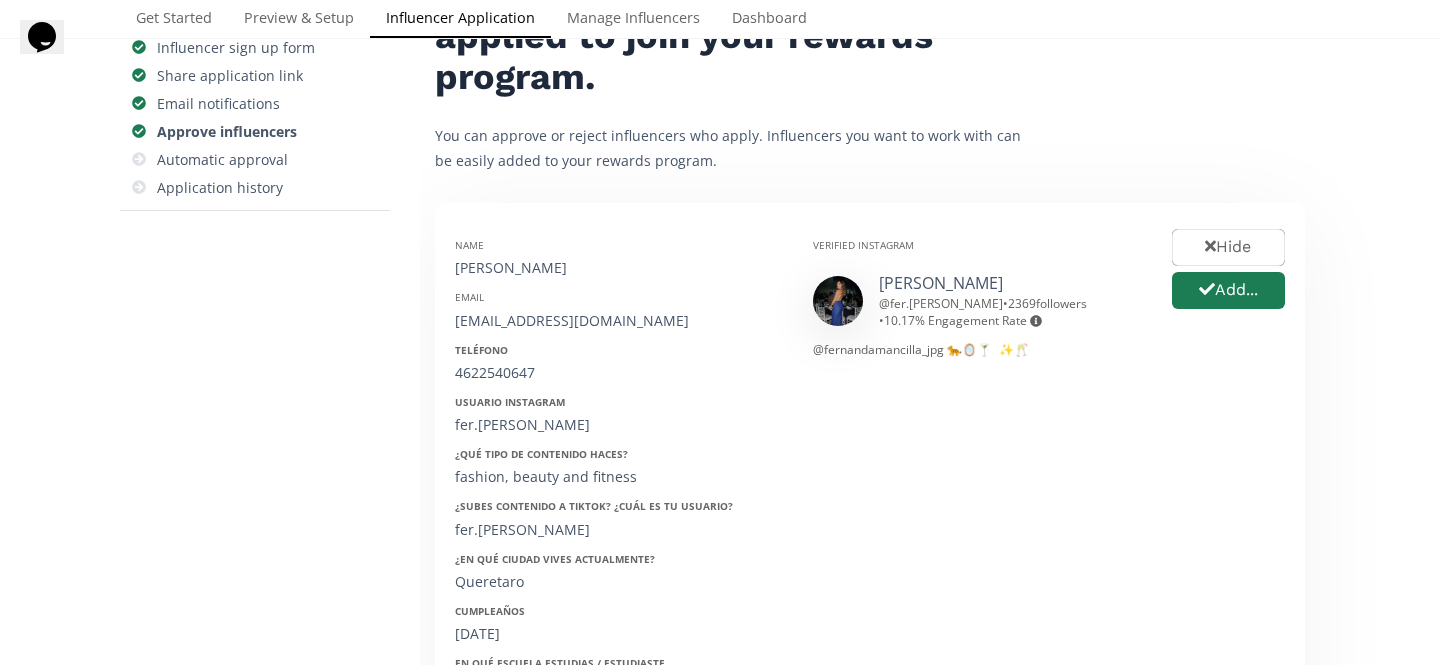 scroll, scrollTop: 243, scrollLeft: 0, axis: vertical 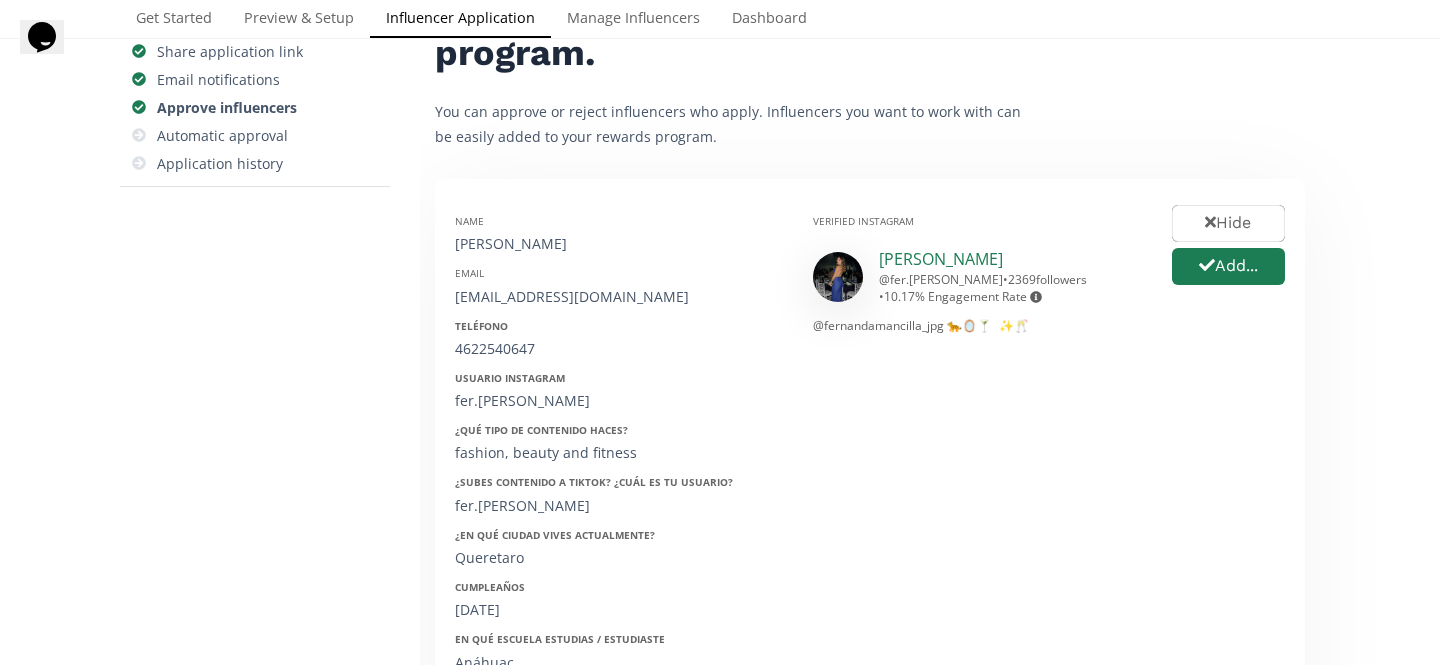 click on "[PERSON_NAME]" at bounding box center (941, 259) 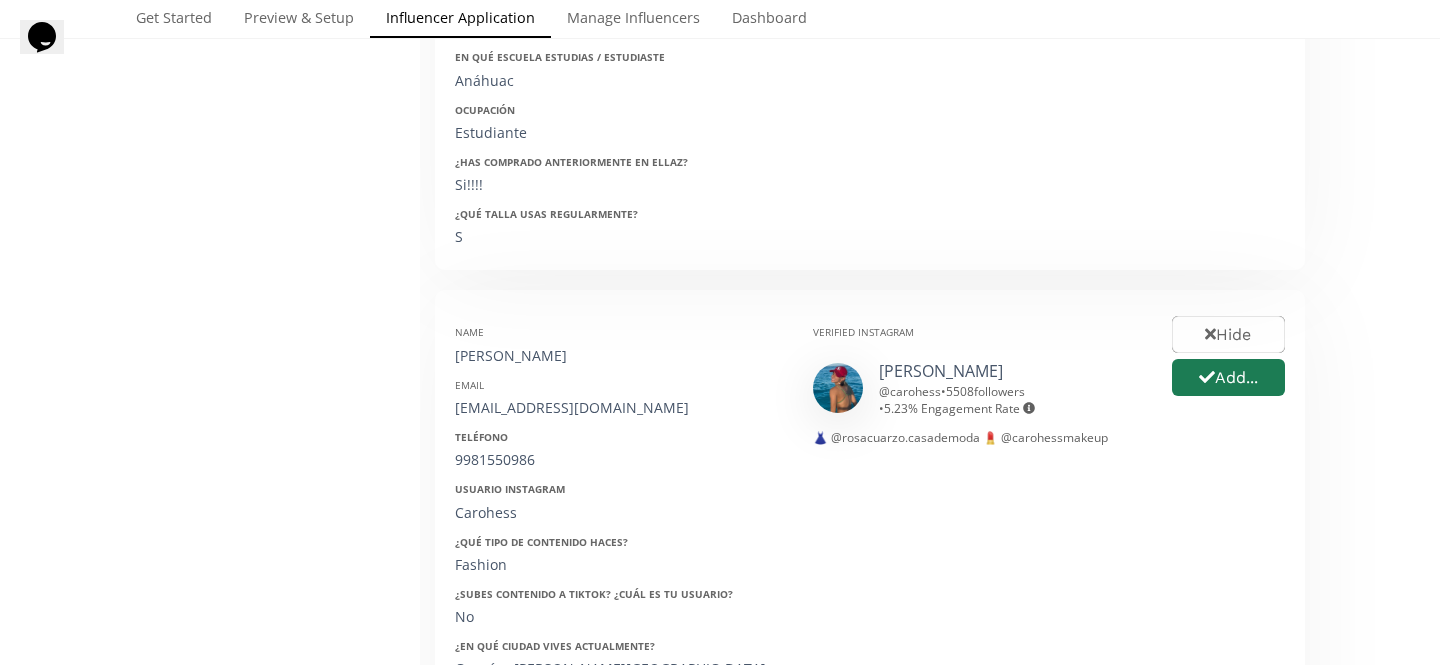 scroll, scrollTop: 841, scrollLeft: 0, axis: vertical 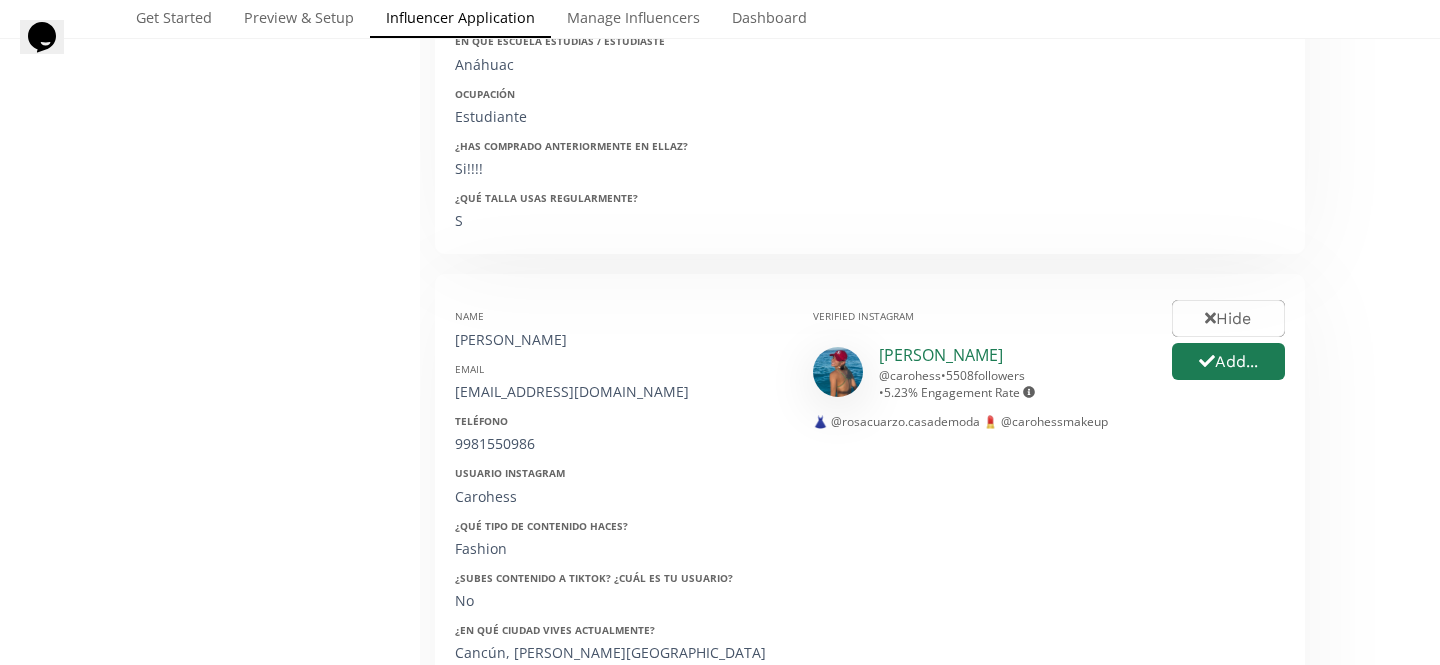 click on "Caro Hess" at bounding box center (941, 355) 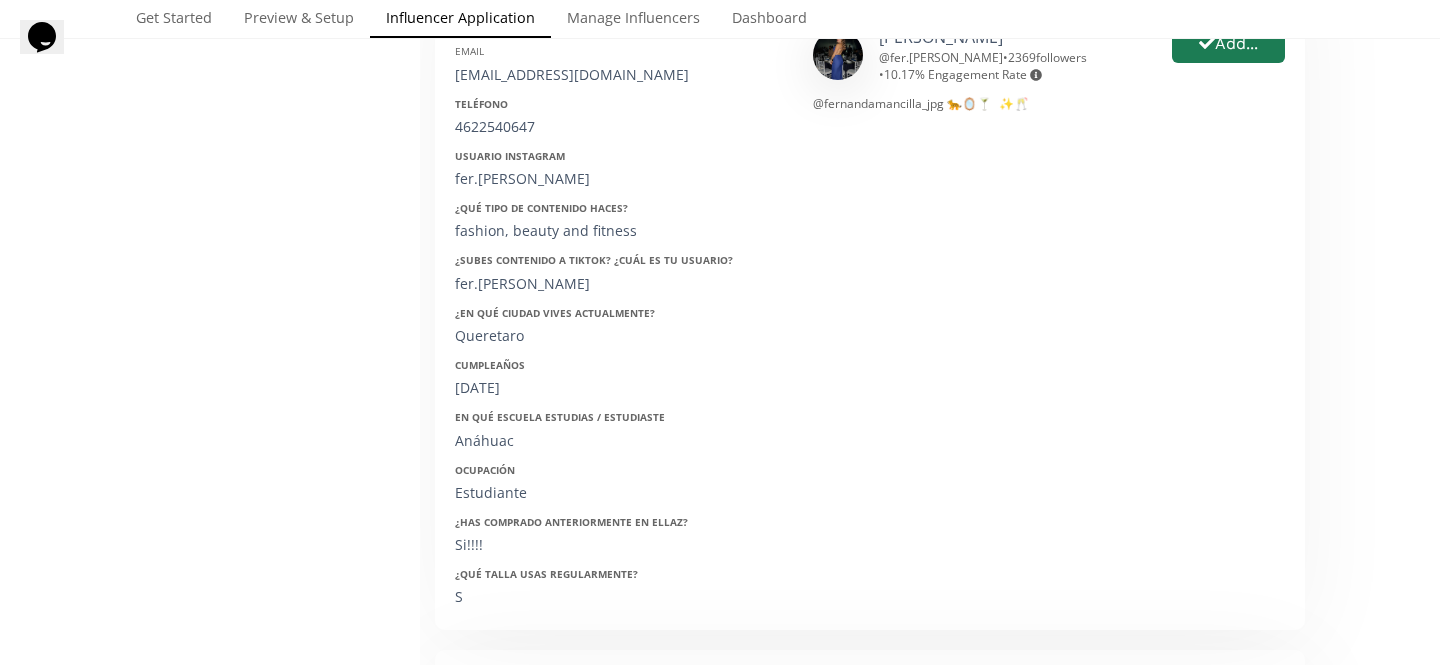 scroll, scrollTop: 402, scrollLeft: 0, axis: vertical 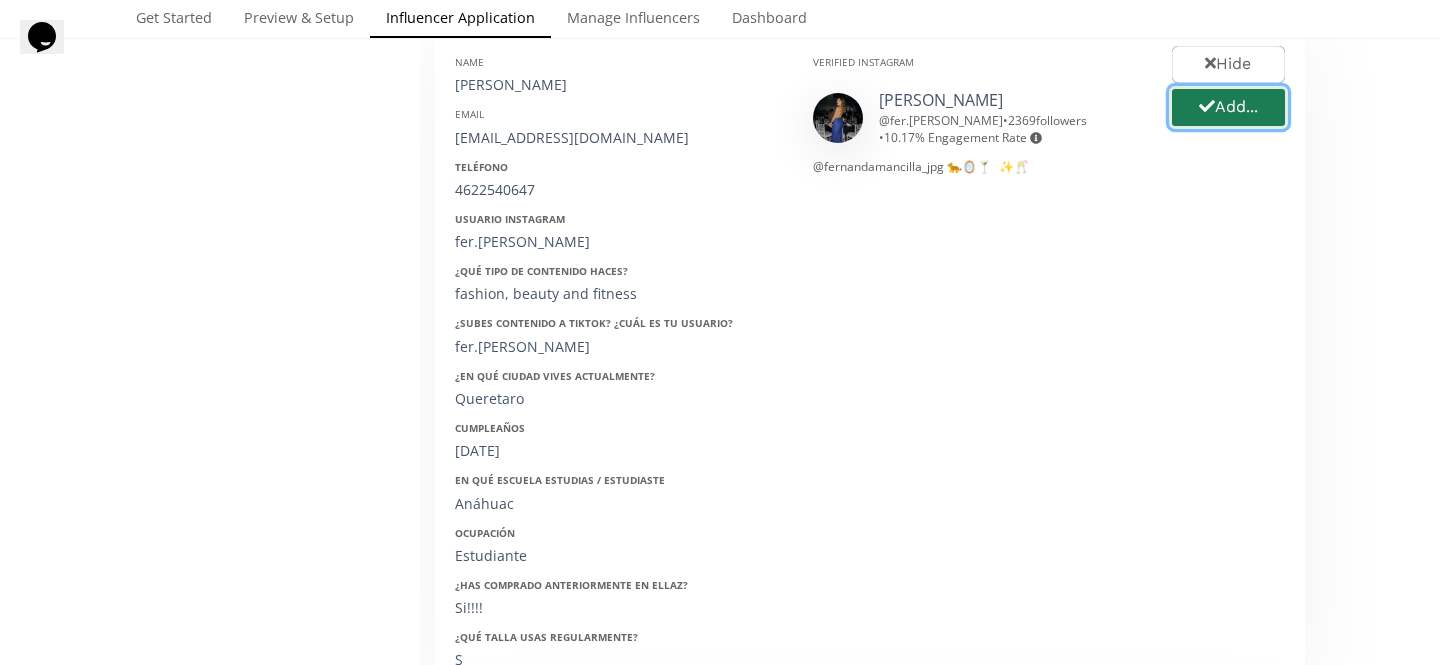 click on "Add..." at bounding box center (1228, 107) 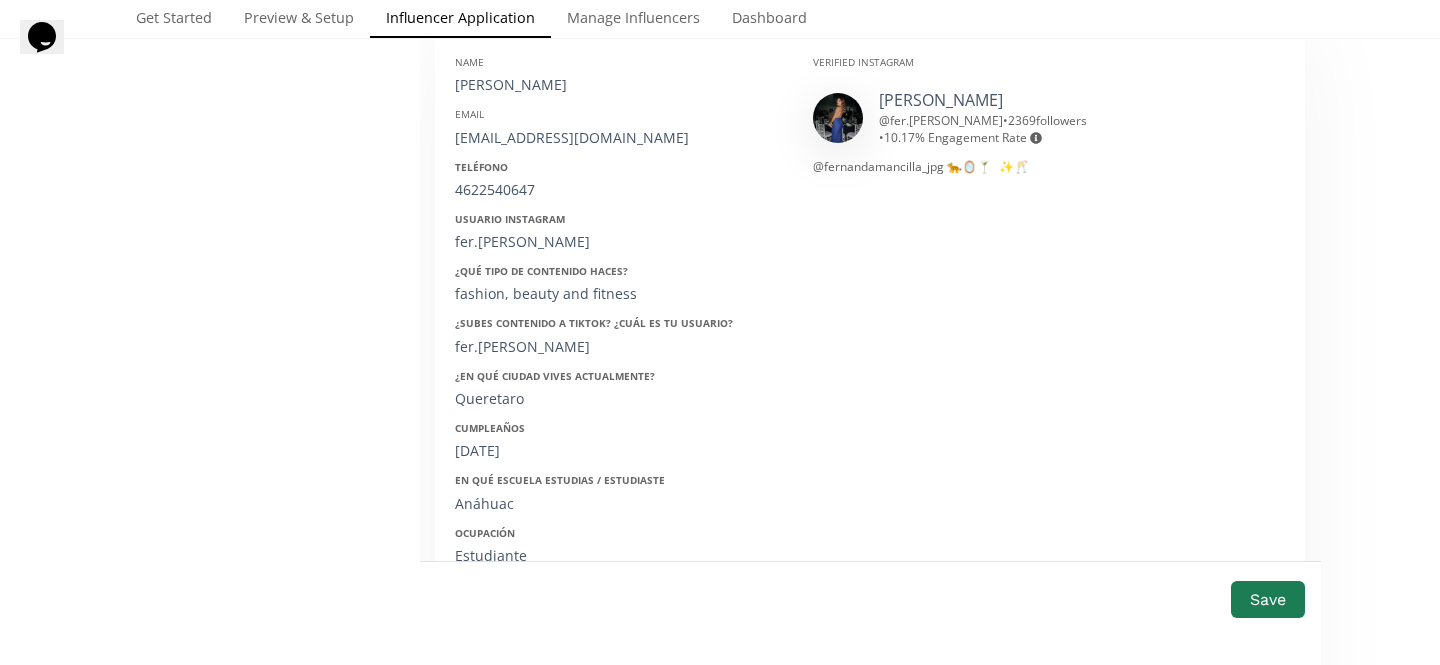 click on "[PERSON_NAME]" at bounding box center (619, 85) 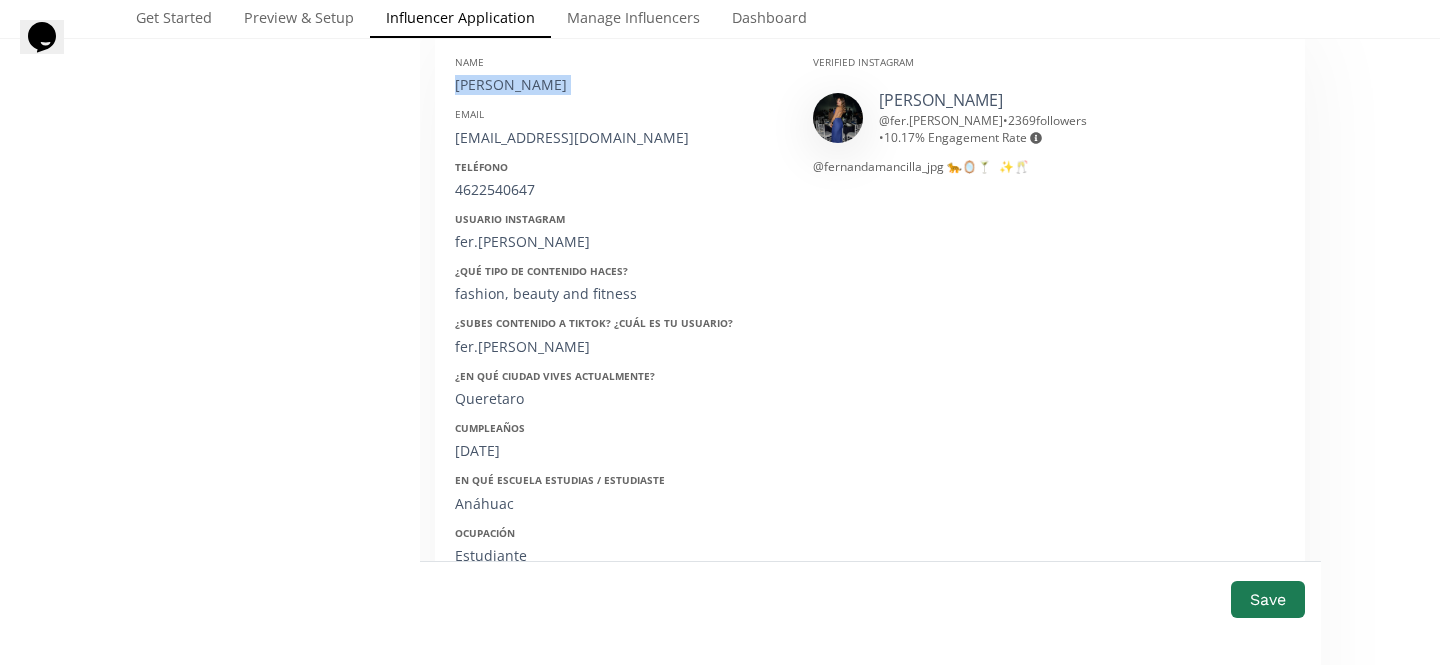 click on "[PERSON_NAME]" at bounding box center (619, 85) 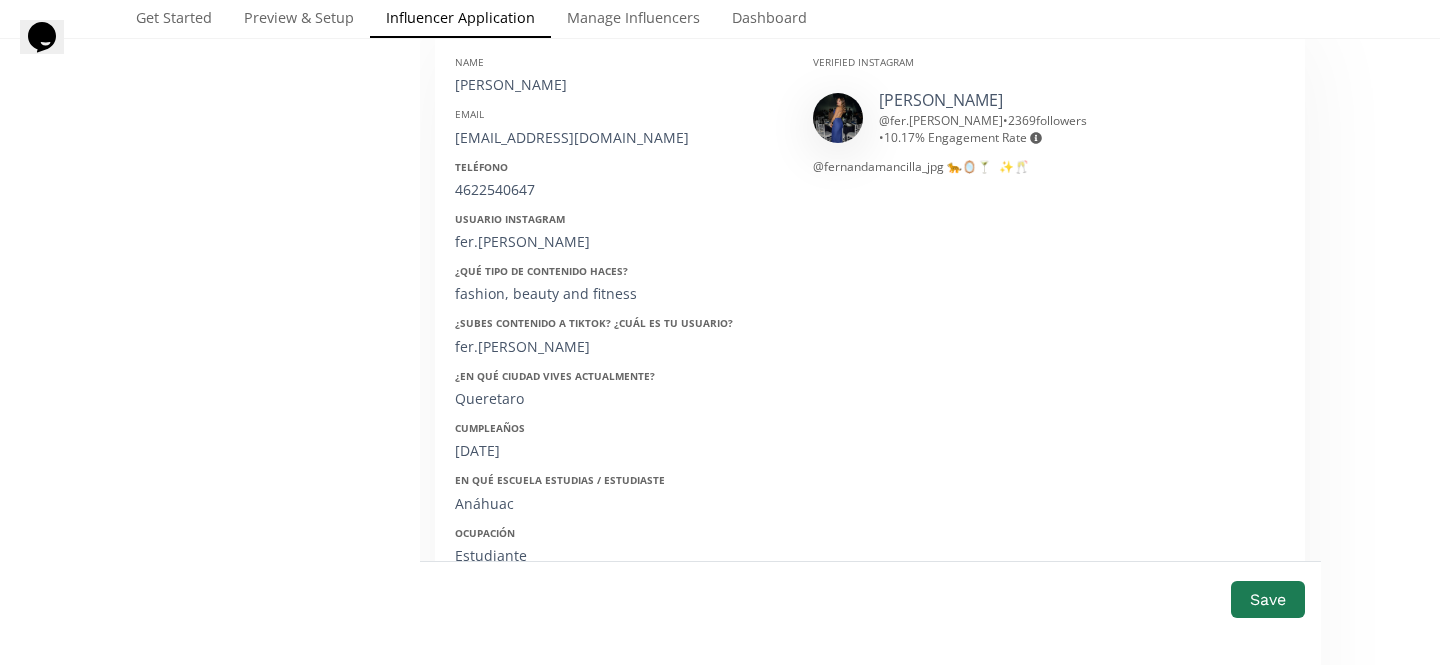 click on "Email fer.mancilla603@gmail.com" at bounding box center [619, 127] 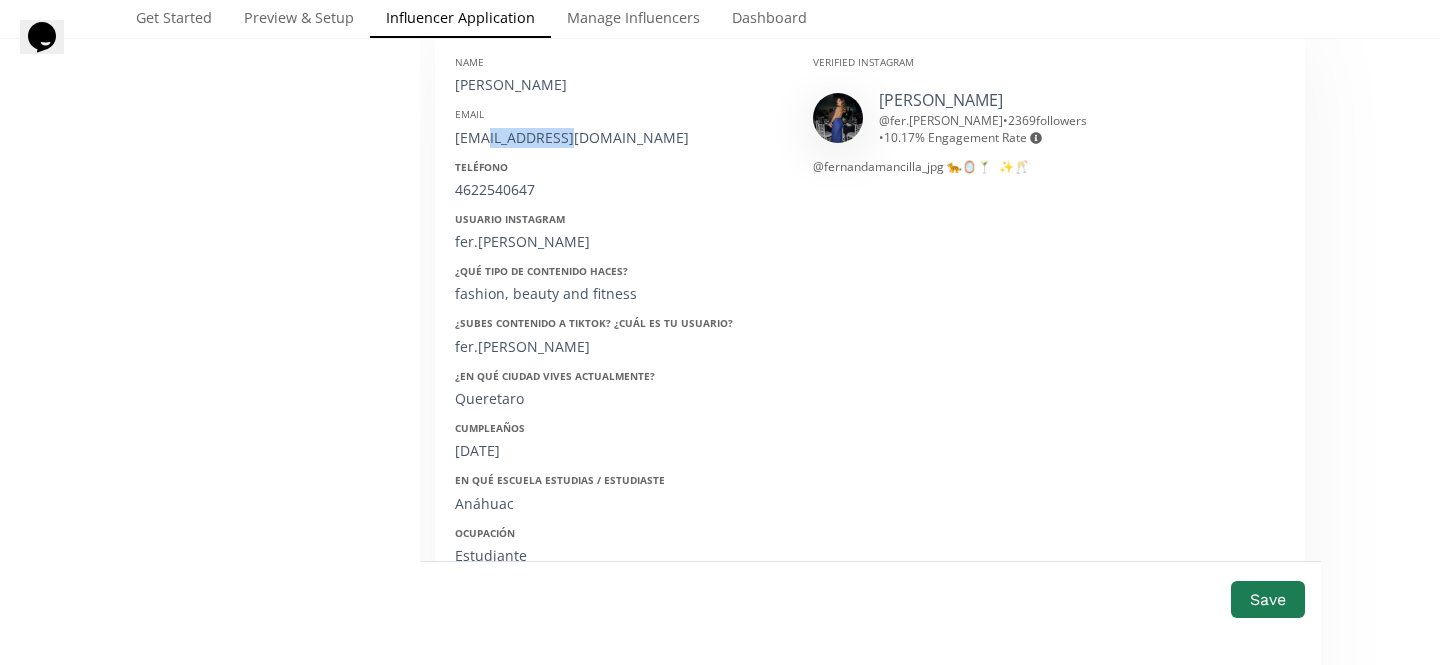 click on "[EMAIL_ADDRESS][DOMAIN_NAME]" at bounding box center (619, 138) 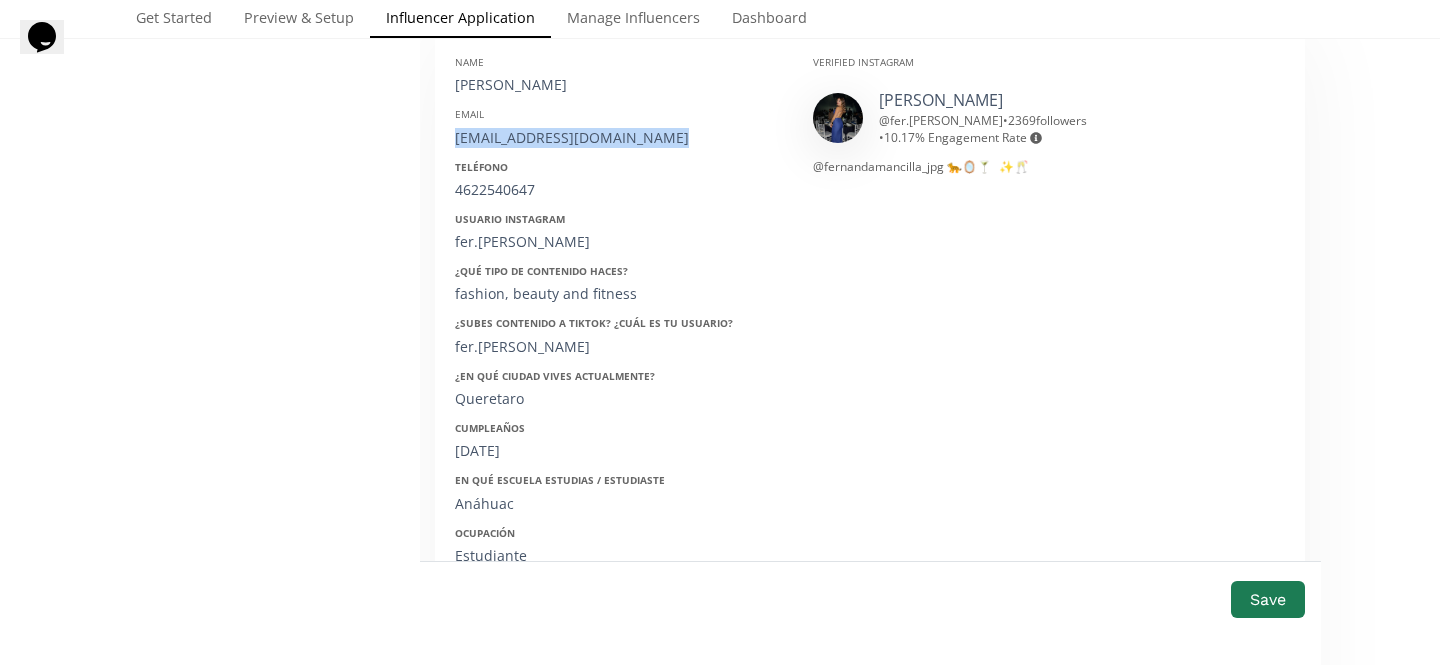 click on "[EMAIL_ADDRESS][DOMAIN_NAME]" at bounding box center (619, 138) 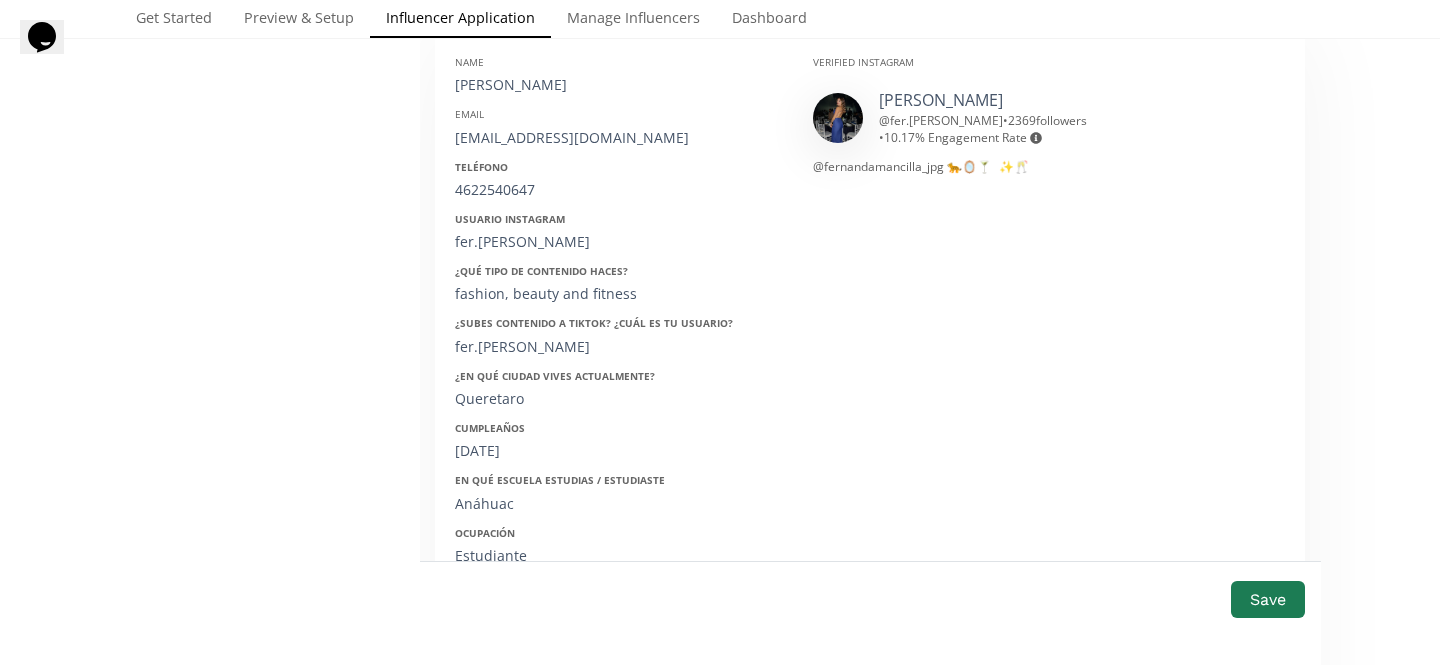 click on "4622540647" at bounding box center [619, 190] 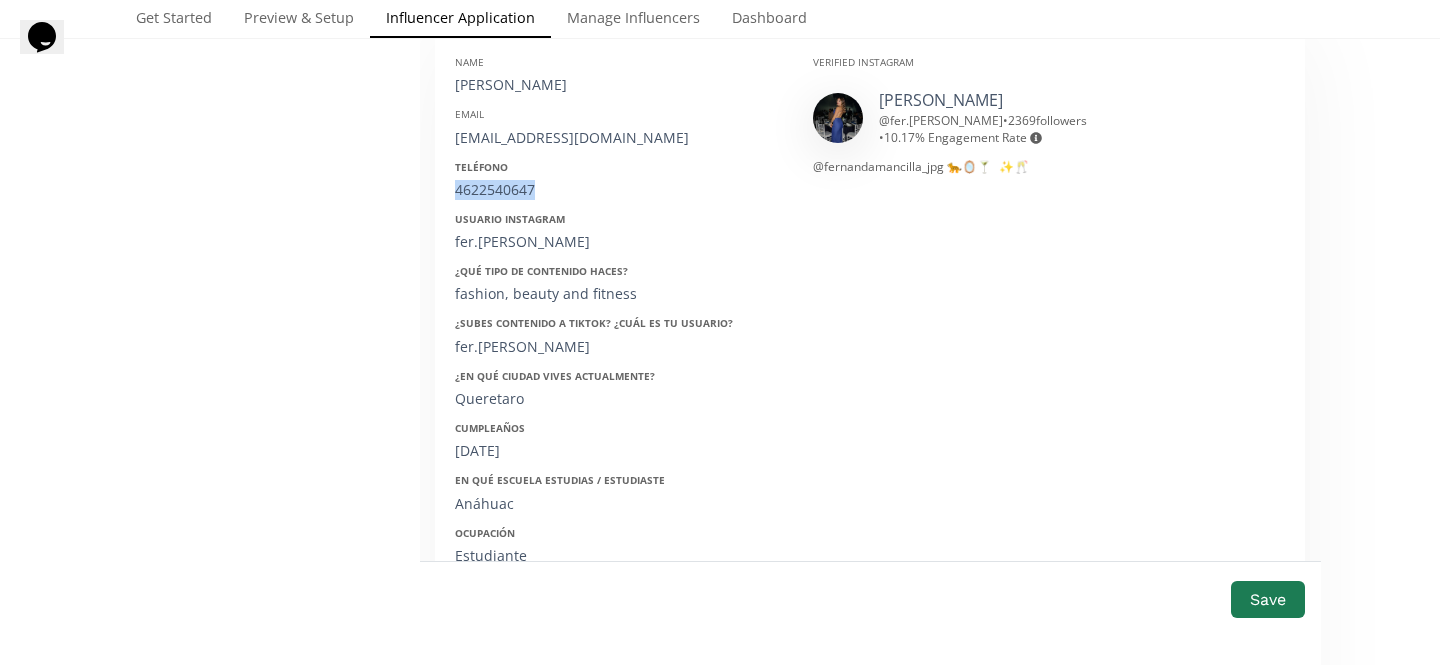 click on "4622540647" at bounding box center [619, 190] 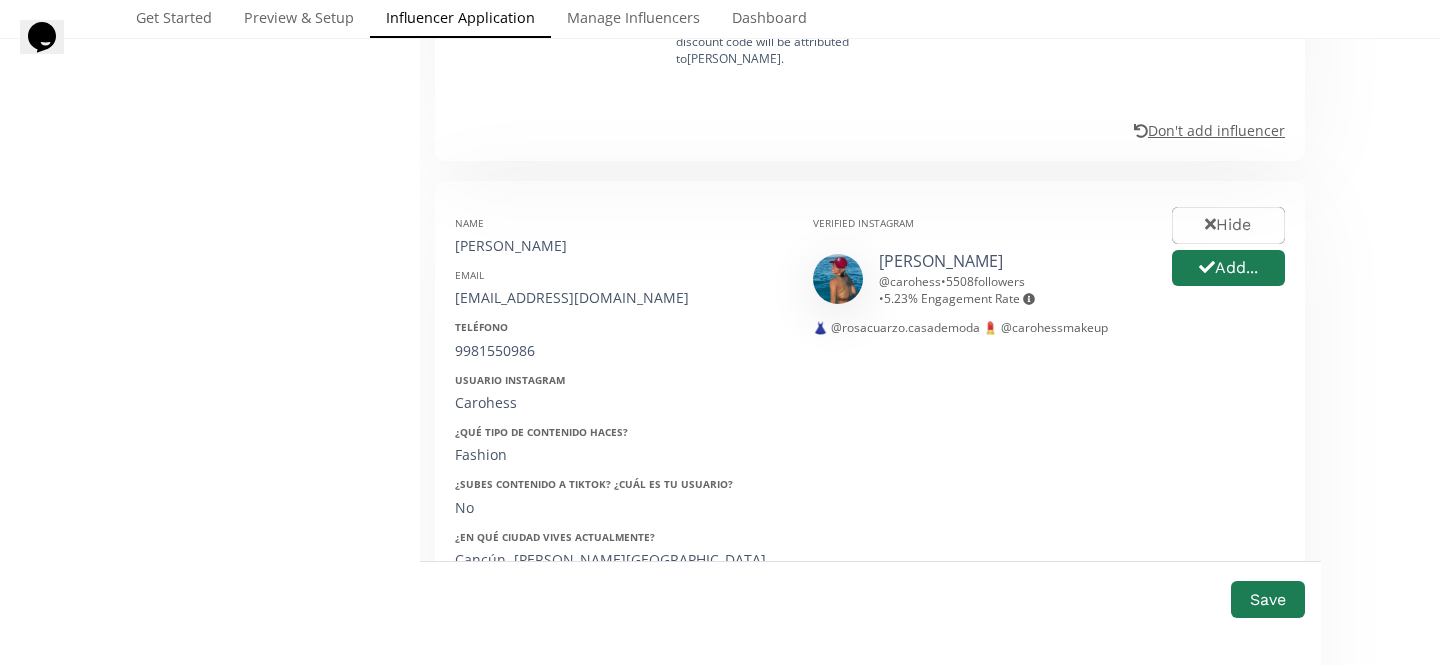 scroll, scrollTop: 1611, scrollLeft: 0, axis: vertical 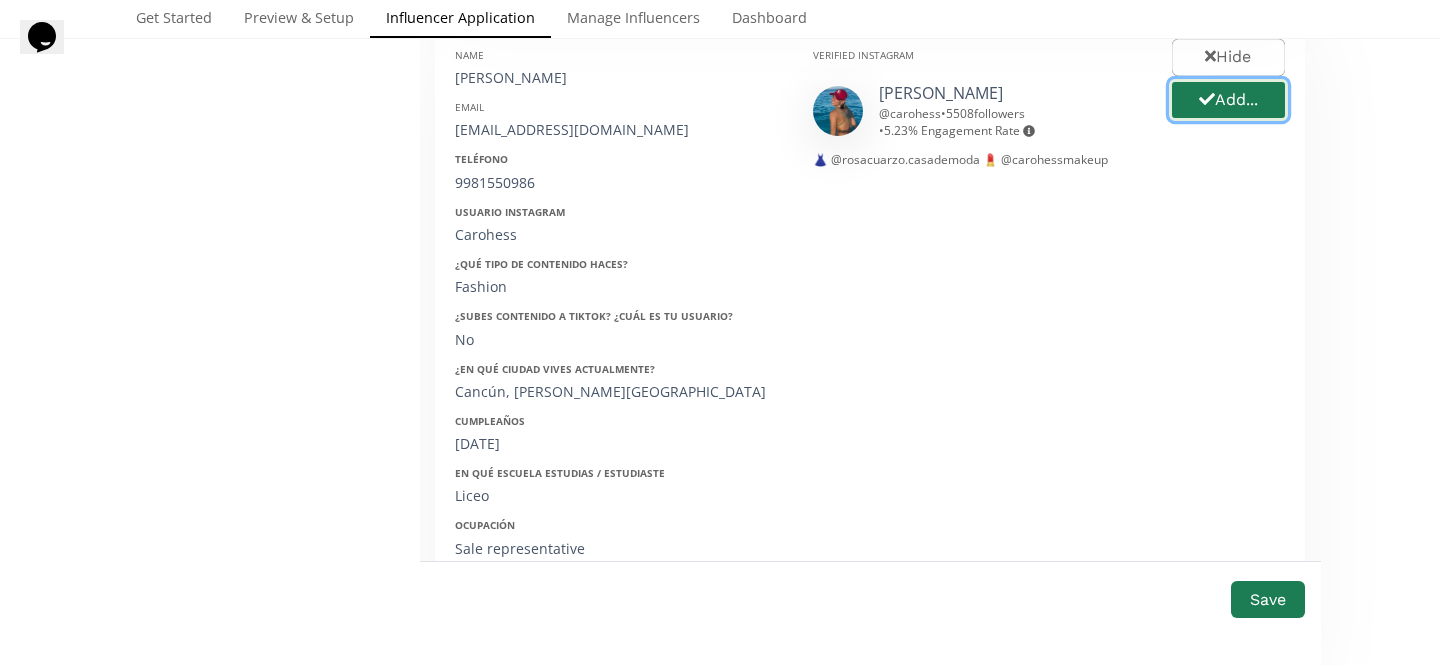 click on "Add..." at bounding box center (1228, 100) 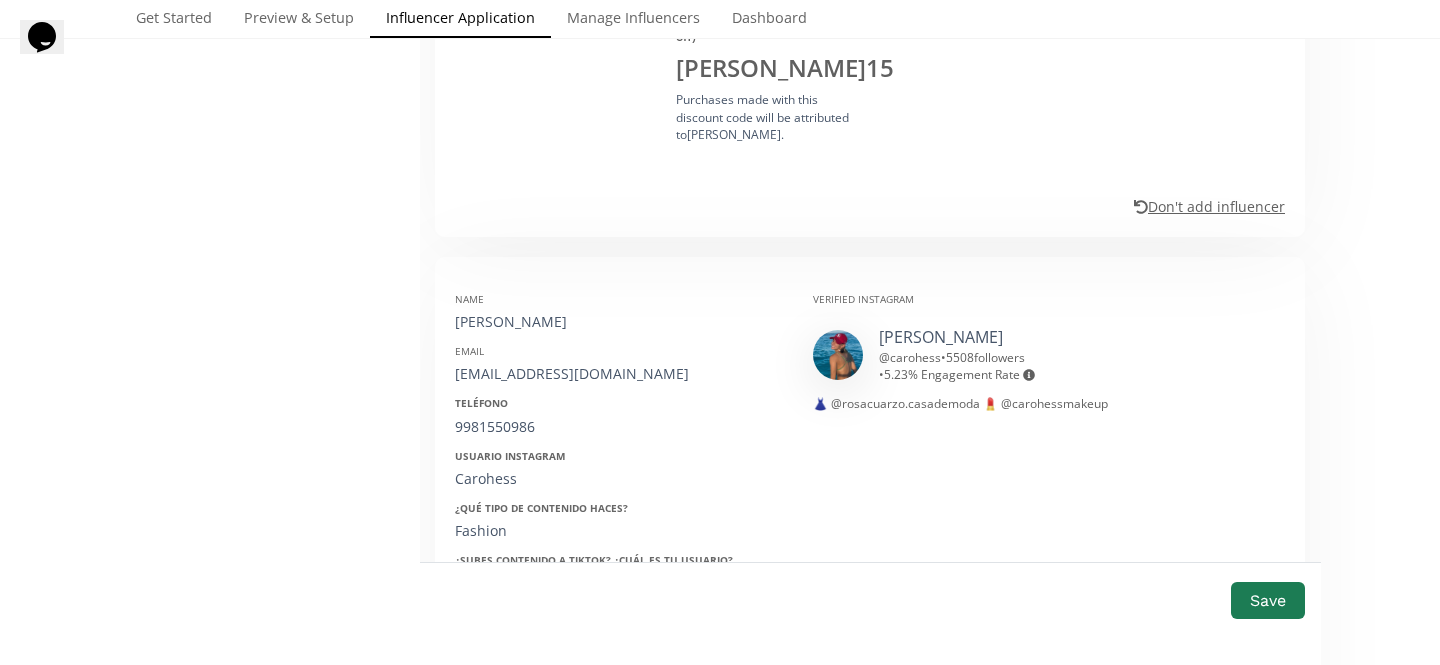 scroll, scrollTop: 1328, scrollLeft: 0, axis: vertical 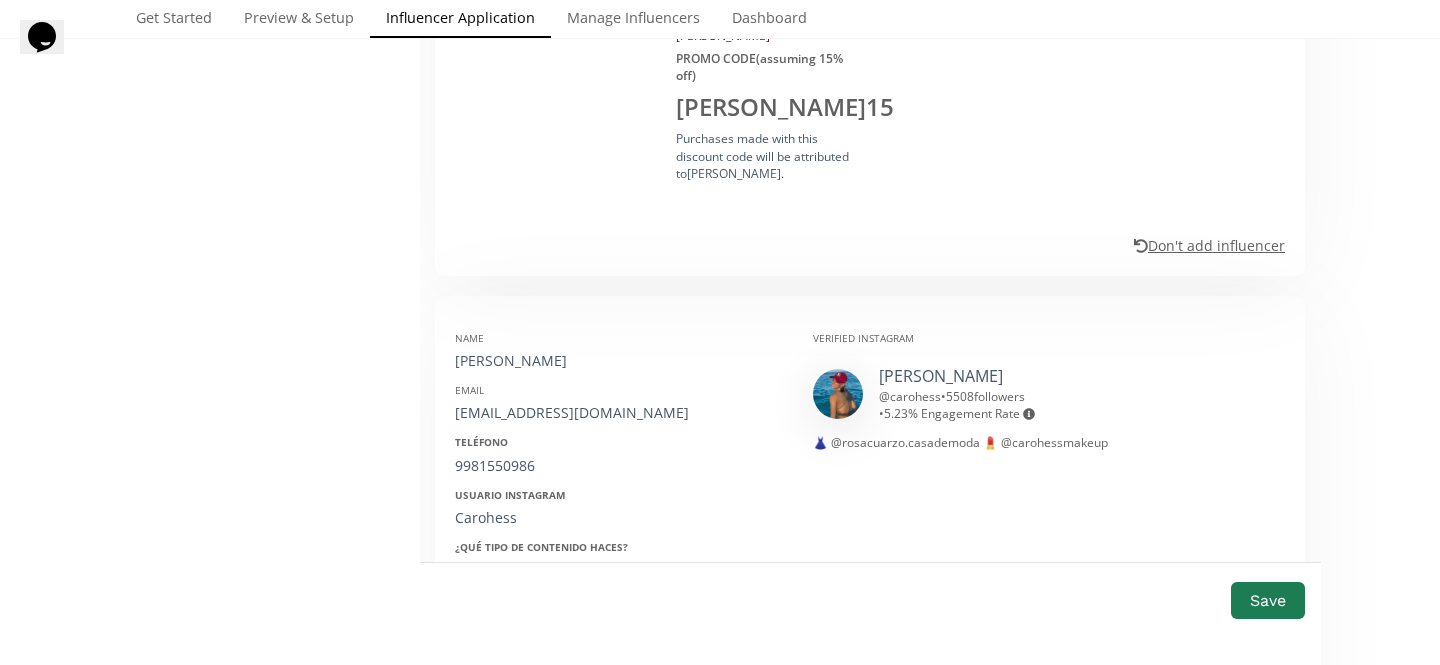 click on "[PERSON_NAME]" at bounding box center [619, 361] 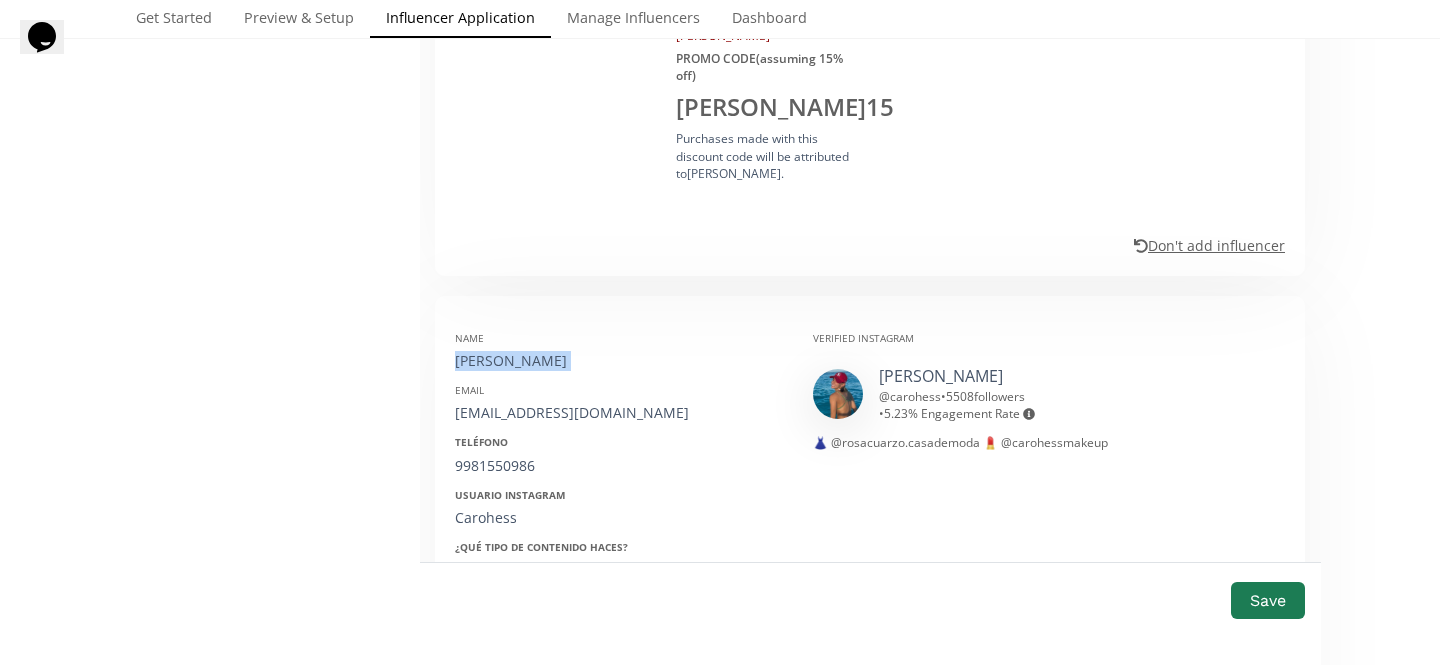 click on "[PERSON_NAME]" at bounding box center [619, 361] 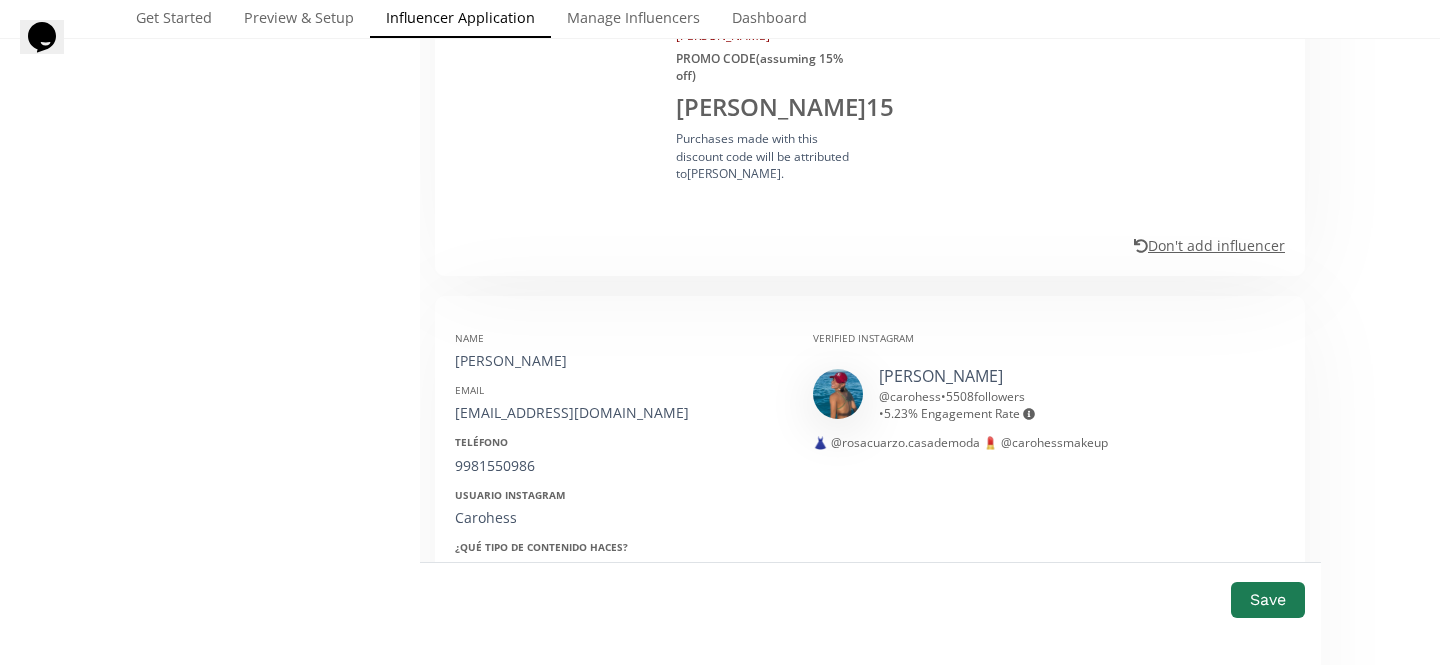 click on "Email" at bounding box center [619, 390] 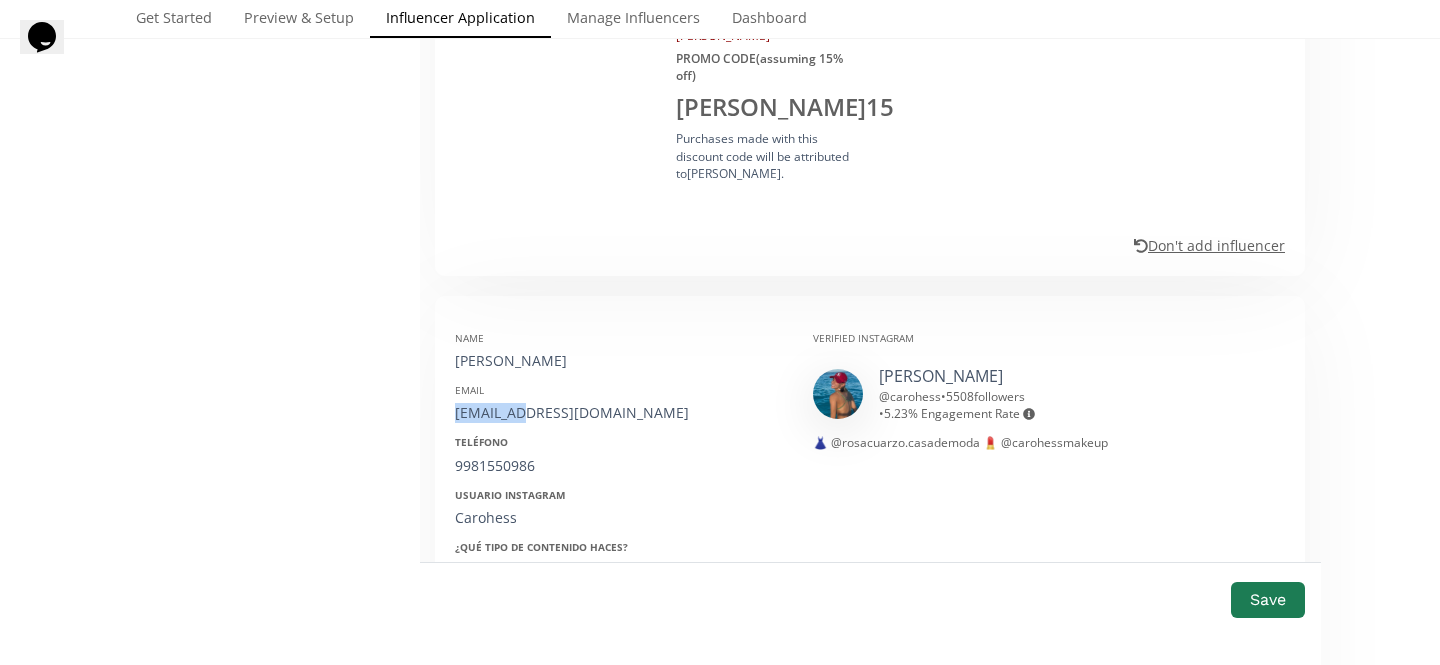 click on "[EMAIL_ADDRESS][DOMAIN_NAME]" at bounding box center (619, 413) 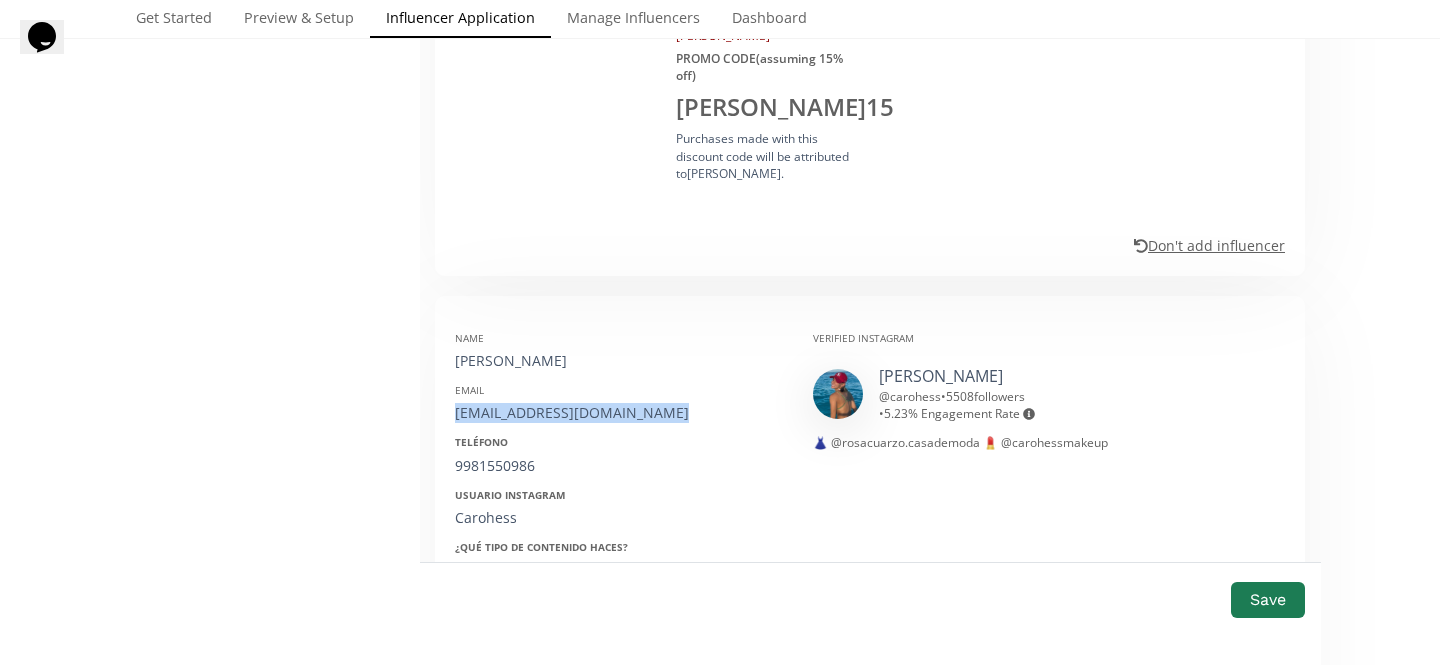 click on "[EMAIL_ADDRESS][DOMAIN_NAME]" at bounding box center (619, 413) 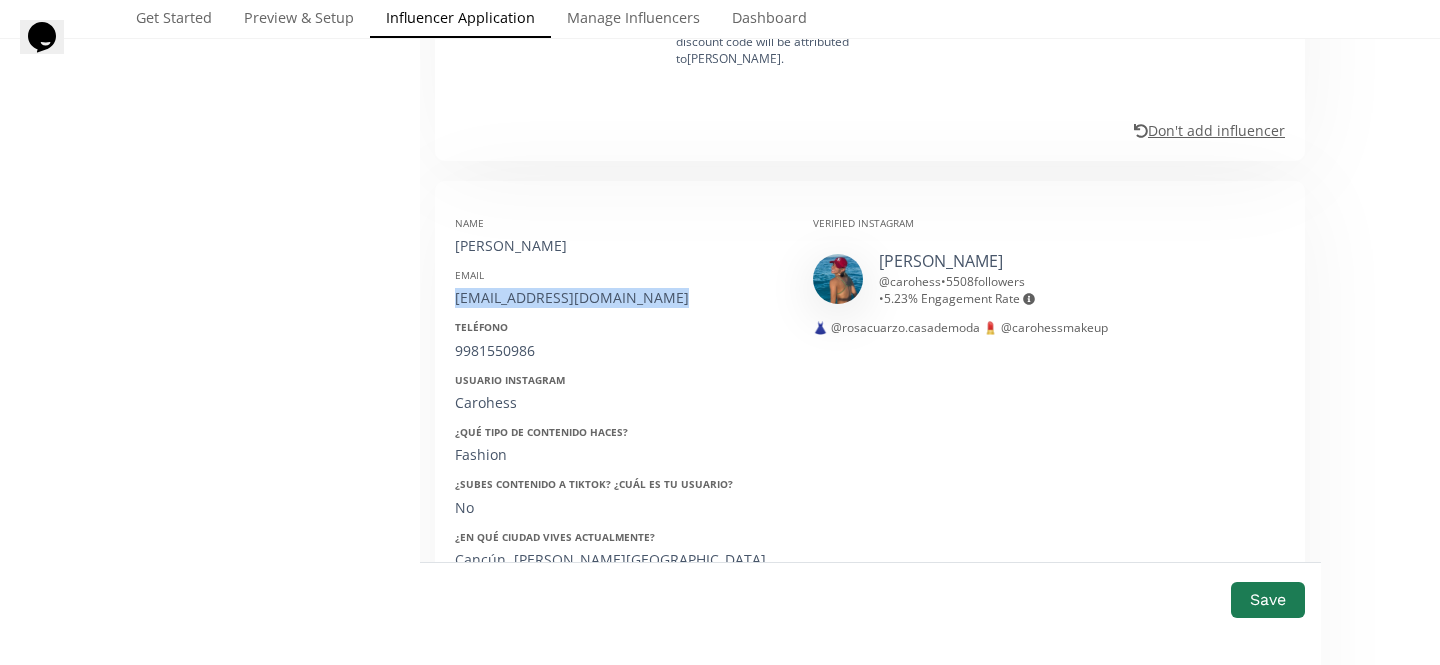 scroll, scrollTop: 1453, scrollLeft: 0, axis: vertical 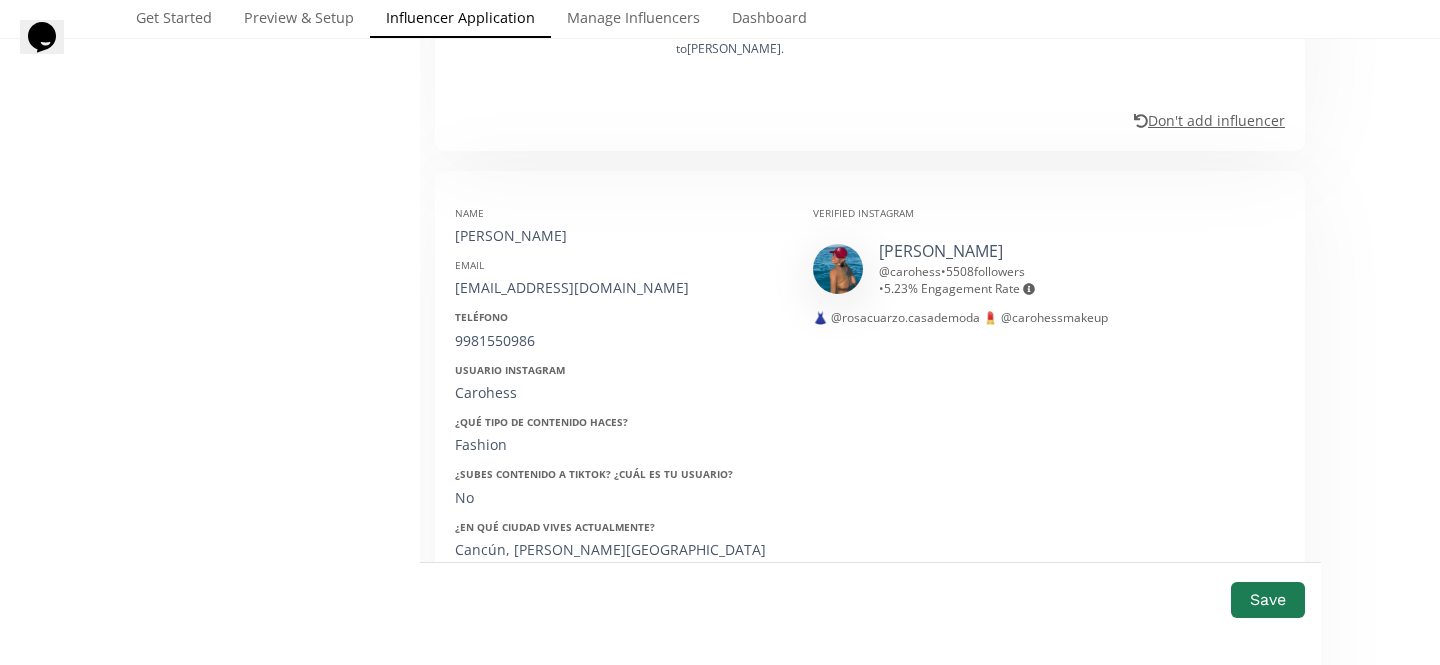click on "9981550986" at bounding box center [619, 341] 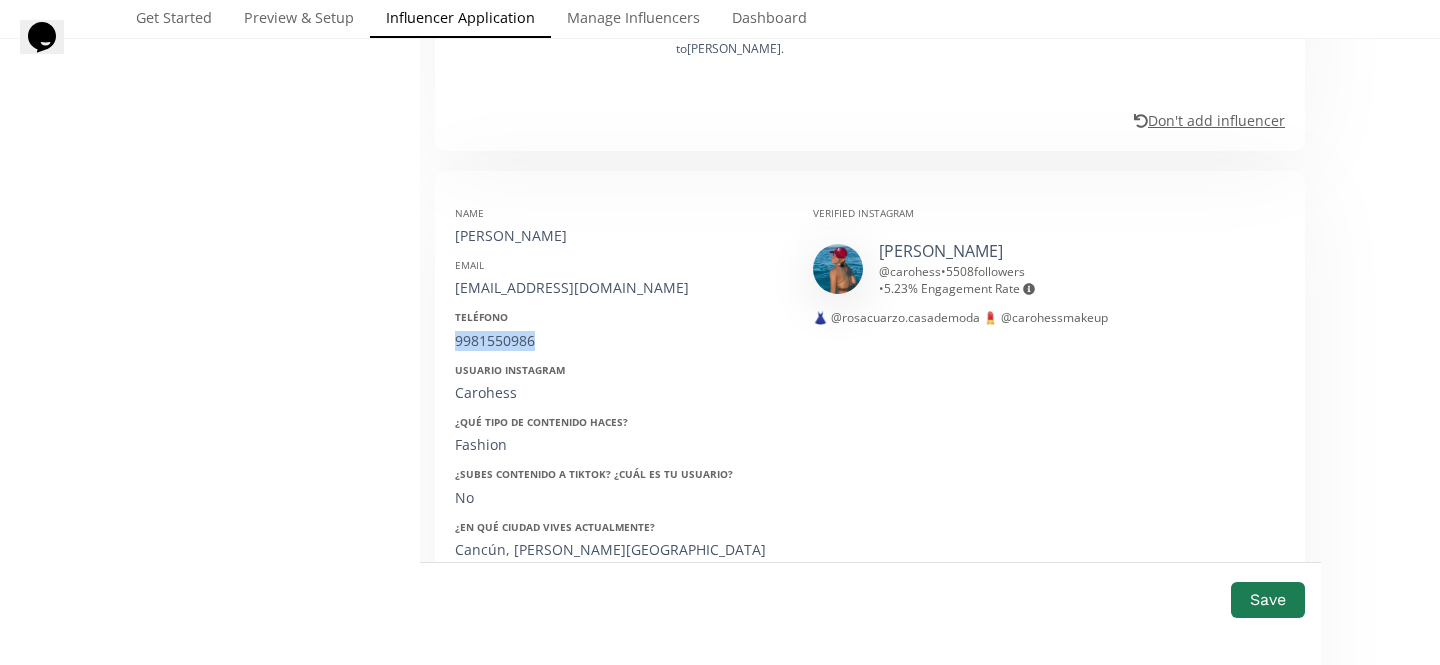 click on "9981550986" at bounding box center [619, 341] 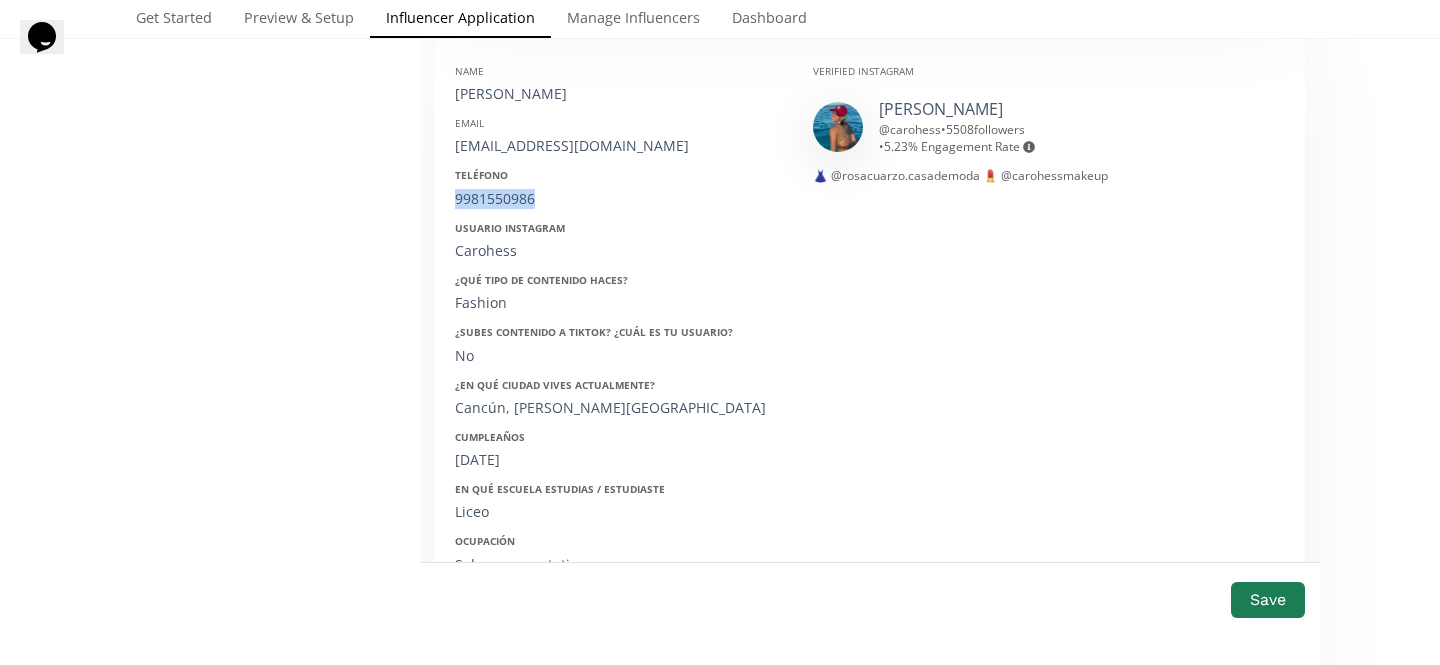 scroll, scrollTop: 1598, scrollLeft: 0, axis: vertical 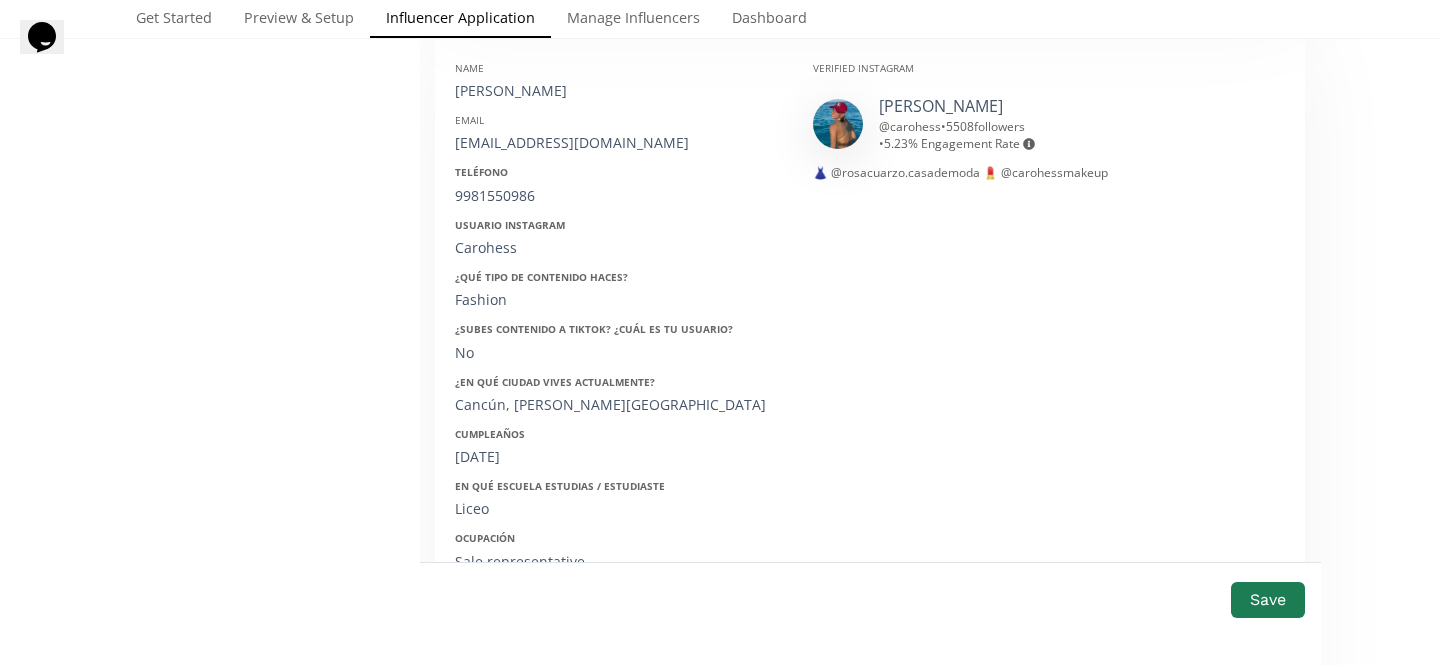 click on "[EMAIL_ADDRESS][DOMAIN_NAME]" at bounding box center [619, 143] 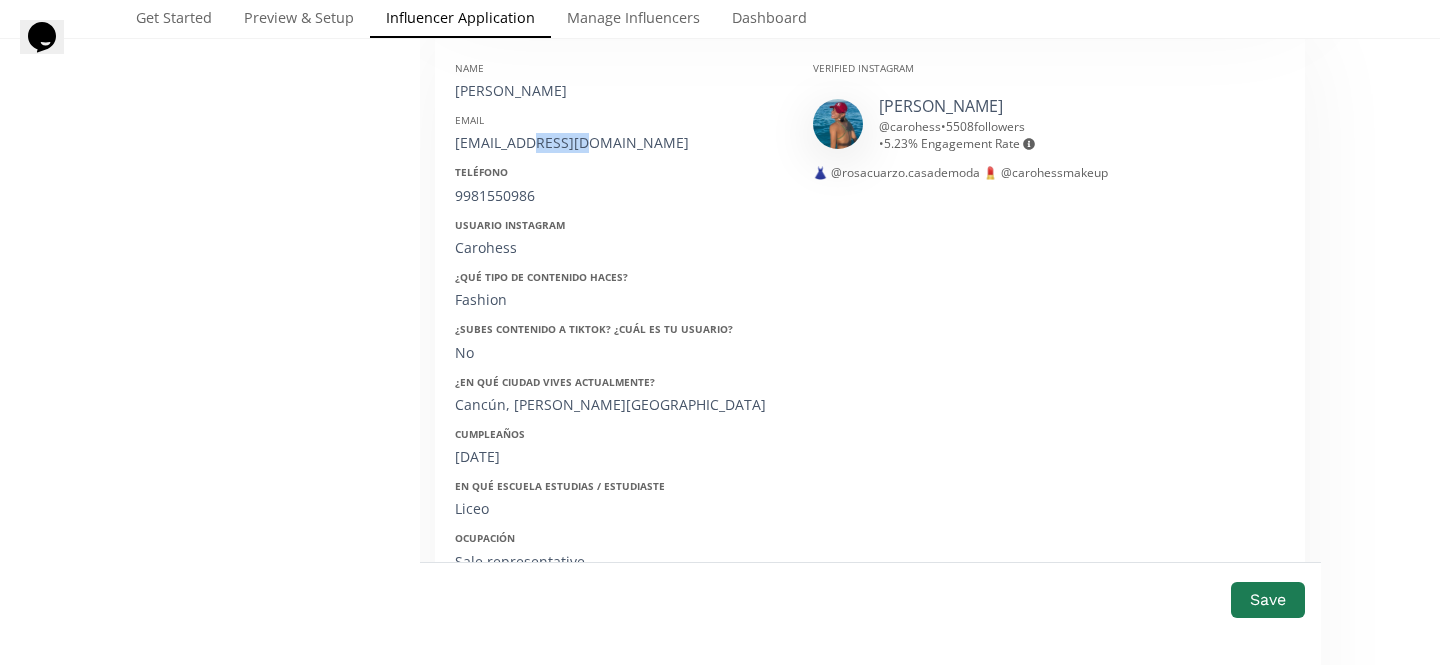 click on "[EMAIL_ADDRESS][DOMAIN_NAME]" at bounding box center [619, 143] 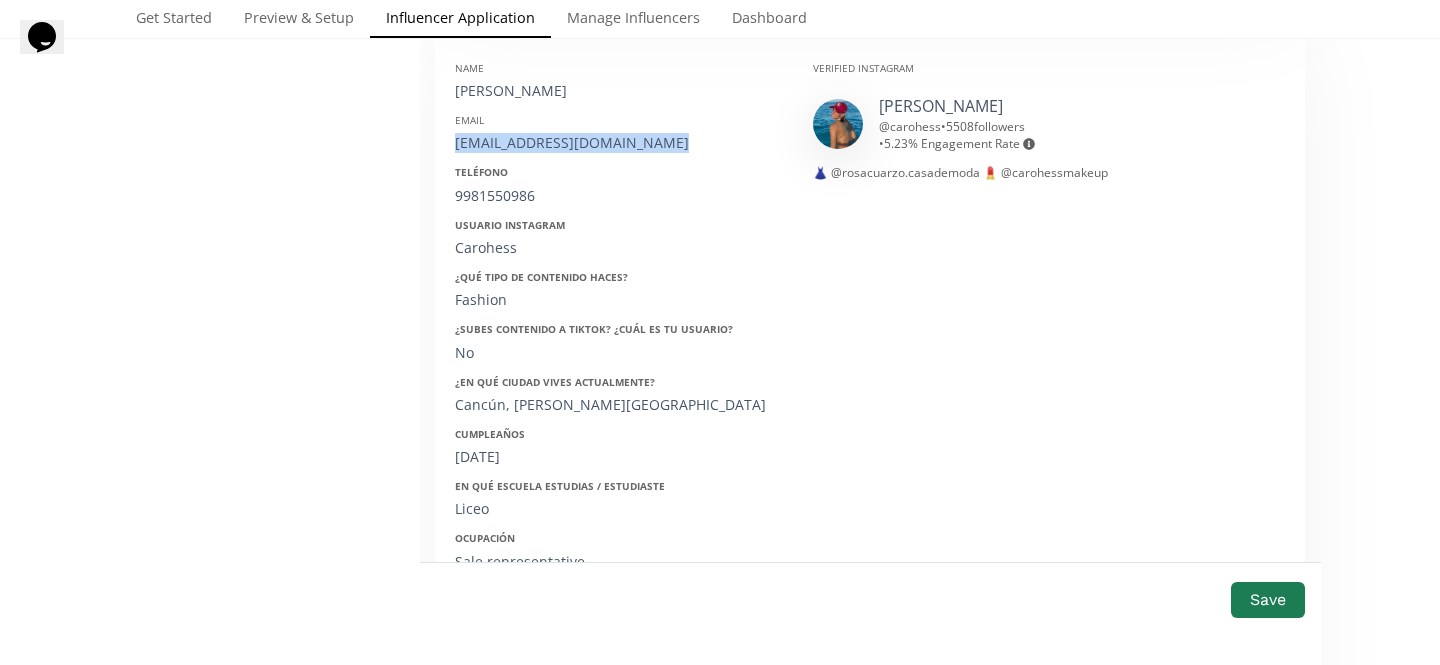 click on "[EMAIL_ADDRESS][DOMAIN_NAME]" at bounding box center (619, 143) 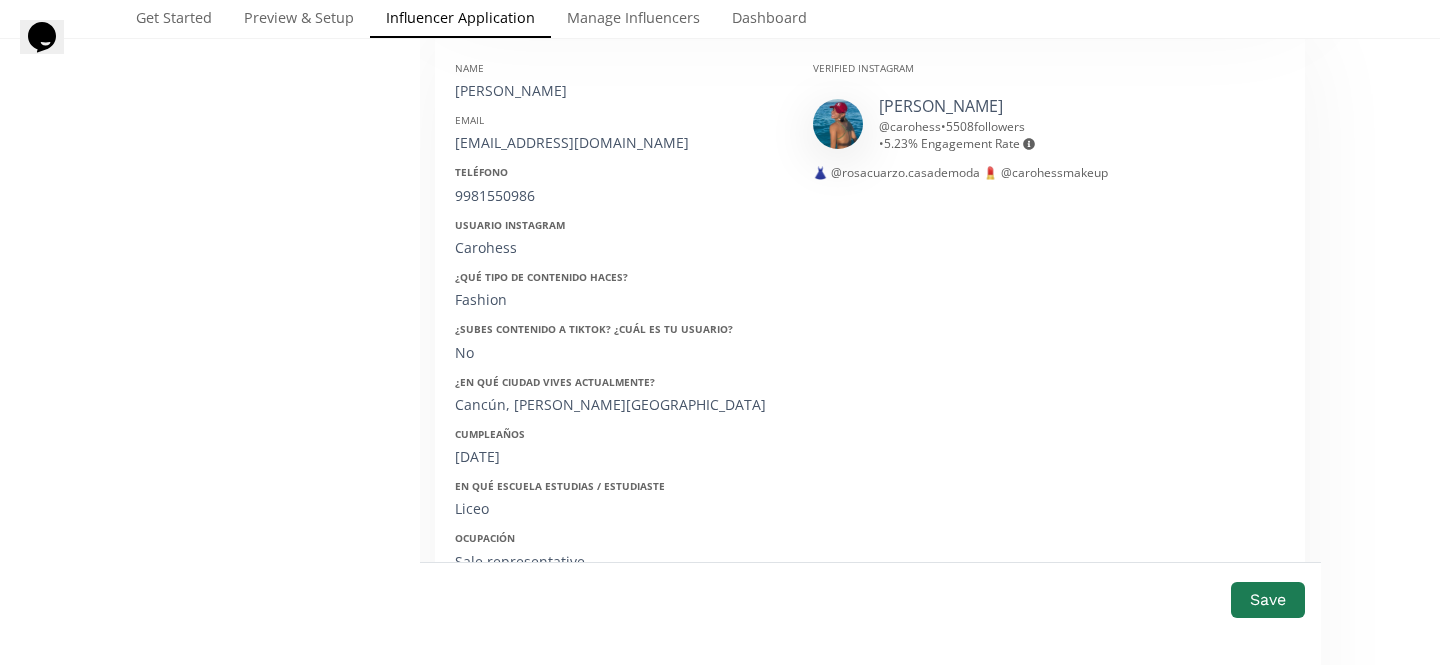 click on "[PERSON_NAME]" at bounding box center (619, 91) 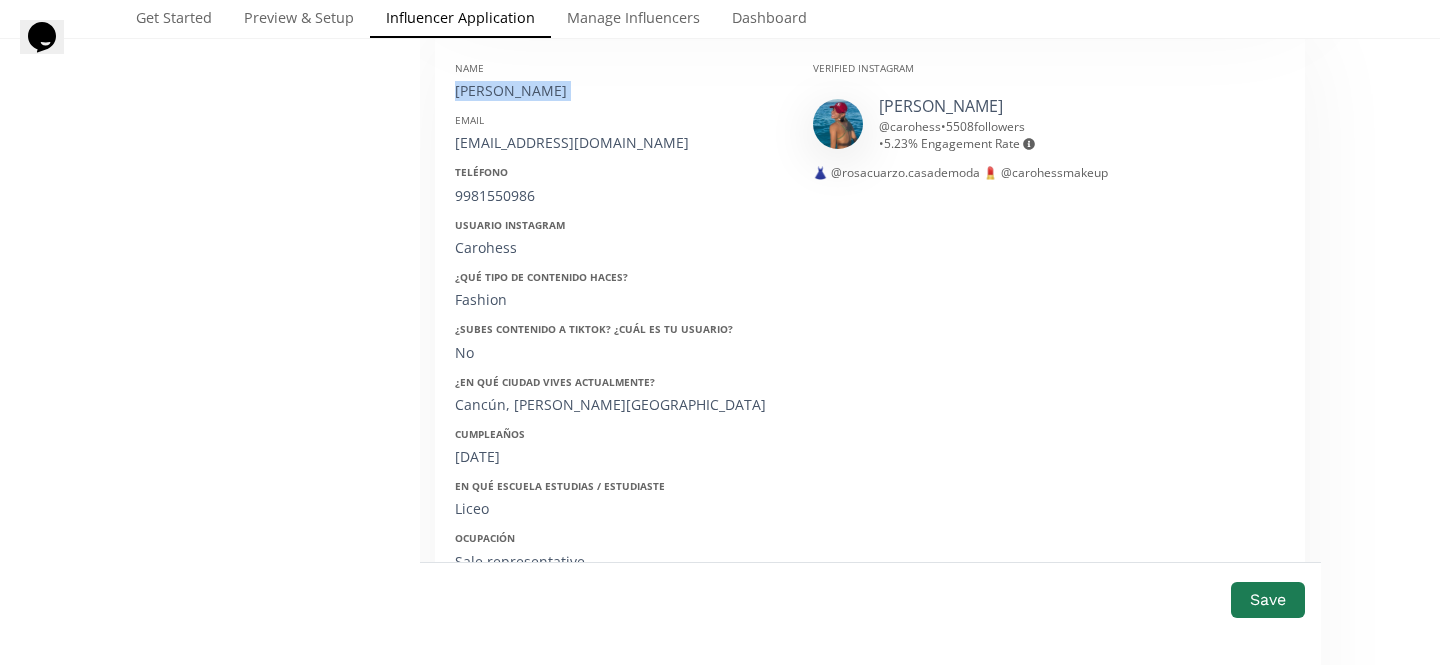 click on "[PERSON_NAME]" at bounding box center (619, 91) 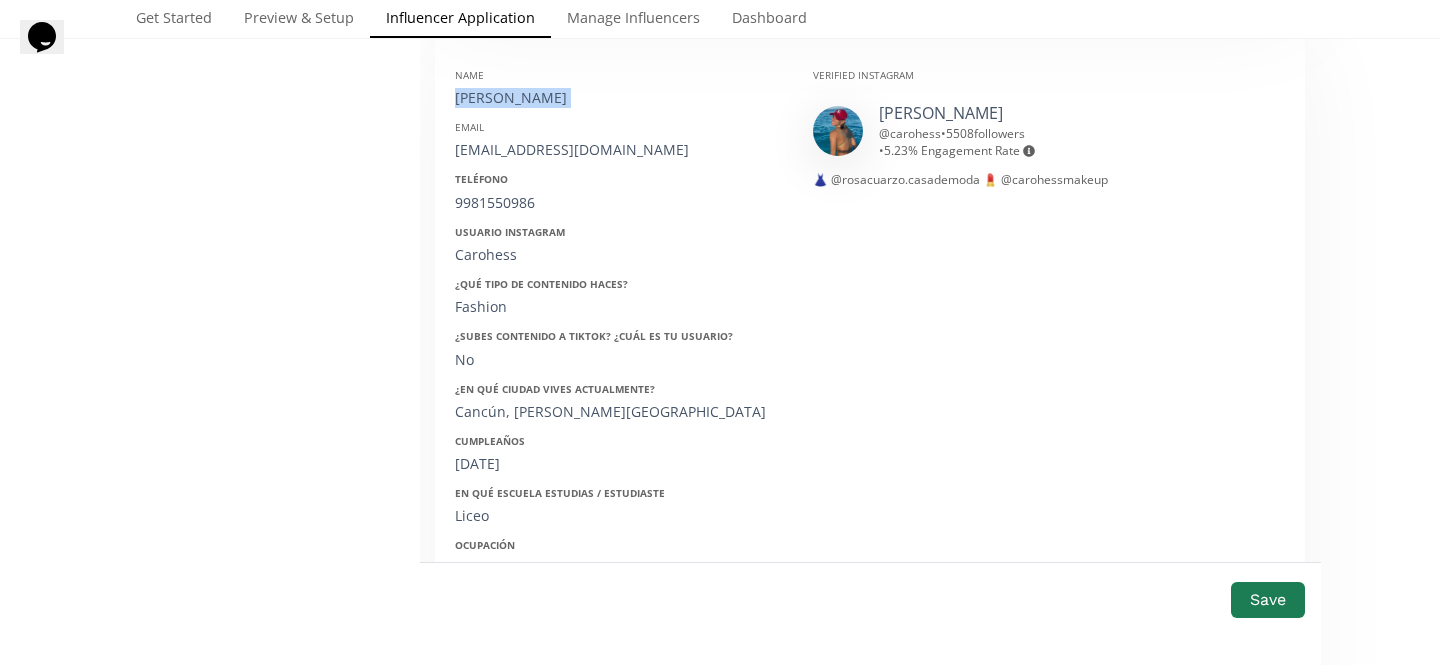 scroll, scrollTop: 1577, scrollLeft: 0, axis: vertical 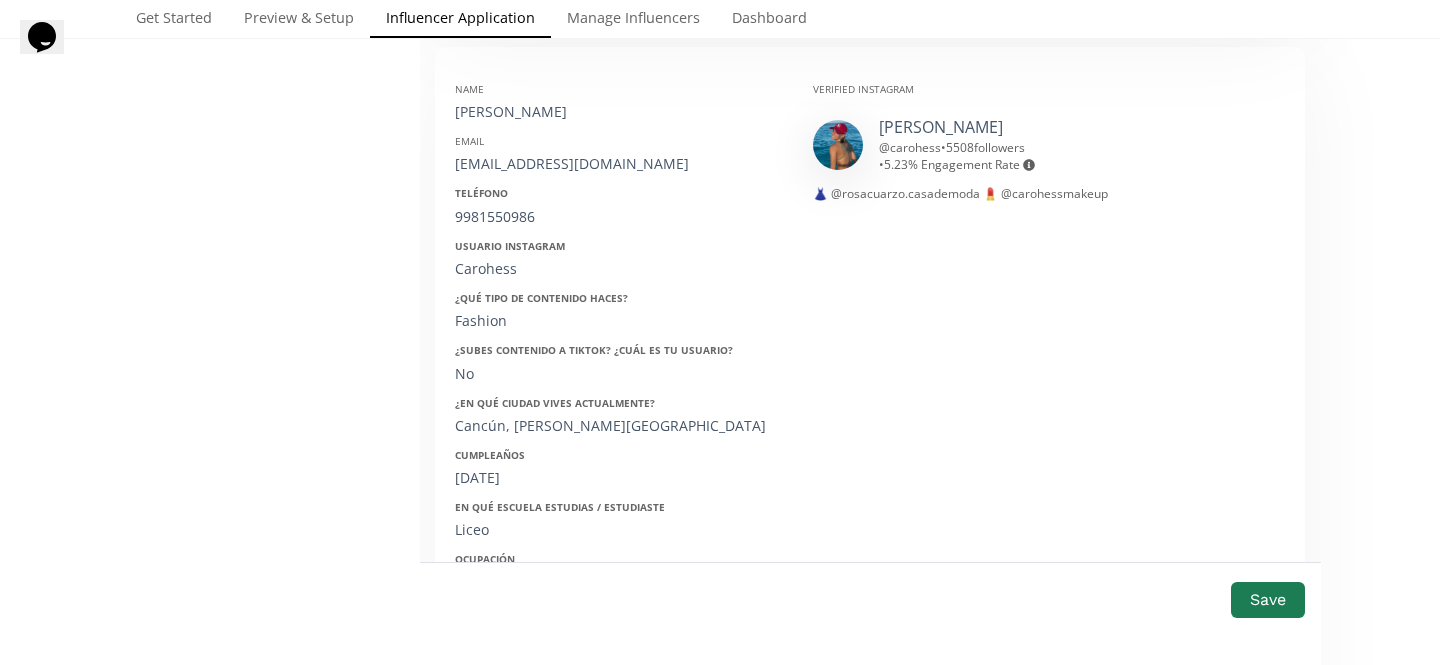 click on "Carohess" at bounding box center (619, 269) 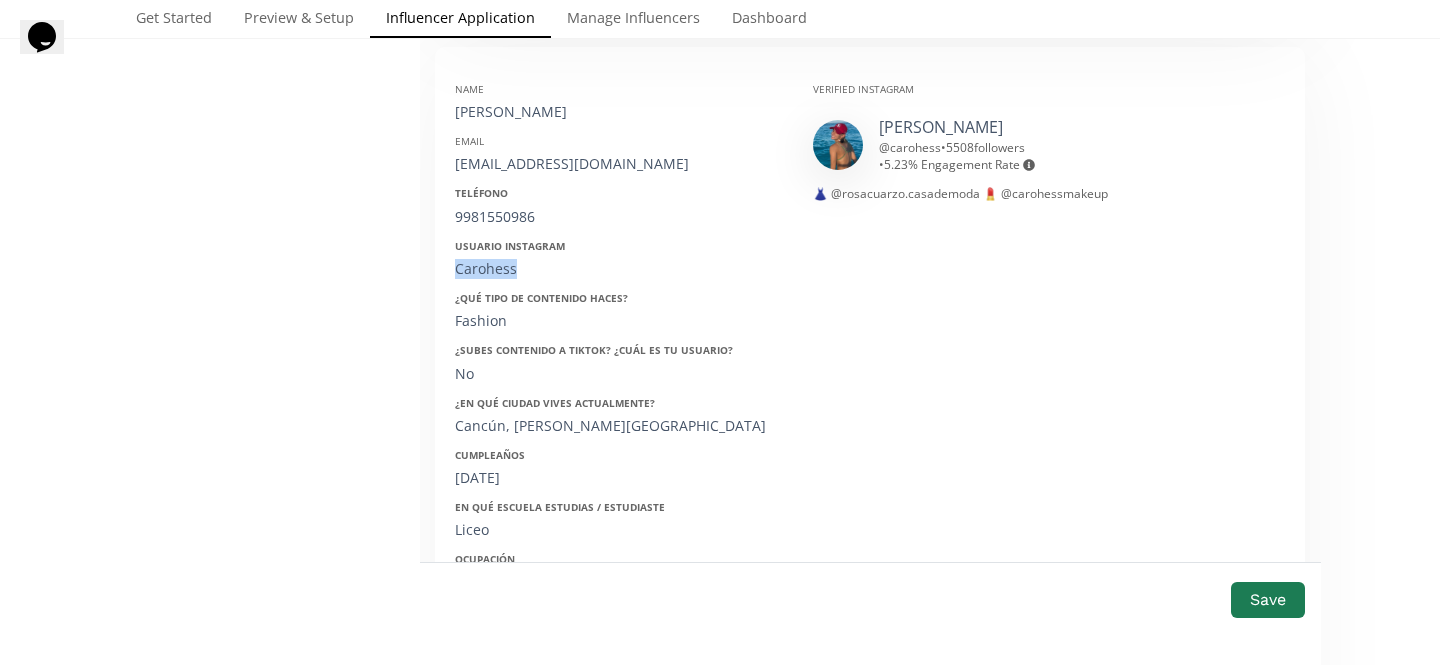 copy on "Carohess" 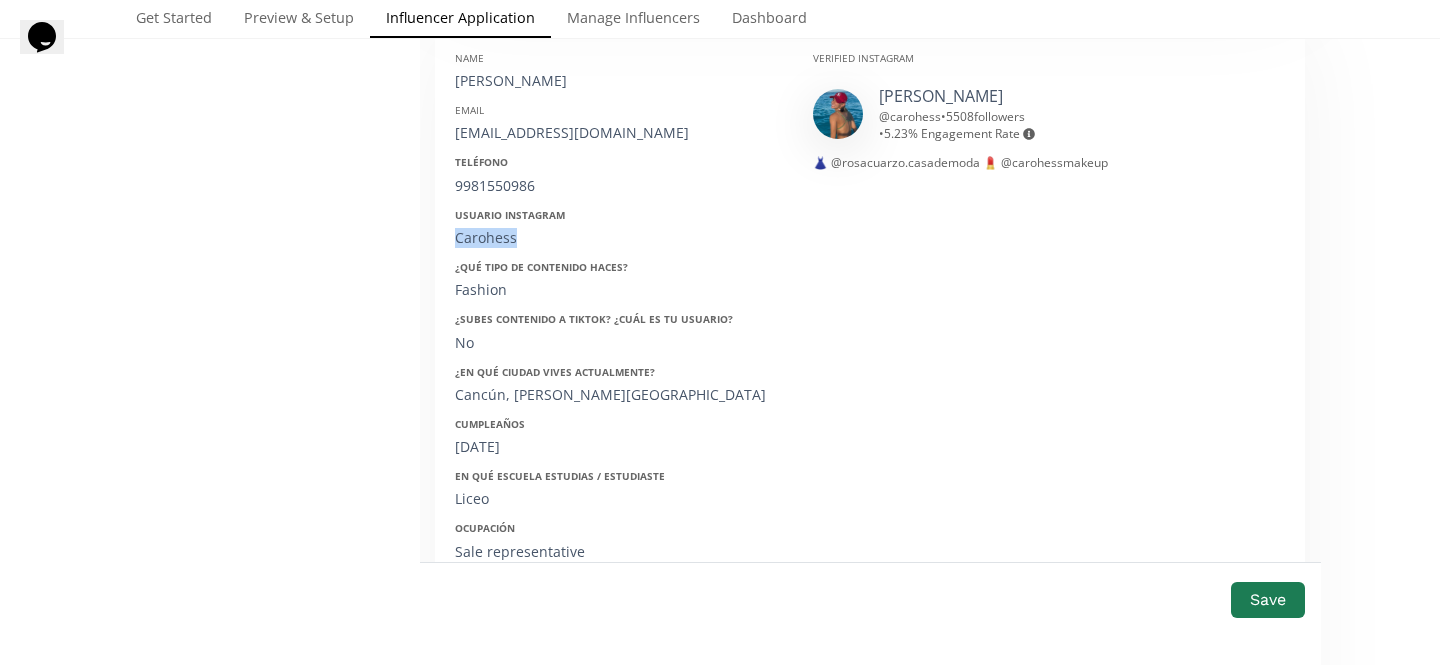 scroll, scrollTop: 1626, scrollLeft: 0, axis: vertical 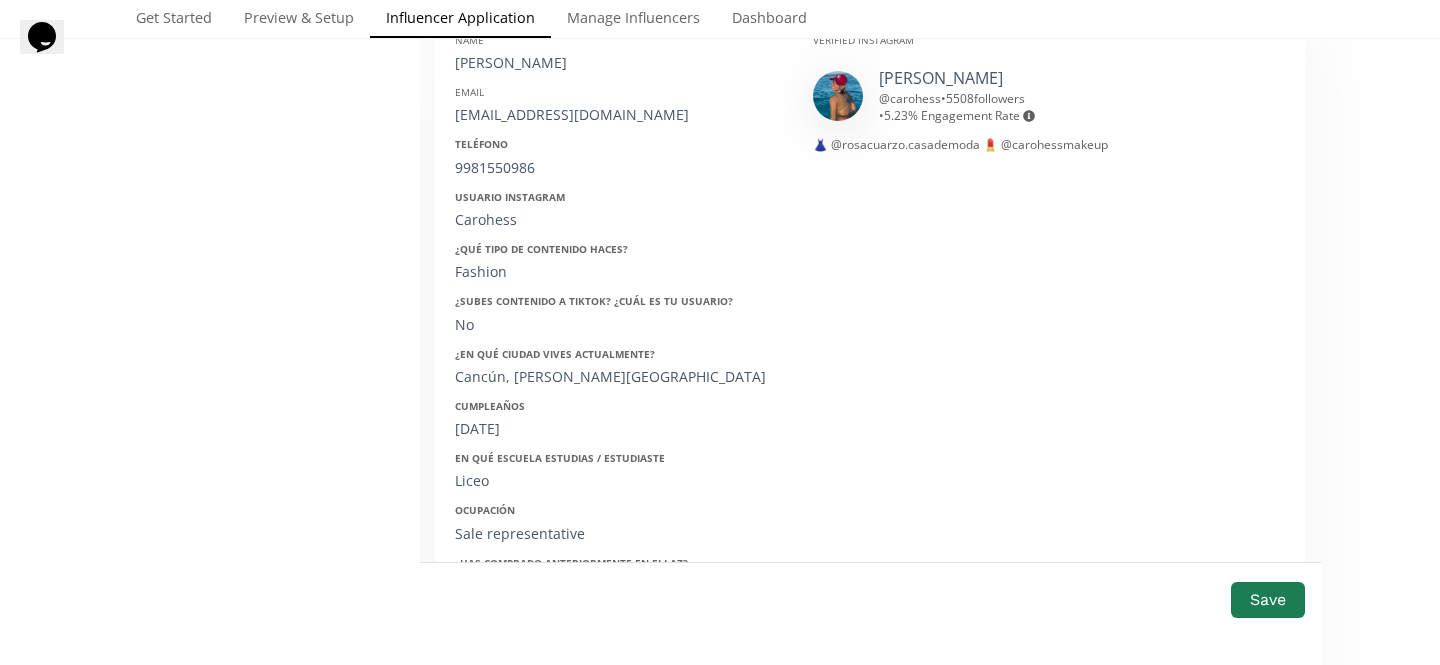 click on "Fashion" at bounding box center [619, 272] 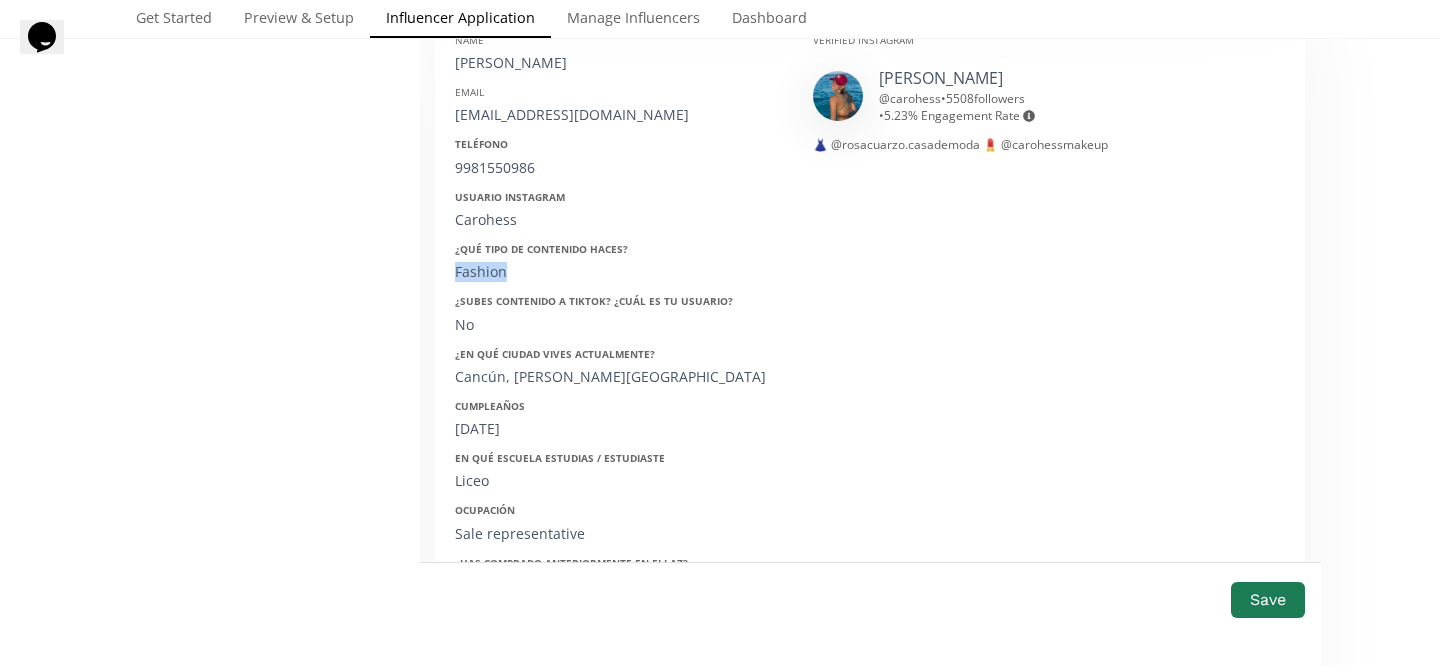 click on "Fashion" at bounding box center (619, 272) 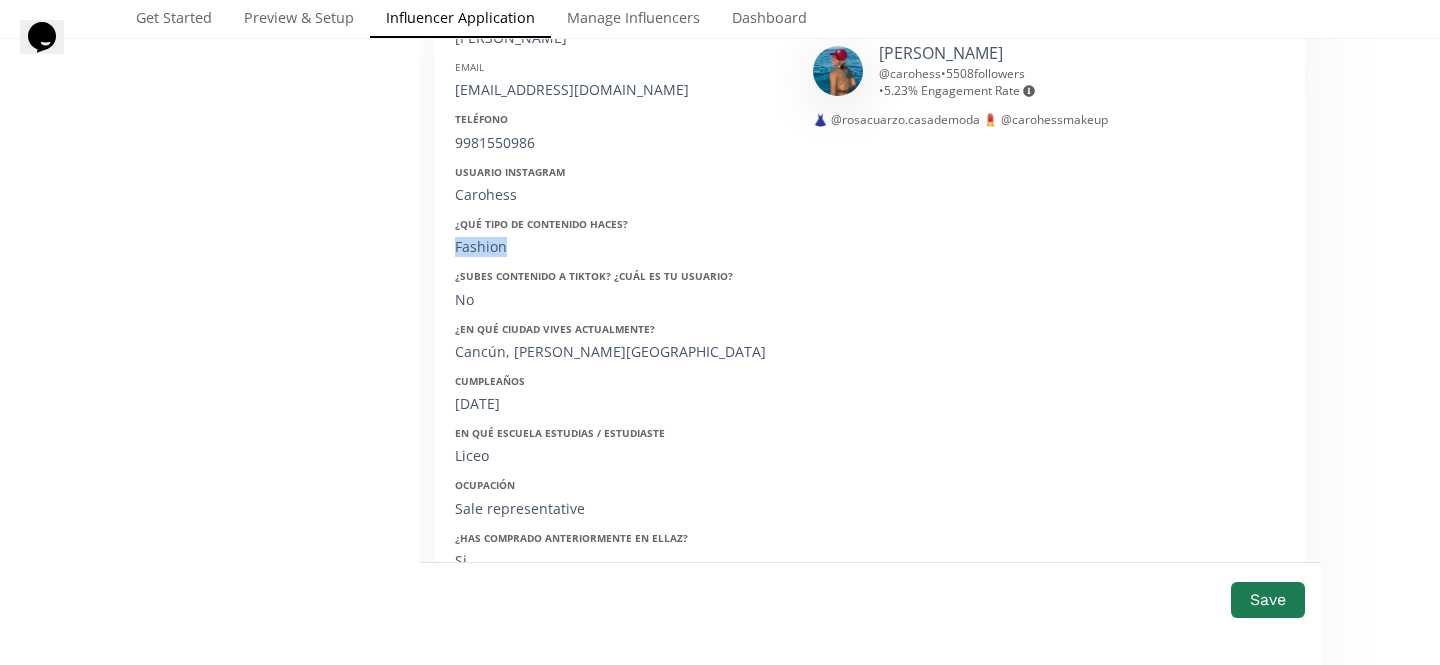 scroll, scrollTop: 1653, scrollLeft: 0, axis: vertical 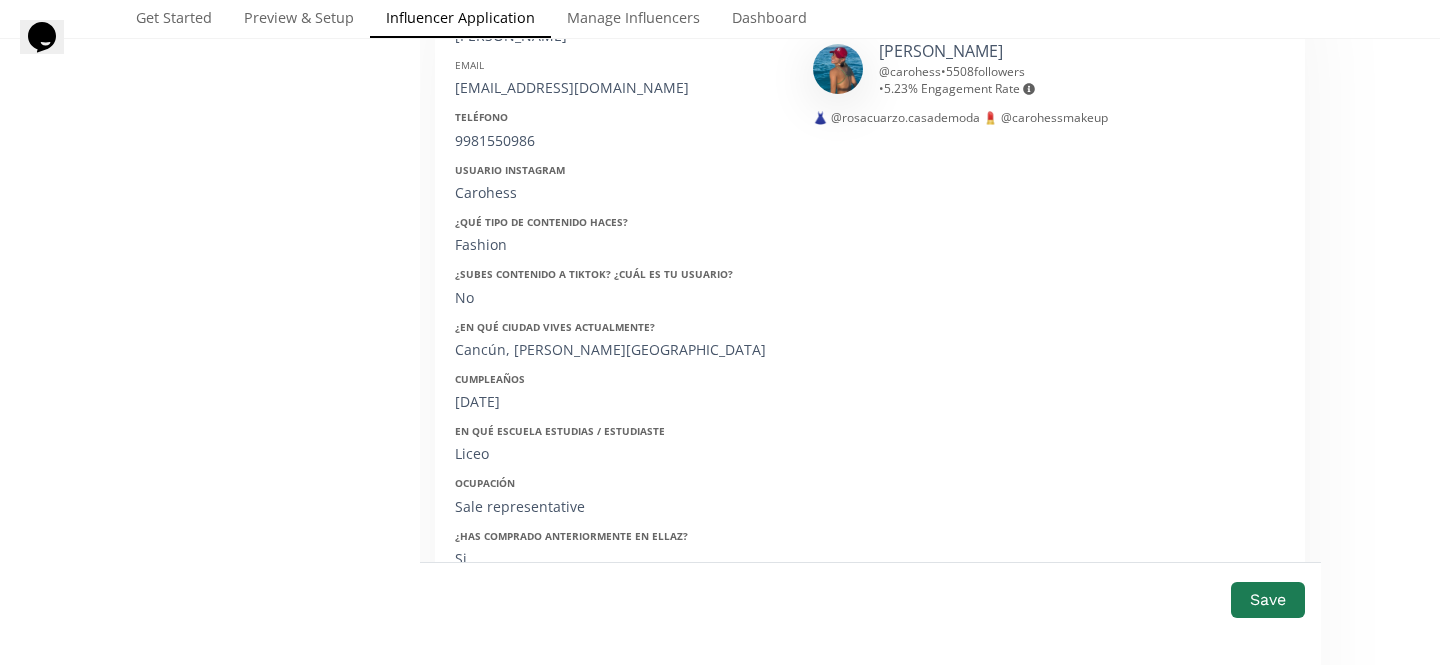 click on "Cancún, Quintana roo" at bounding box center [619, 350] 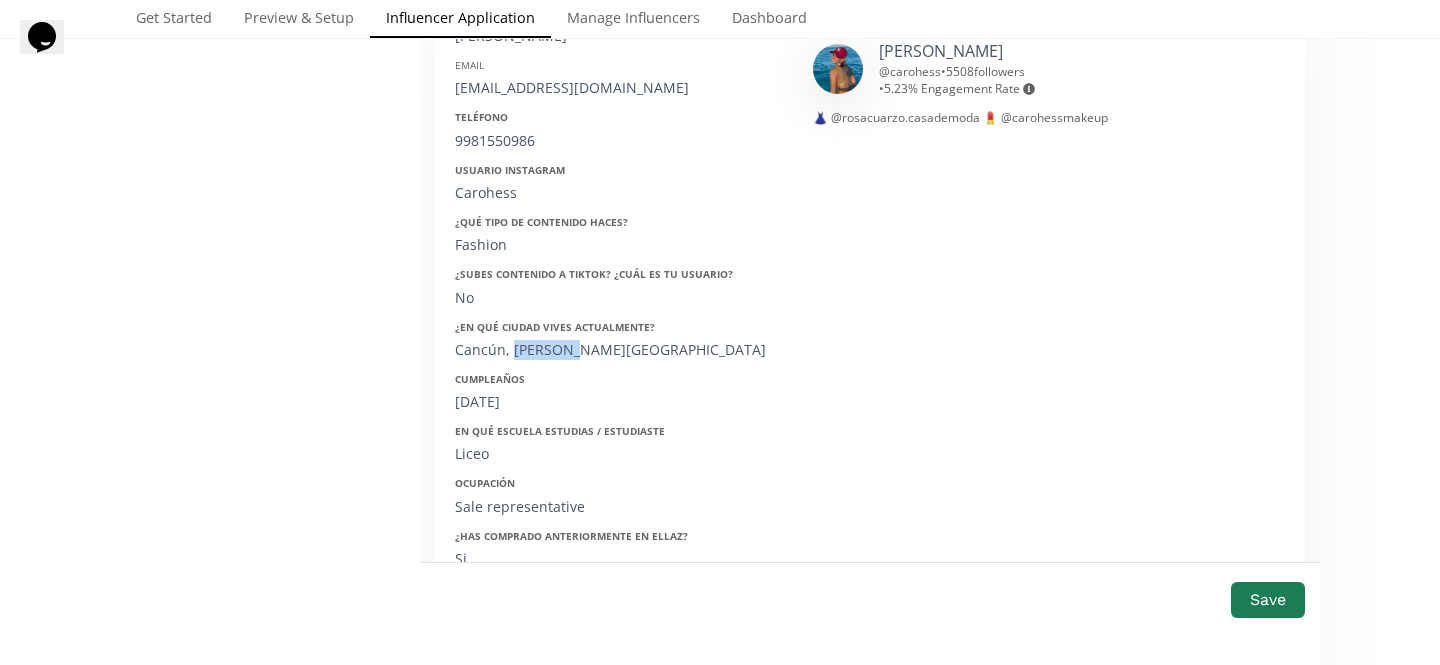 click on "Cancún, Quintana roo" at bounding box center [619, 350] 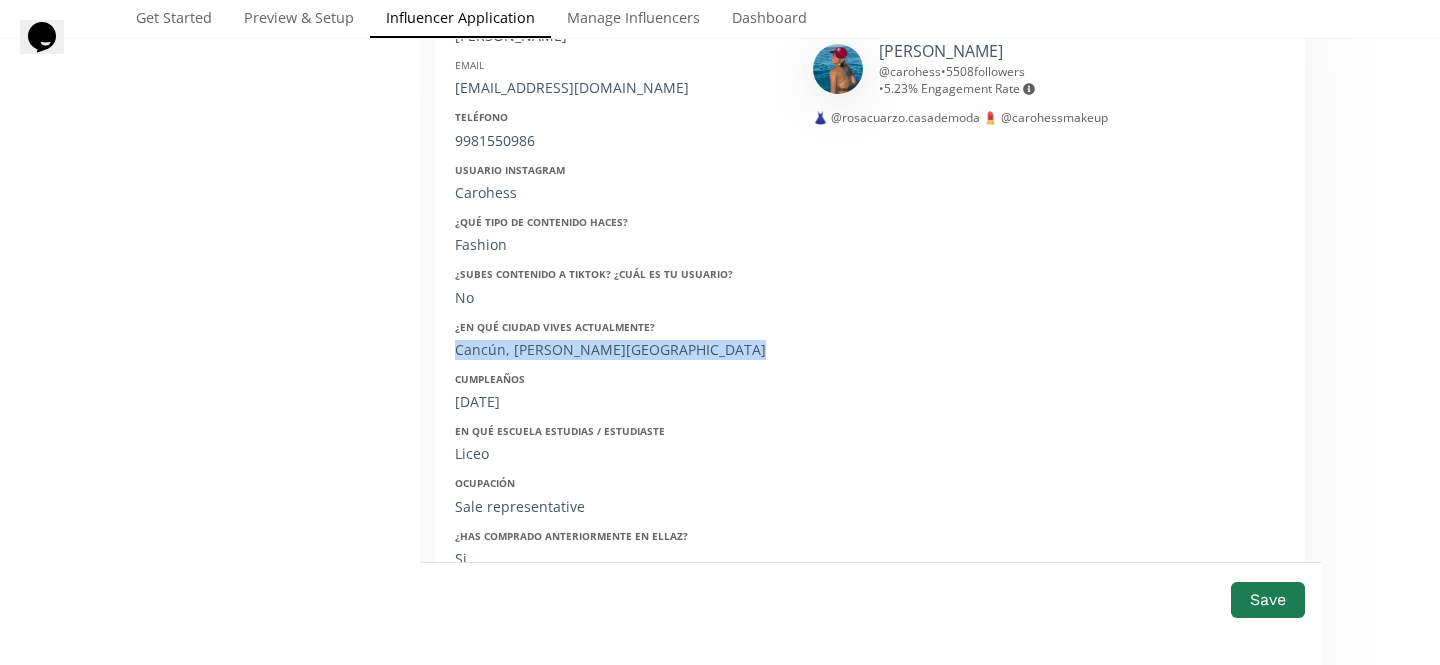 click on "Cancún, Quintana roo" at bounding box center (619, 350) 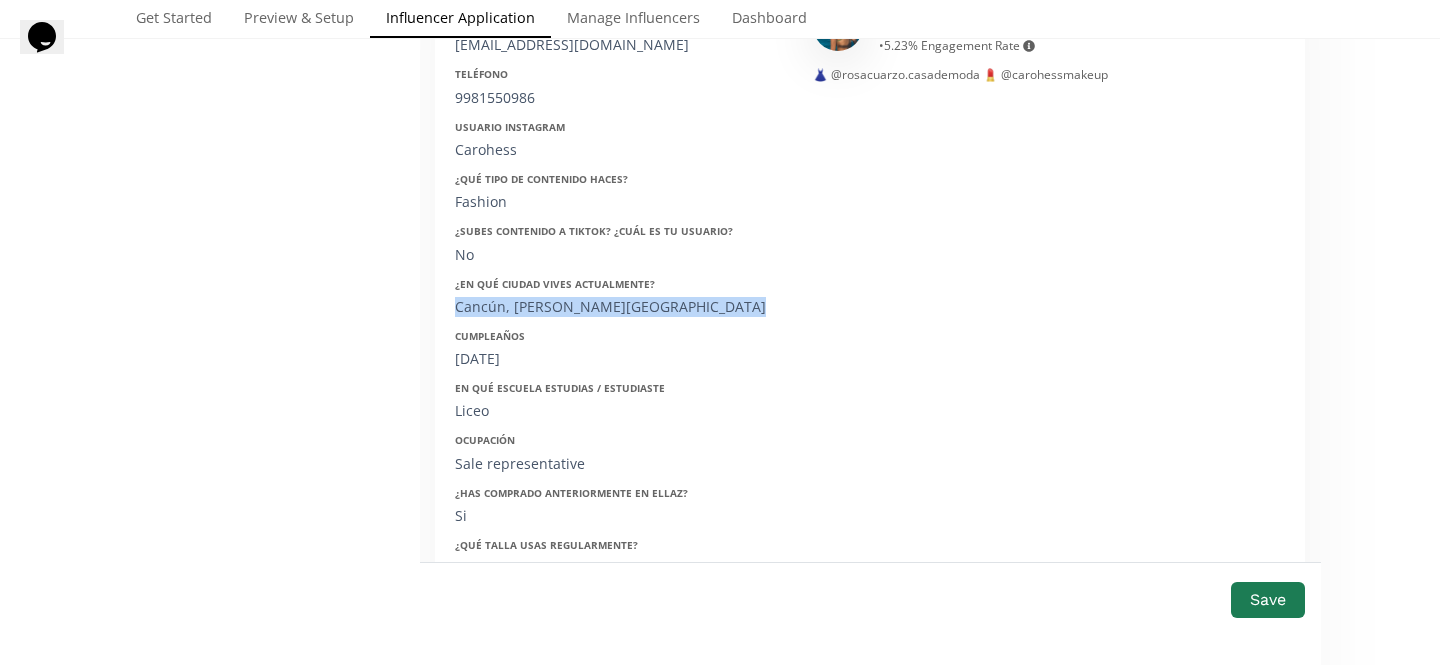 scroll, scrollTop: 1734, scrollLeft: 0, axis: vertical 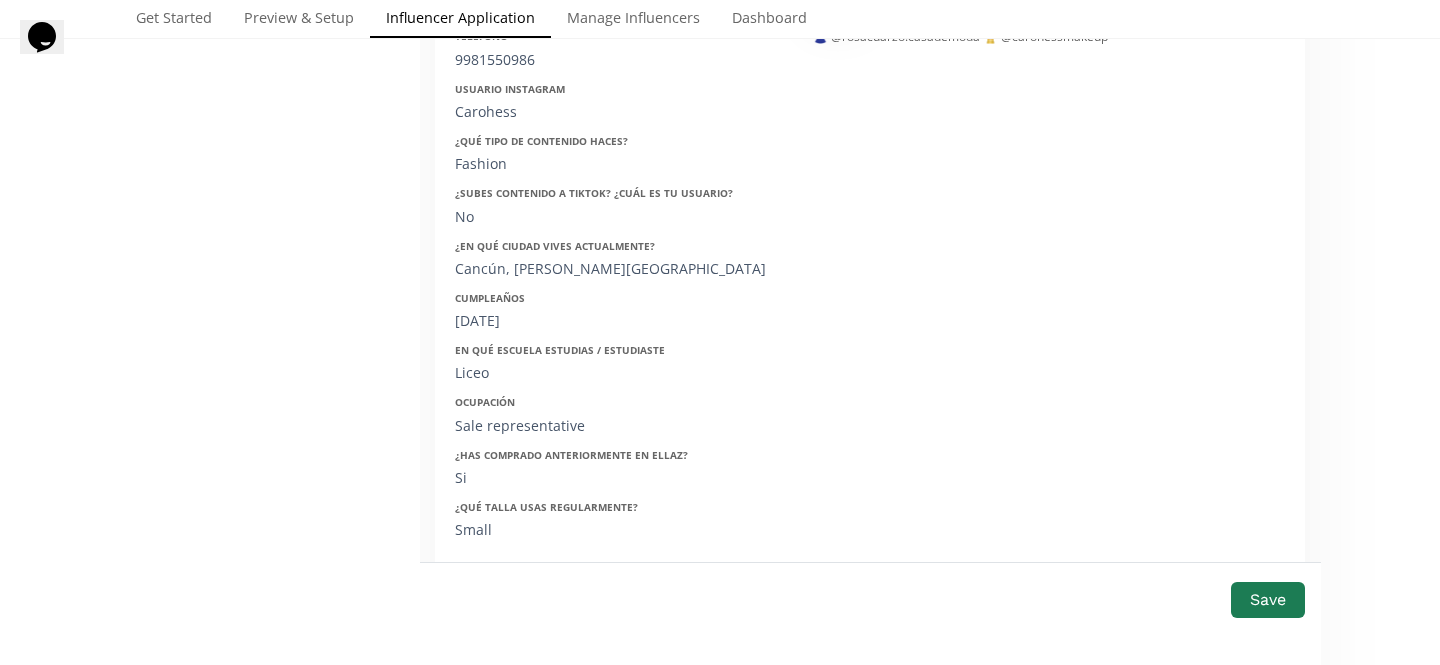 click on "Name Carolina Saucedo  Email caro_hess@hotmail.com Teléfono 9981550986 Usuario Instagram Carohess ¿Qué tipo de contenido haces? Fashion  ¿Subes contenido a Tiktok? ¿Cuál es tu usuario? No ¿En qué ciudad vives actualmente? Cancún, Quintana roo Cumpleaños 06/05/1991 En qué escuela estudias / estudiaste  Liceo  Ocupación Sale representative ¿Has comprado anteriormente en ellaz? Si  ¿Qué talla usas regularmente?  Small" at bounding box center (619, 226) 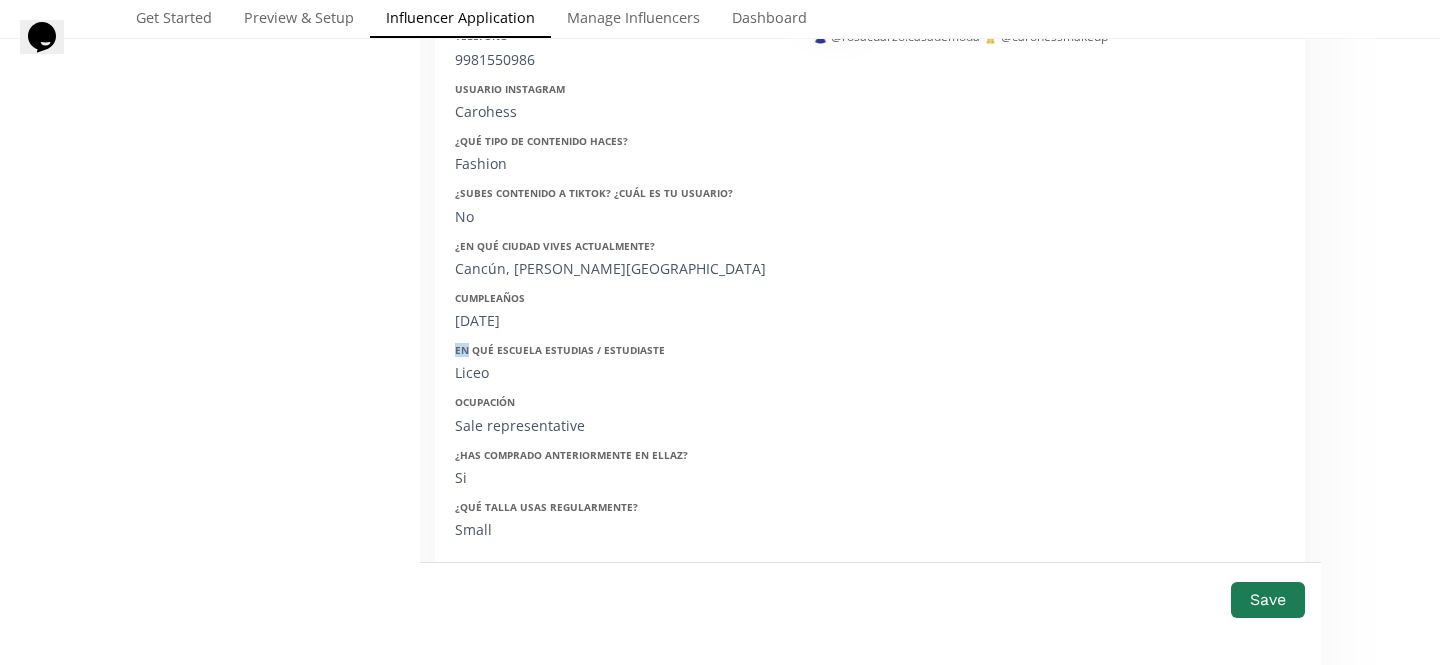 click on "Name Carolina Saucedo  Email caro_hess@hotmail.com Teléfono 9981550986 Usuario Instagram Carohess ¿Qué tipo de contenido haces? Fashion  ¿Subes contenido a Tiktok? ¿Cuál es tu usuario? No ¿En qué ciudad vives actualmente? Cancún, Quintana roo Cumpleaños 06/05/1991 En qué escuela estudias / estudiaste  Liceo  Ocupación Sale representative ¿Has comprado anteriormente en ellaz? Si  ¿Qué talla usas regularmente?  Small" at bounding box center [619, 226] 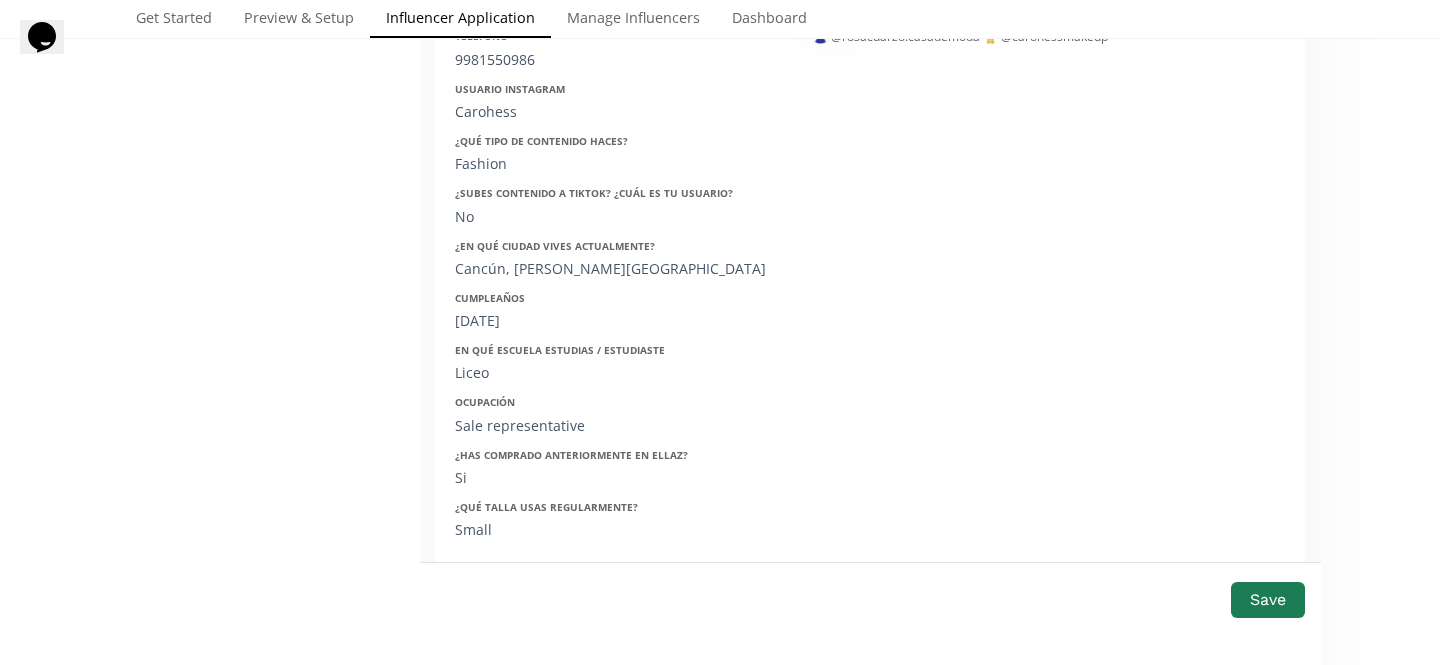 click on "06/05/1991" at bounding box center (619, 321) 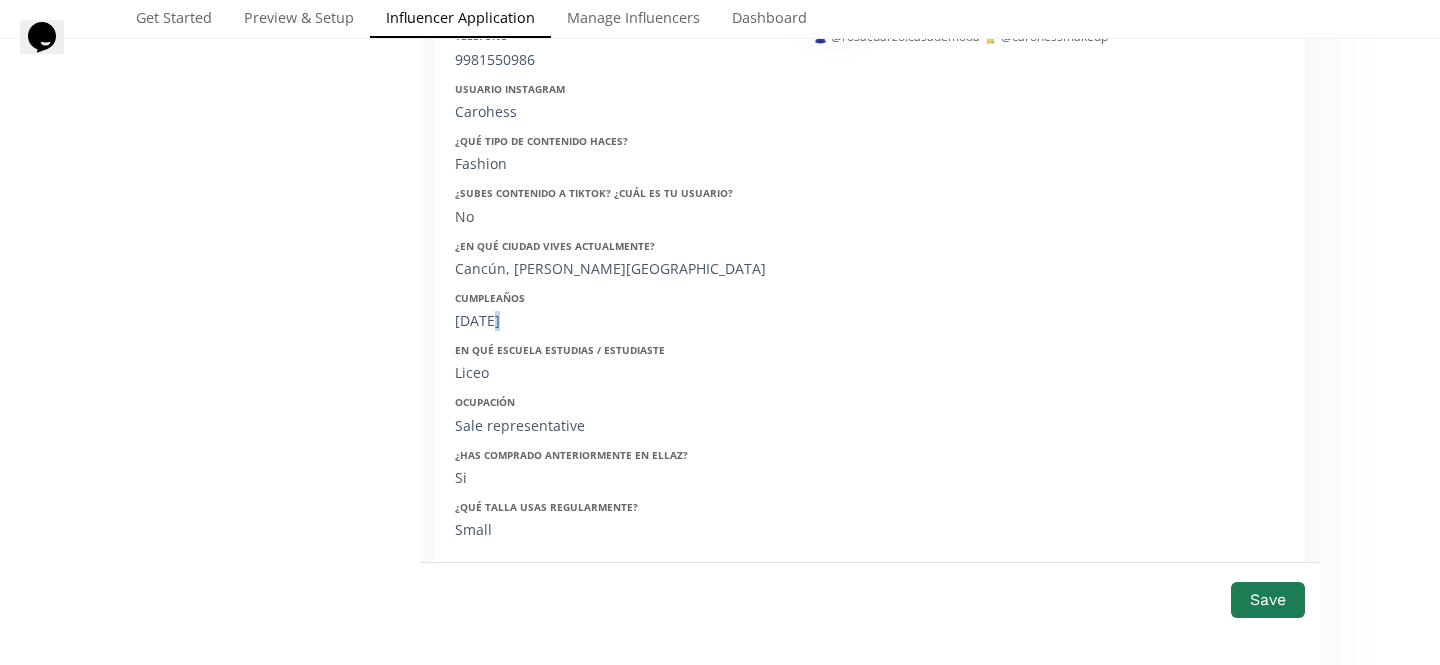 click on "06/05/1991" at bounding box center (619, 321) 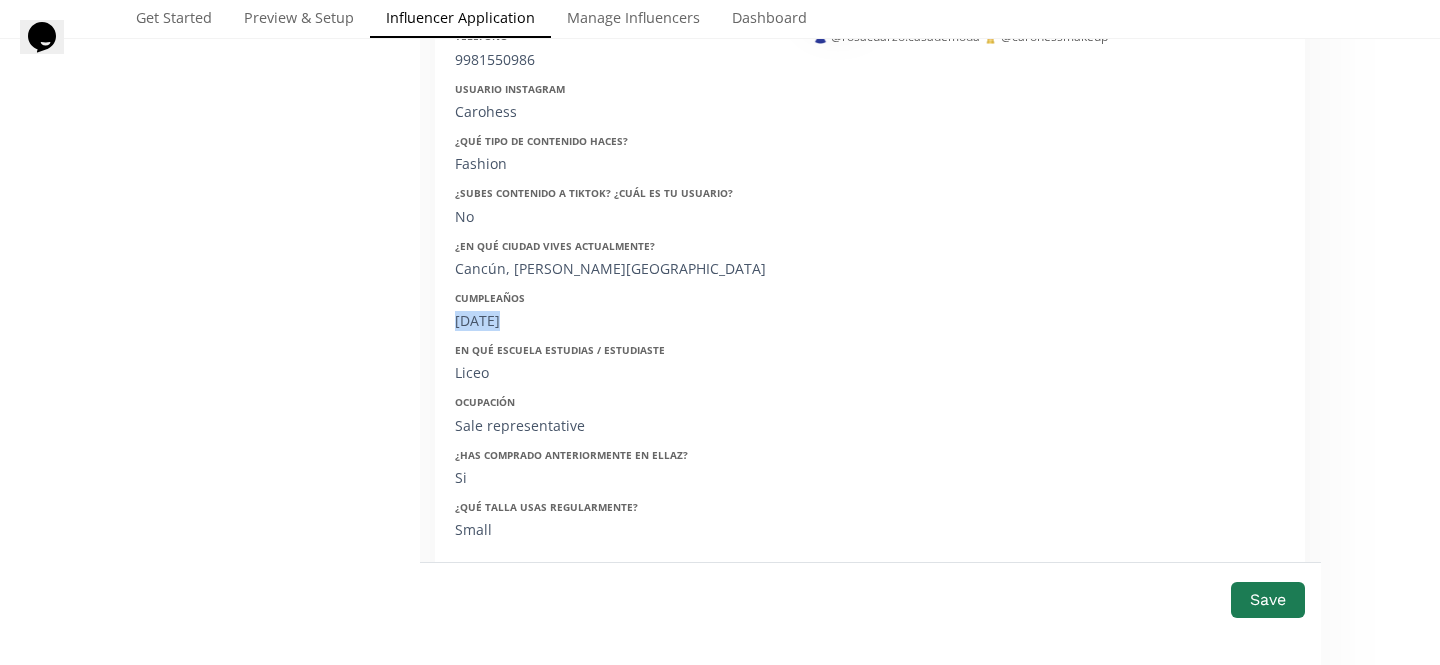 click on "06/05/1991" at bounding box center [619, 321] 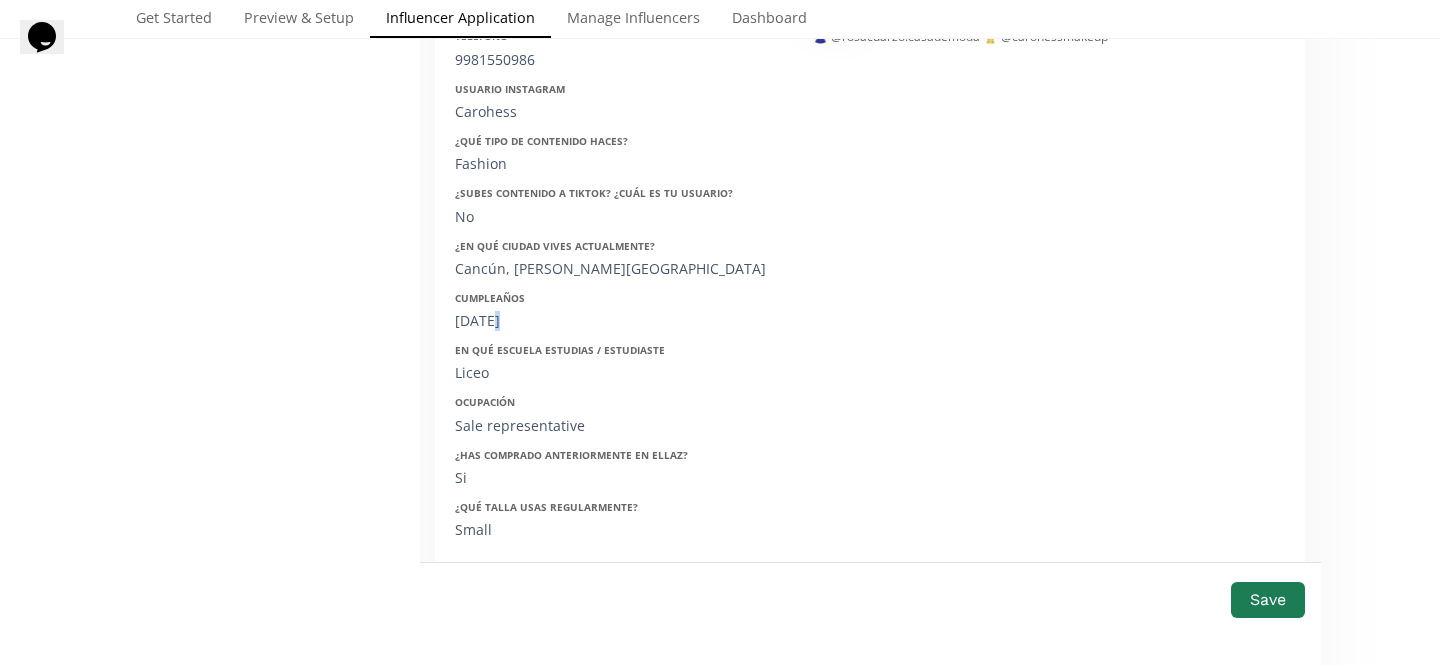 click on "06/05/1991" at bounding box center [619, 321] 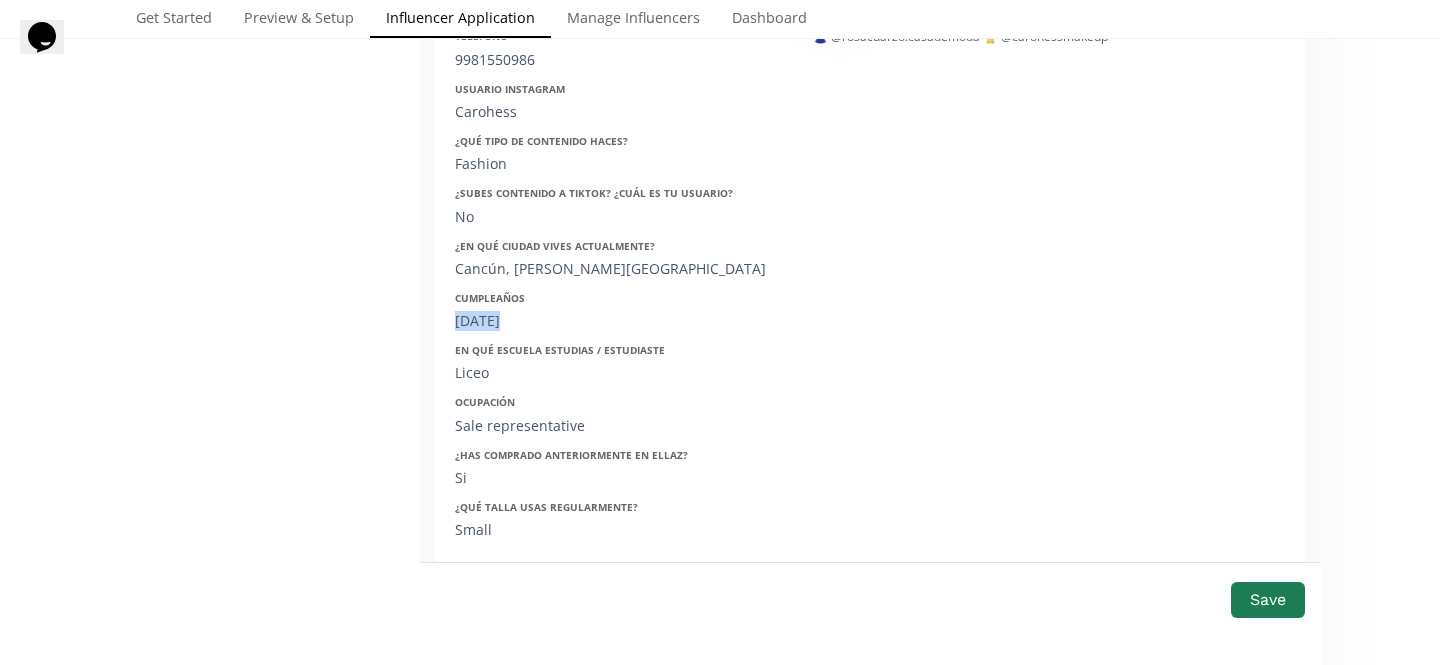 click on "06/05/1991" at bounding box center (619, 321) 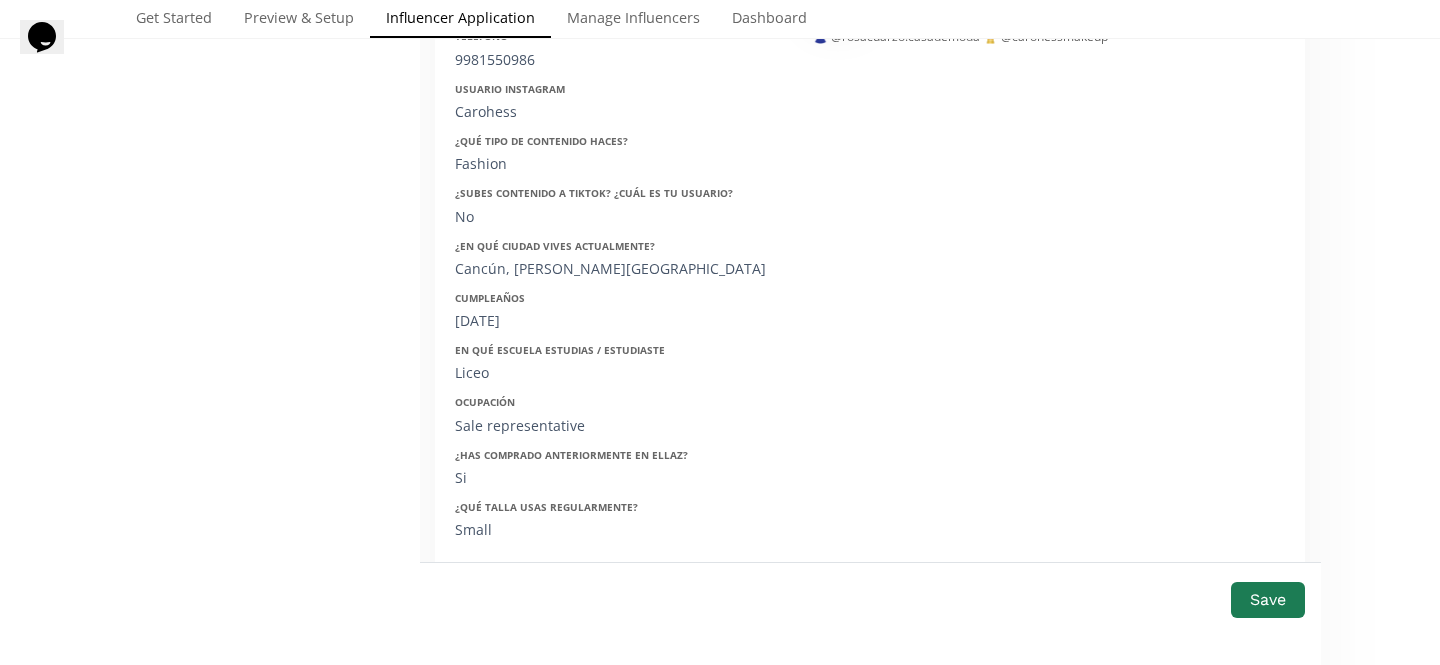 click on "Liceo" at bounding box center [619, 373] 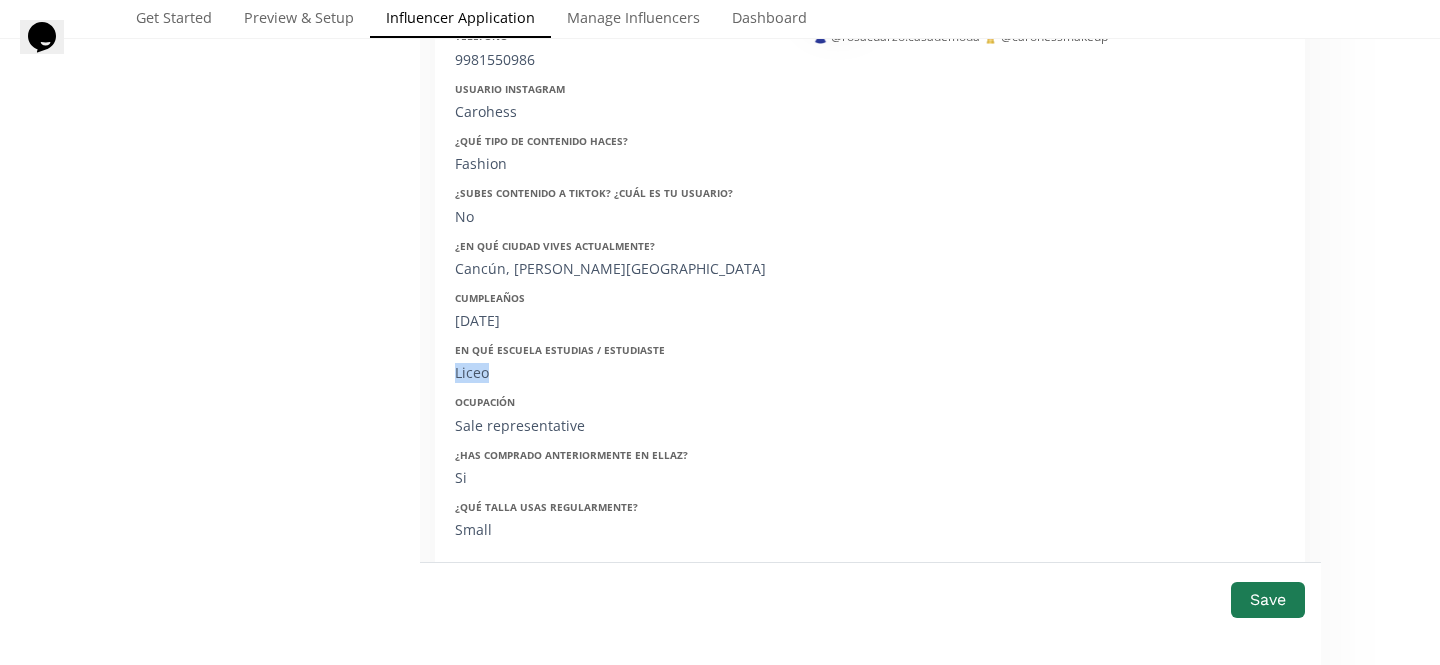 click on "Liceo" at bounding box center (619, 373) 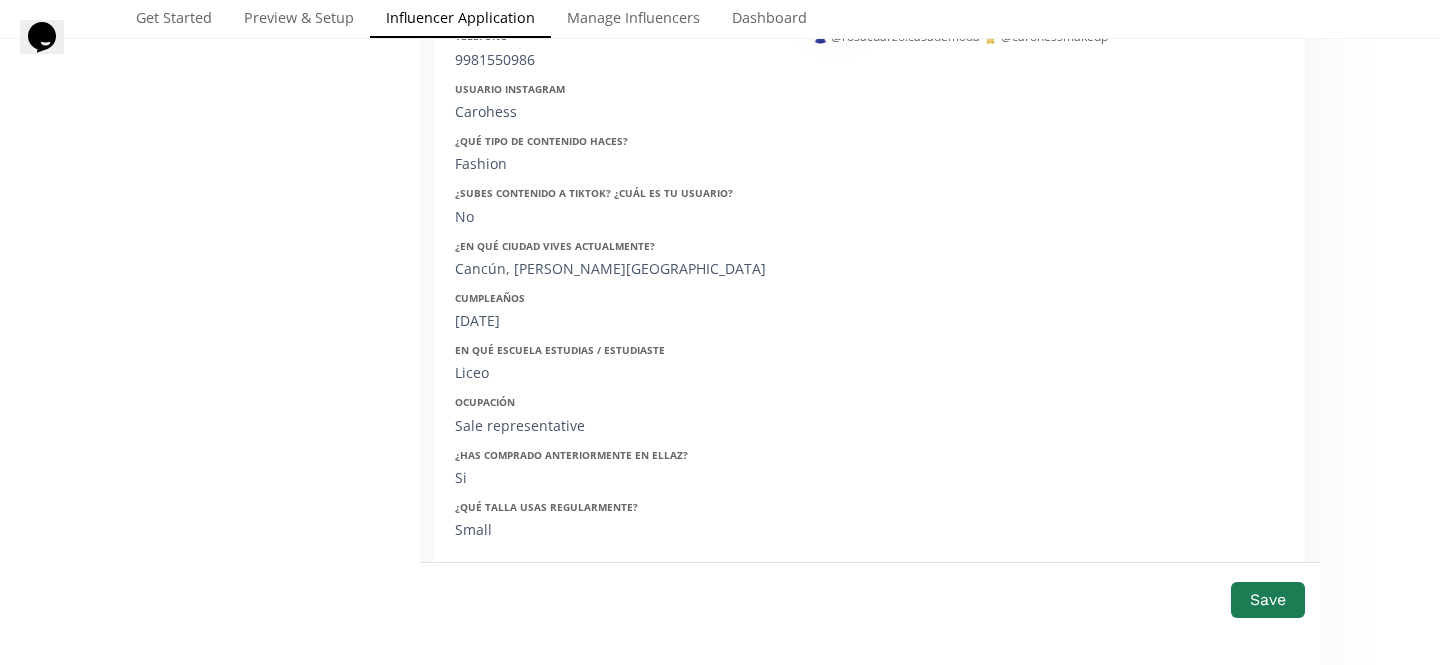 click on "Sale representative" at bounding box center [619, 426] 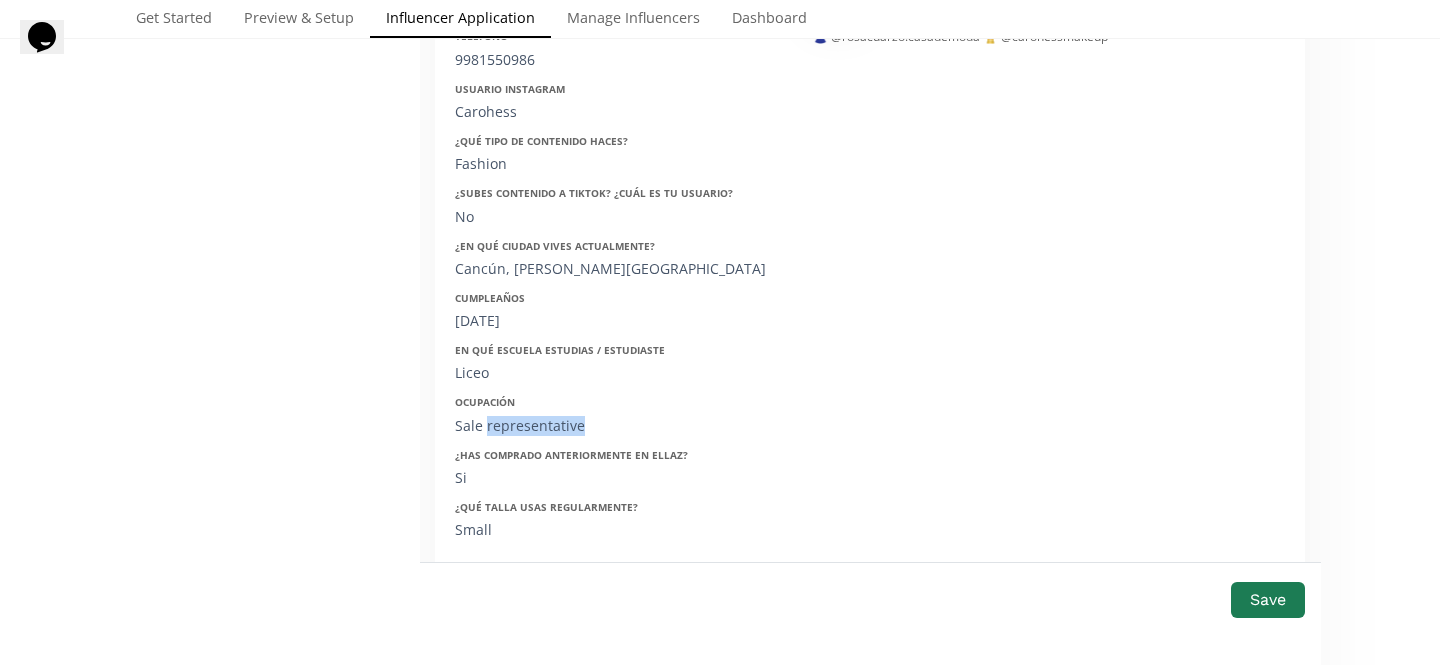 click on "Sale representative" at bounding box center [619, 426] 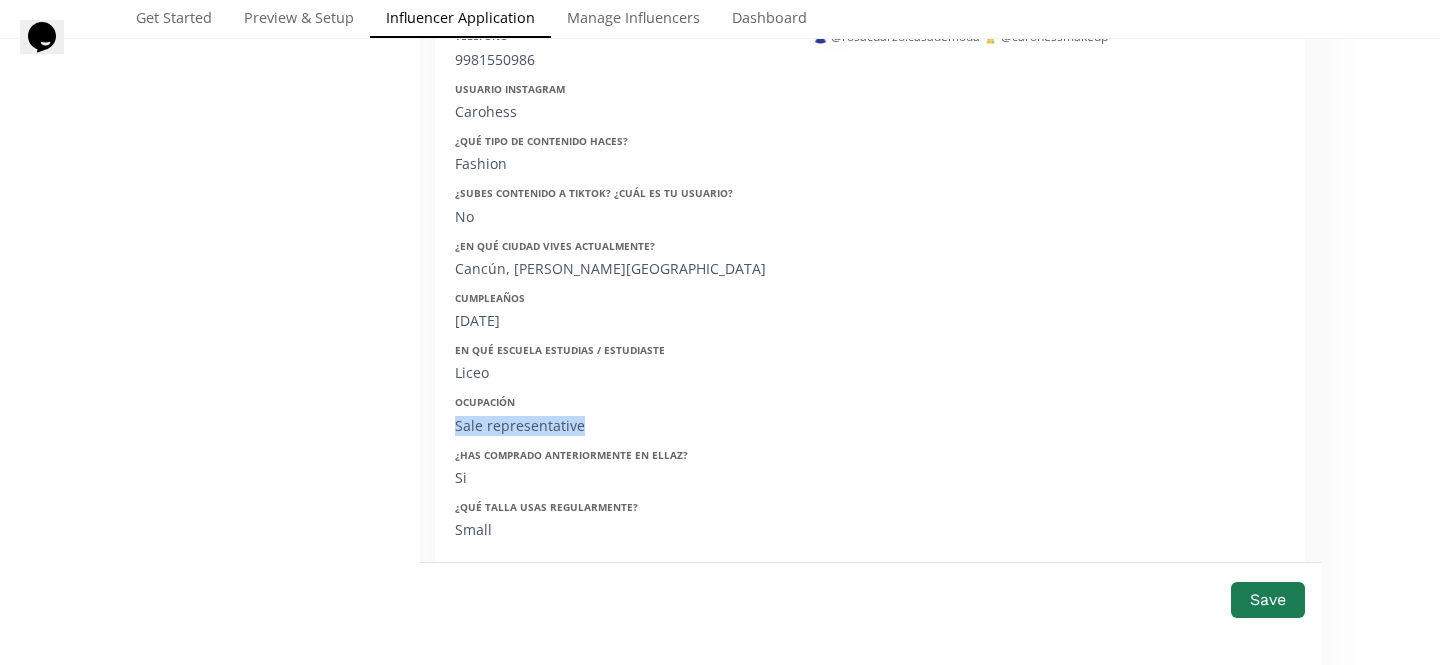 click on "Sale representative" at bounding box center [619, 426] 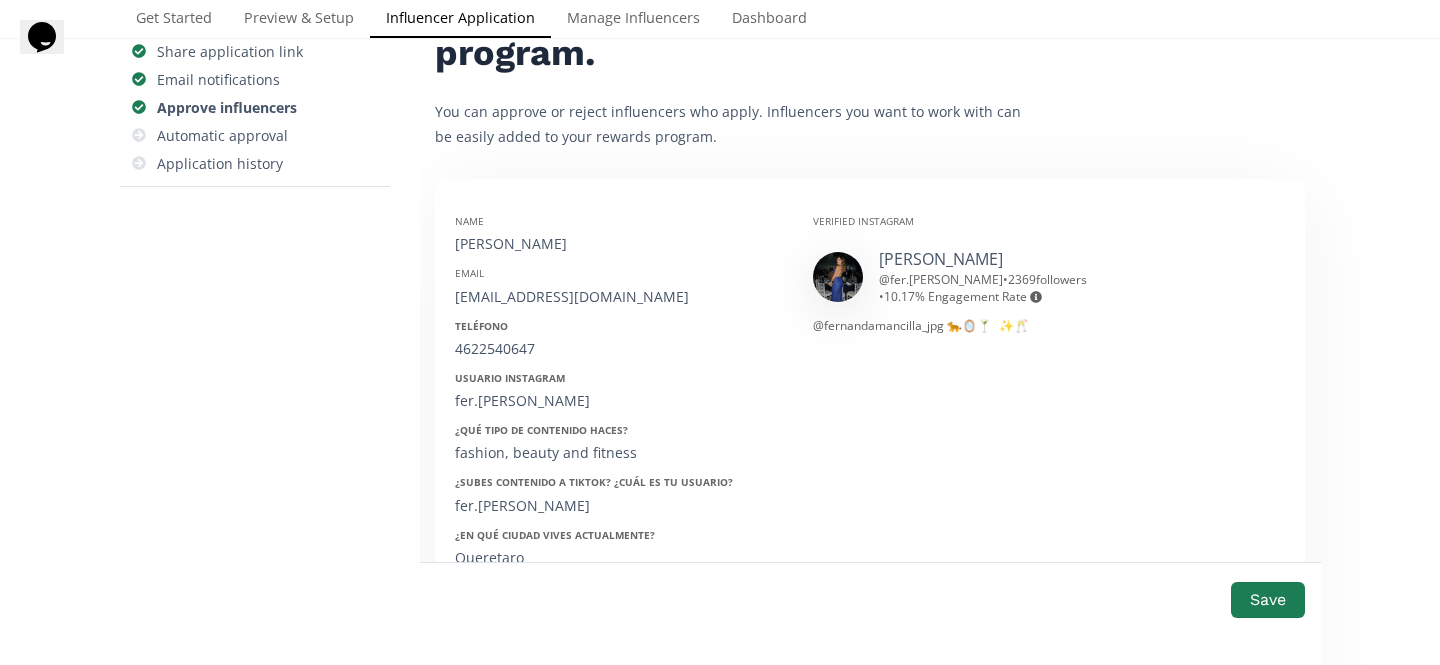 scroll, scrollTop: 262, scrollLeft: 0, axis: vertical 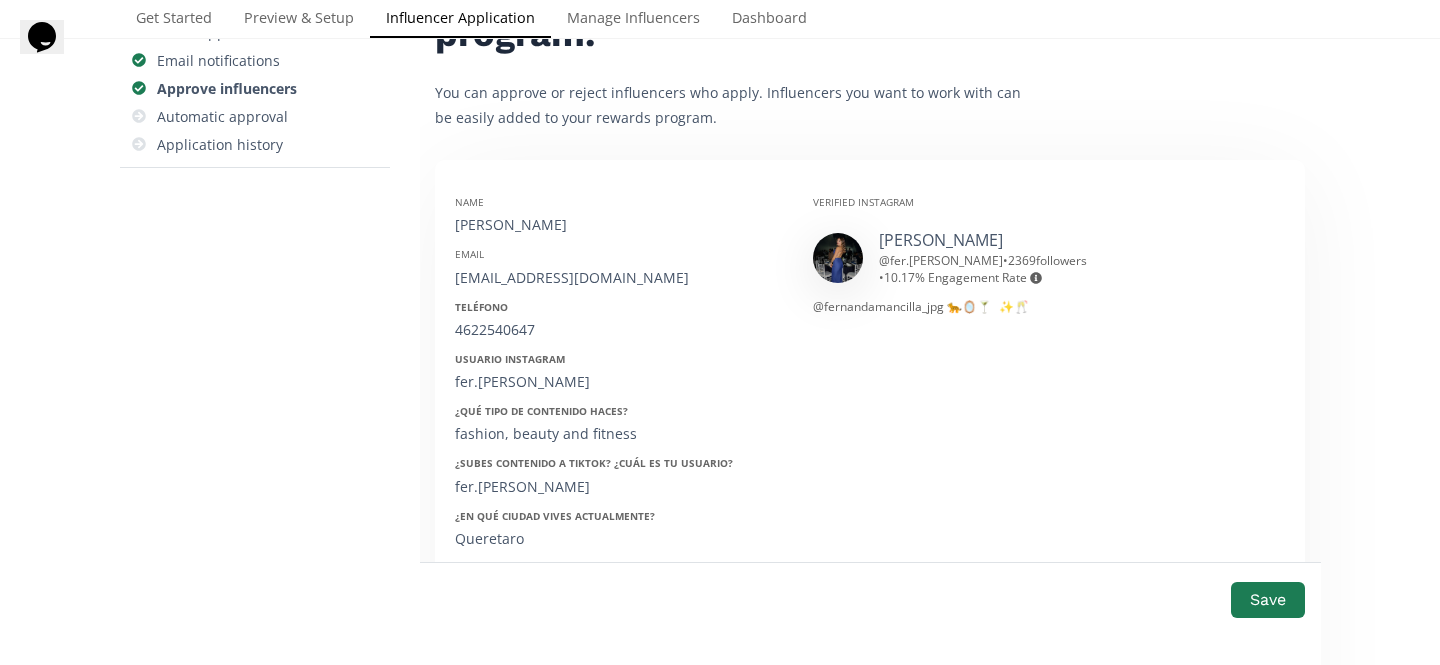 click on "[PERSON_NAME]" at bounding box center [619, 225] 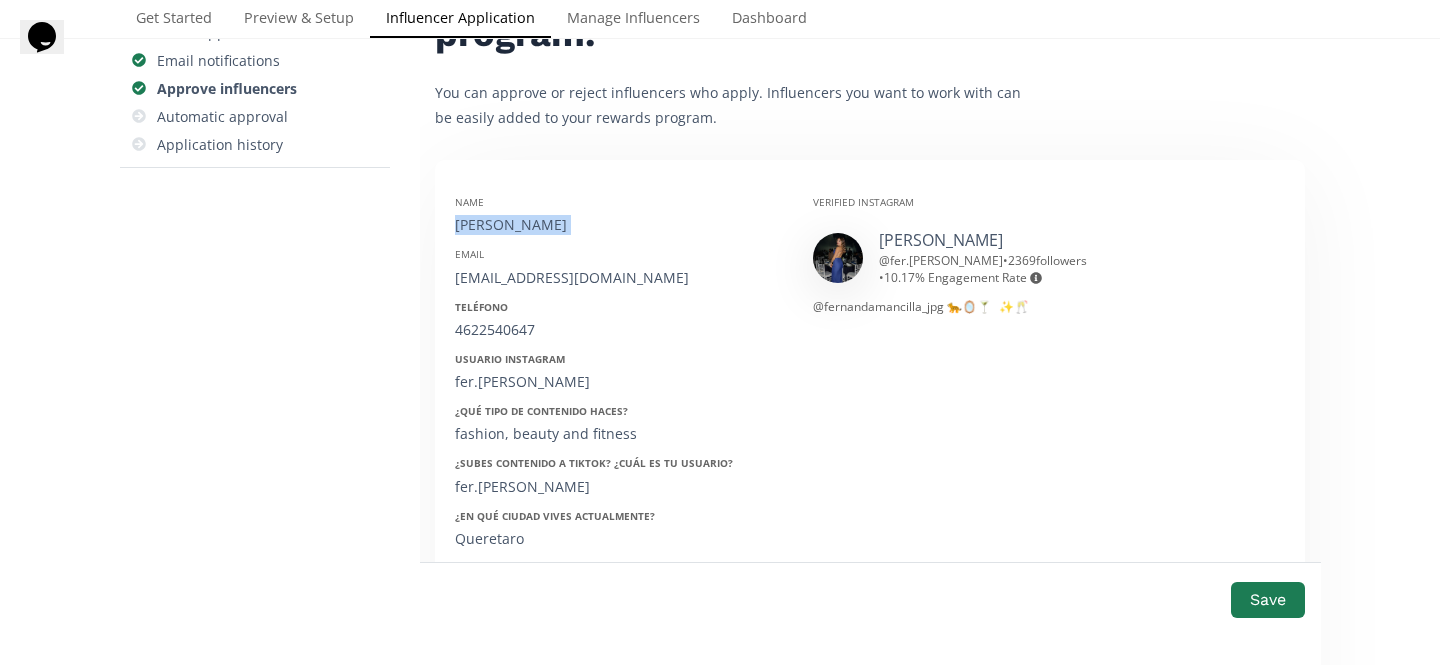 click on "[PERSON_NAME]" at bounding box center [619, 225] 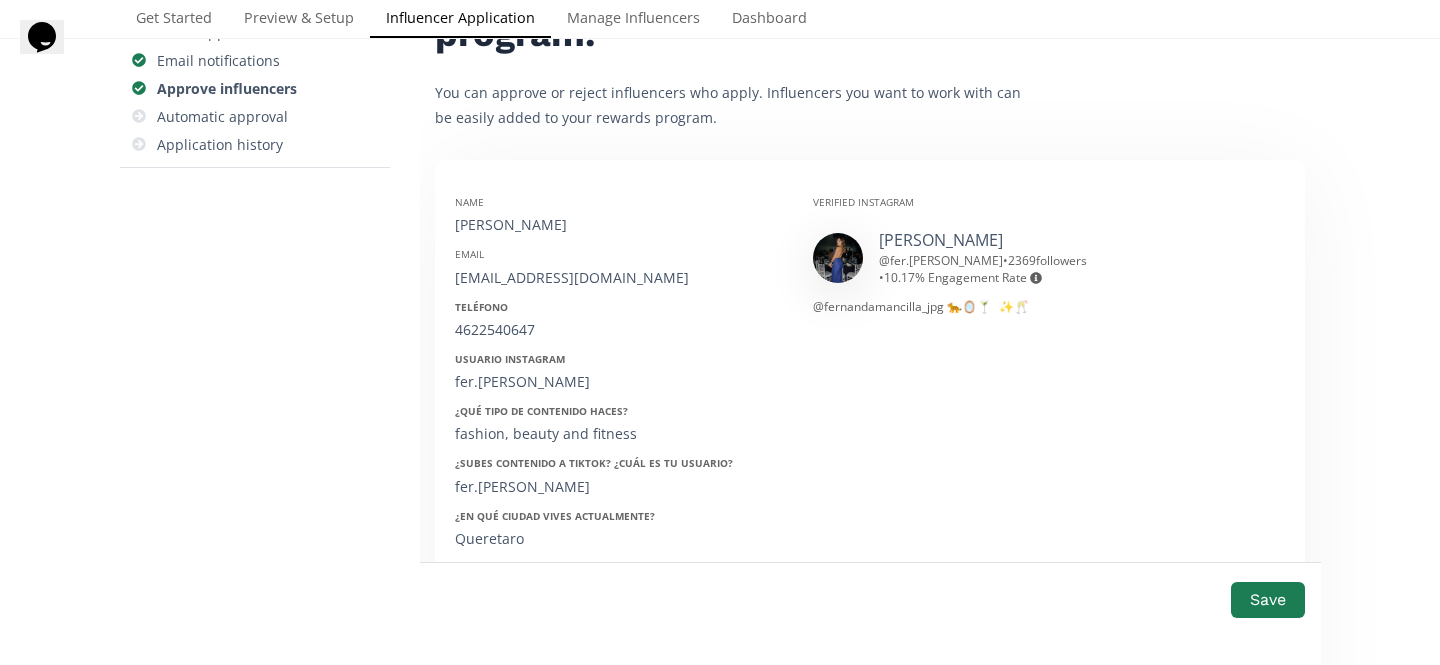 click on "[EMAIL_ADDRESS][DOMAIN_NAME]" at bounding box center (619, 278) 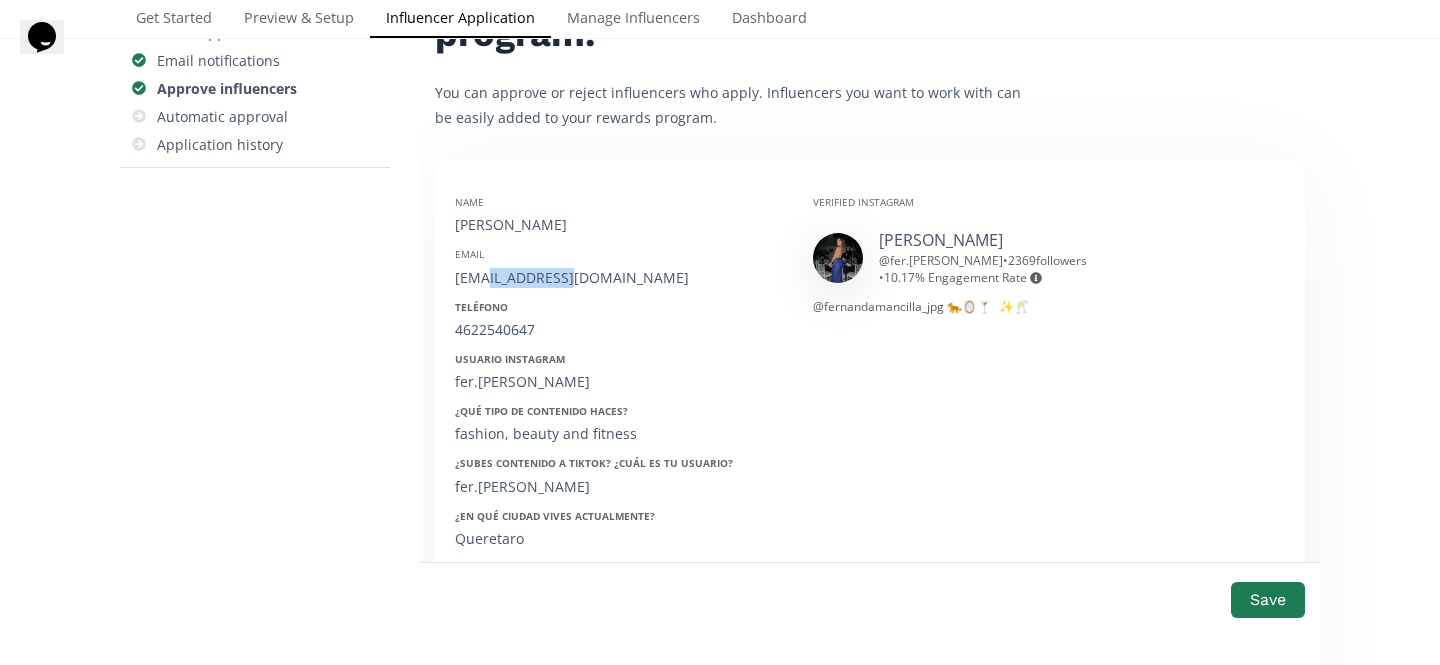 click on "[EMAIL_ADDRESS][DOMAIN_NAME]" at bounding box center [619, 278] 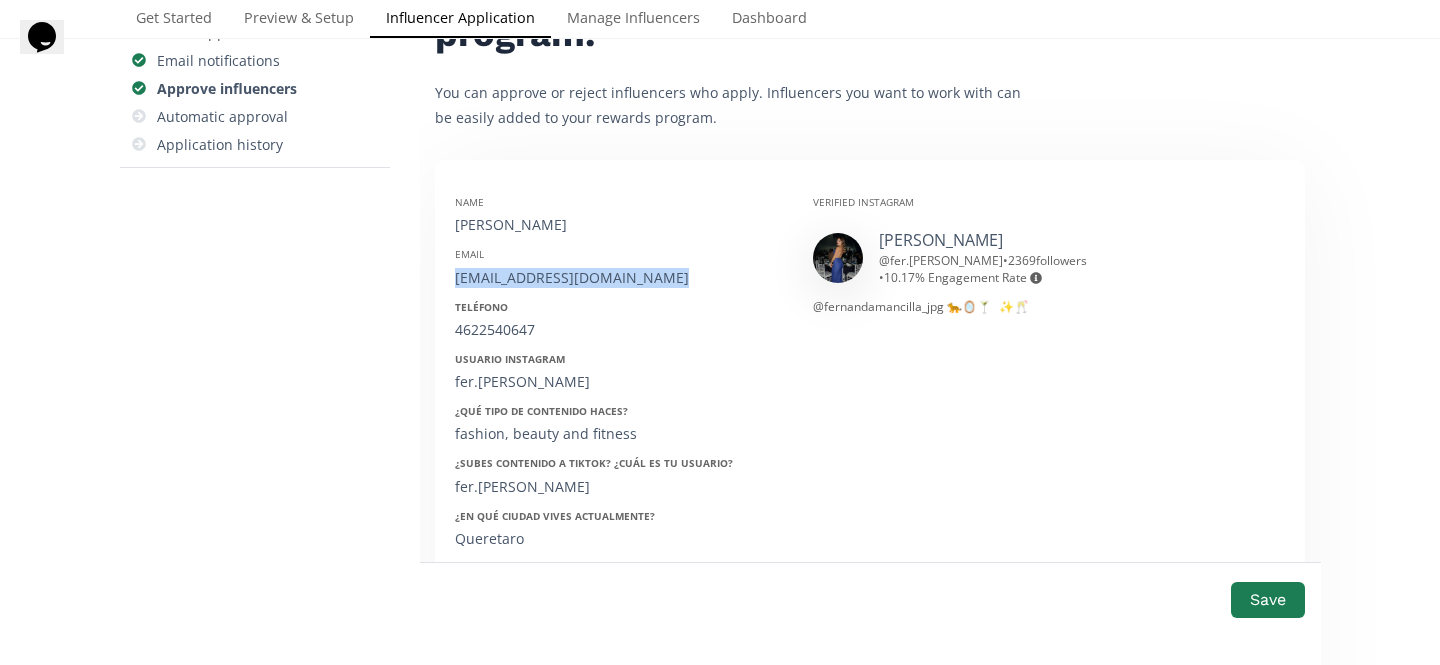 click on "[EMAIL_ADDRESS][DOMAIN_NAME]" at bounding box center (619, 278) 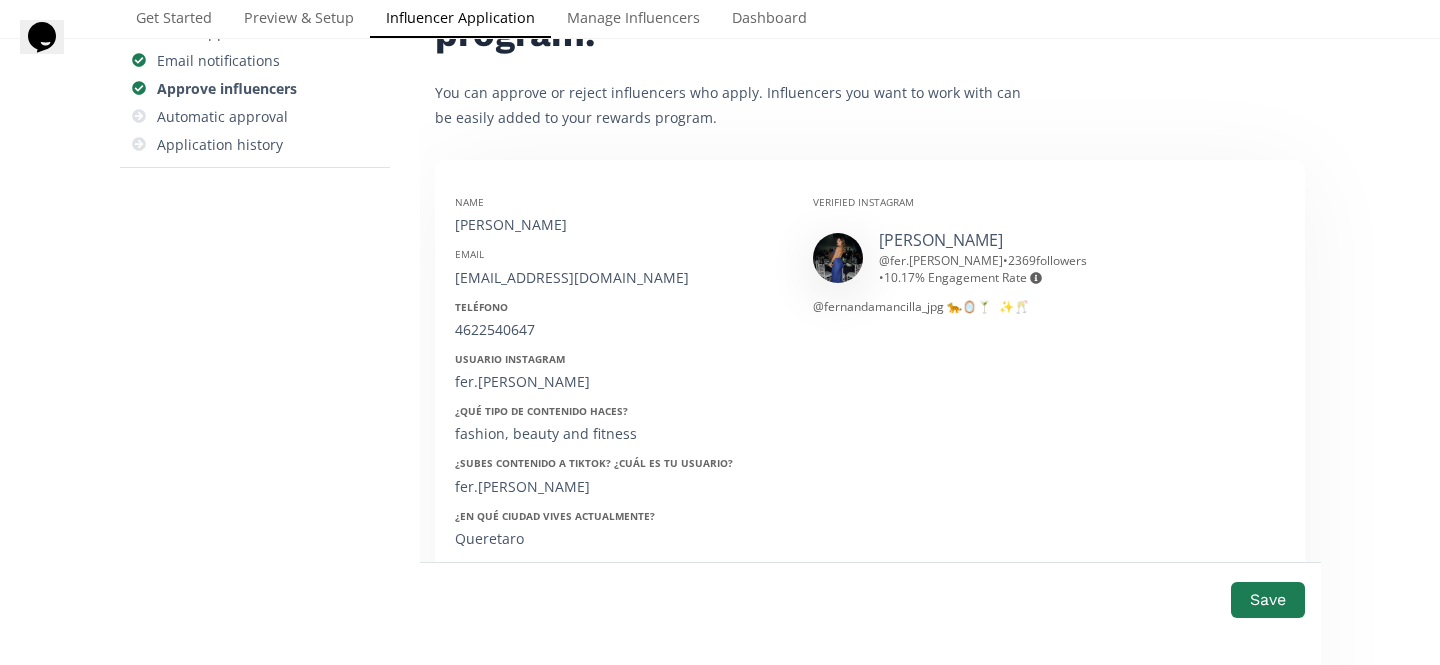 click on "4622540647" at bounding box center [619, 330] 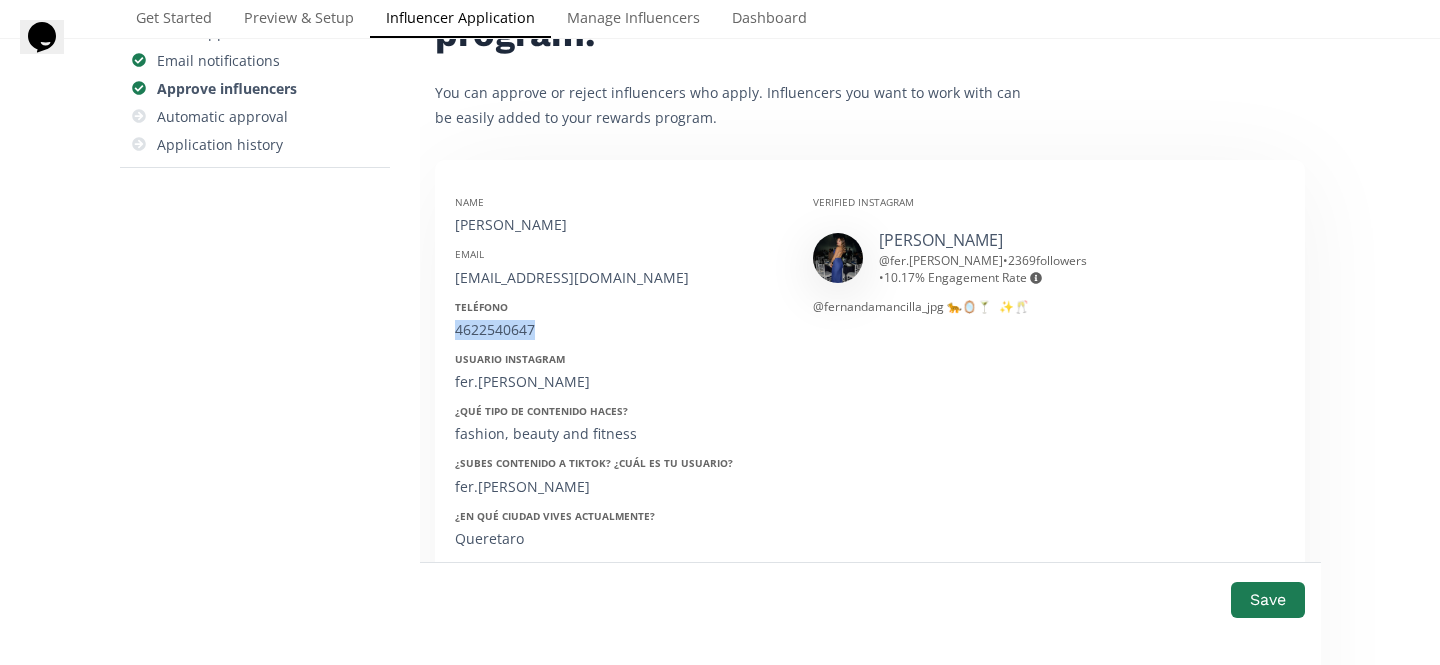 click on "4622540647" at bounding box center (619, 330) 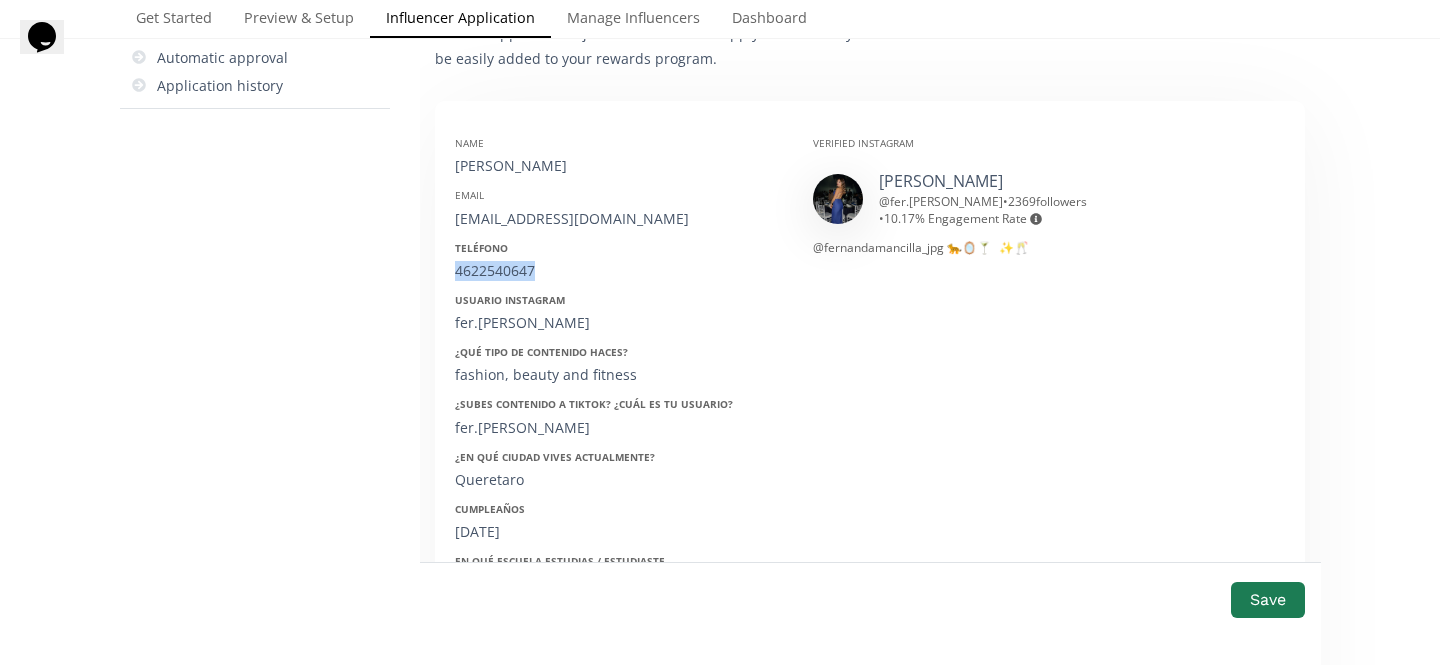 scroll, scrollTop: 328, scrollLeft: 0, axis: vertical 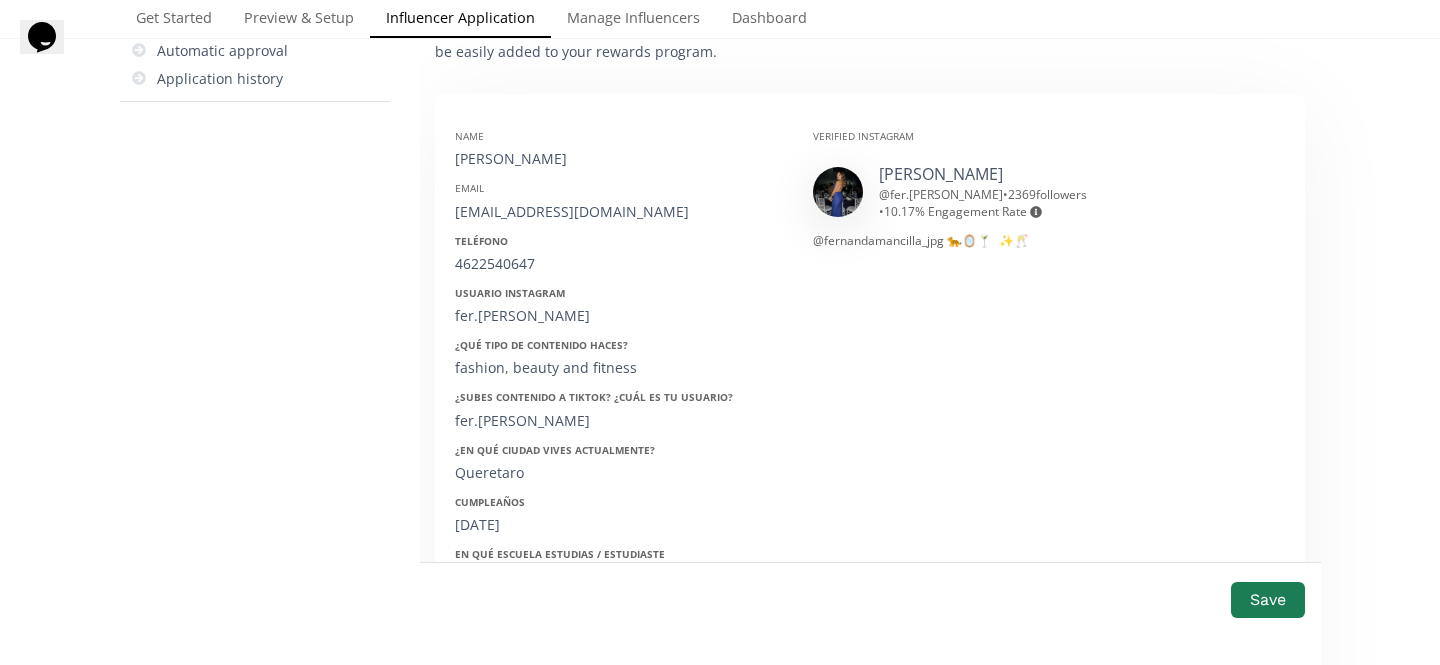 click on "fer.mancillaa" at bounding box center (619, 316) 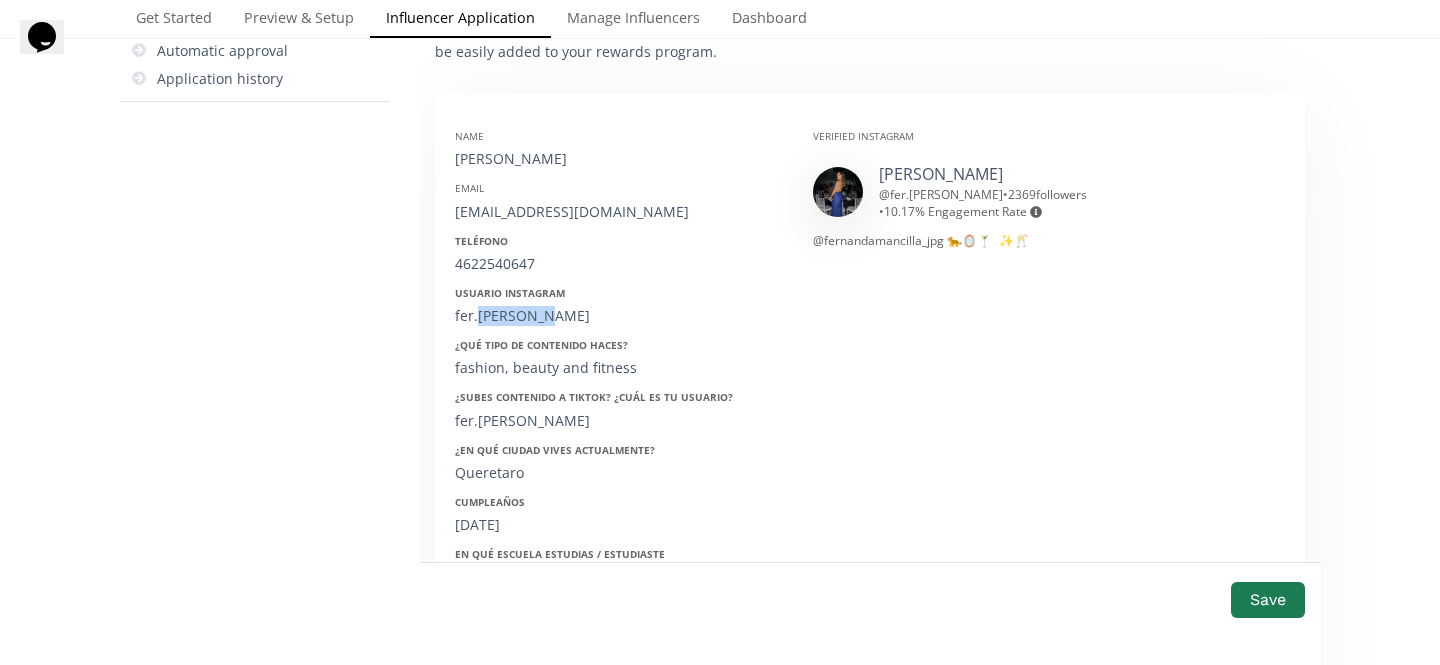 click on "fer.mancillaa" at bounding box center (619, 316) 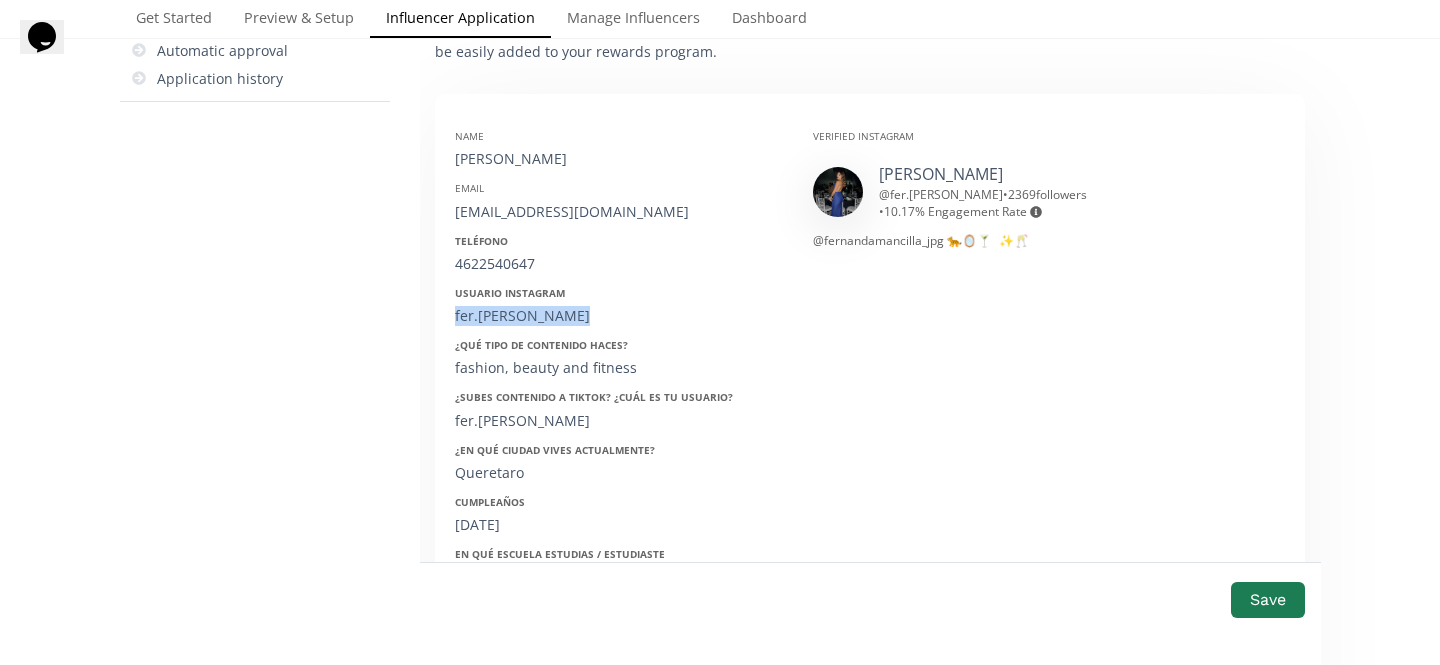 click on "fer.mancillaa" at bounding box center (619, 316) 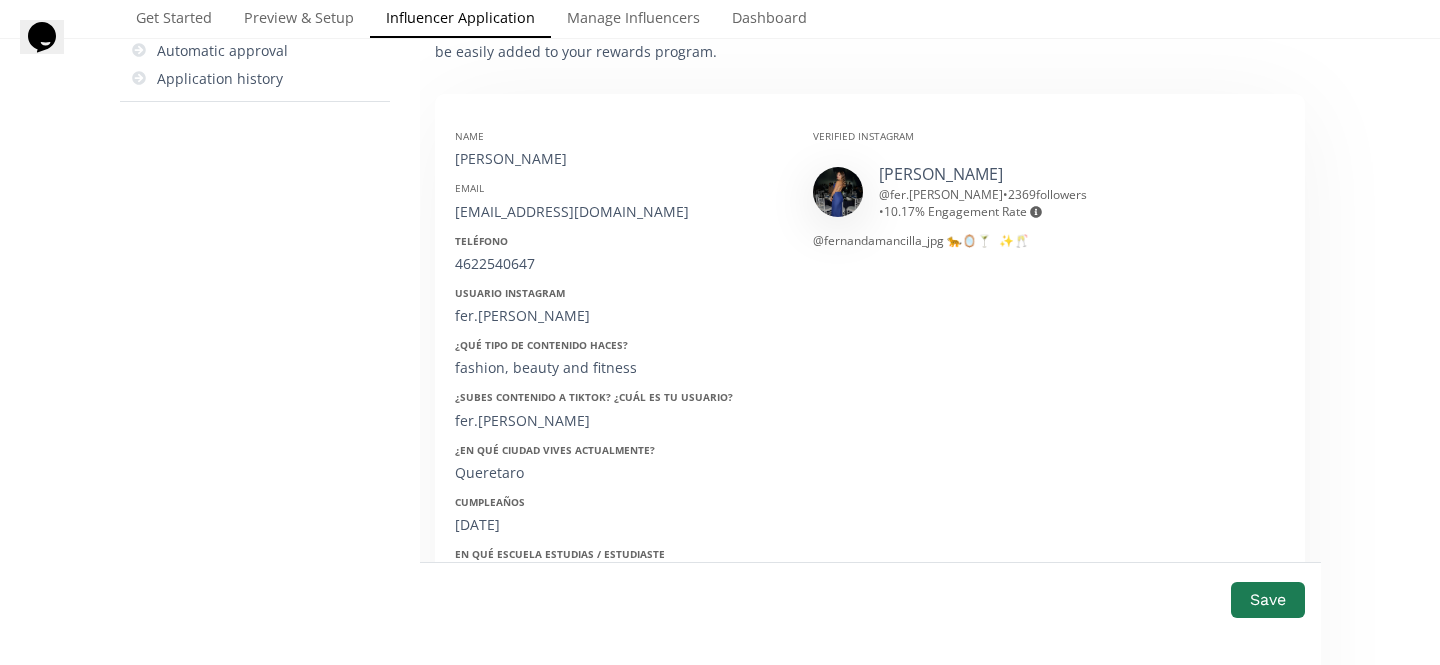 click on "fashion, beauty and fitness" at bounding box center (619, 368) 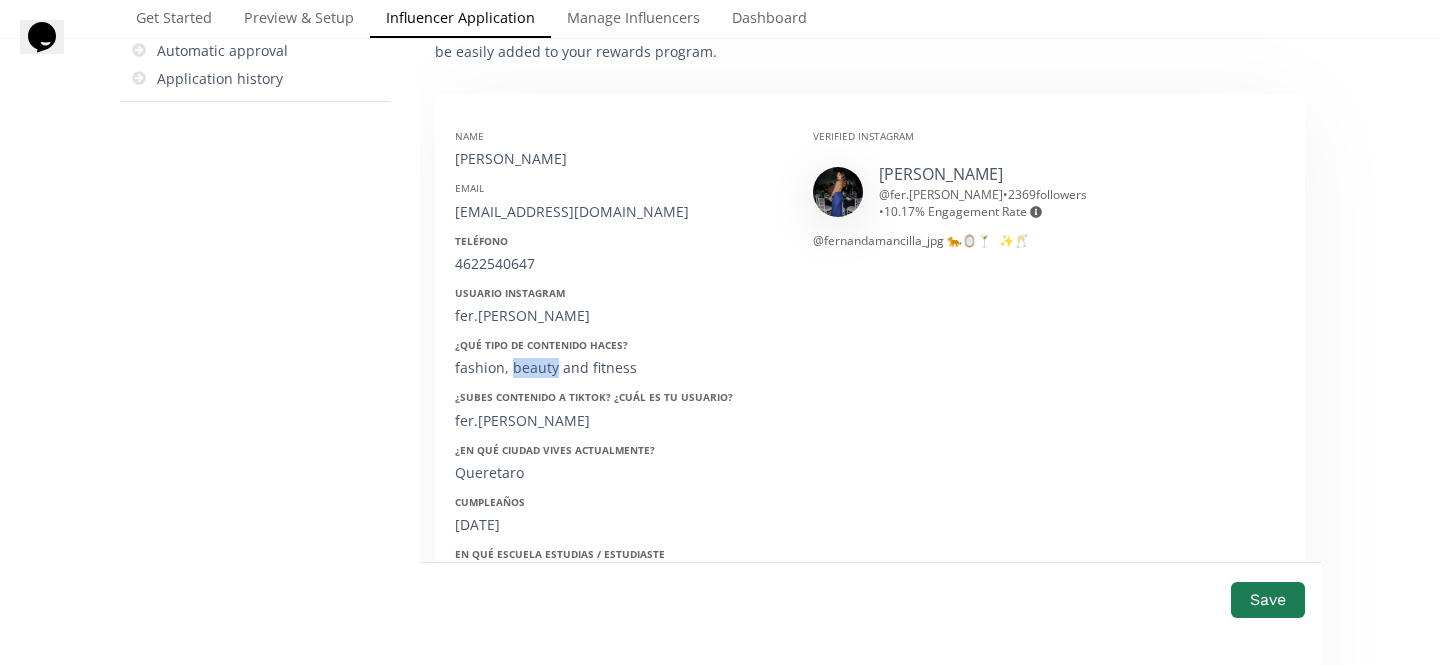 click on "fashion, beauty and fitness" at bounding box center (619, 368) 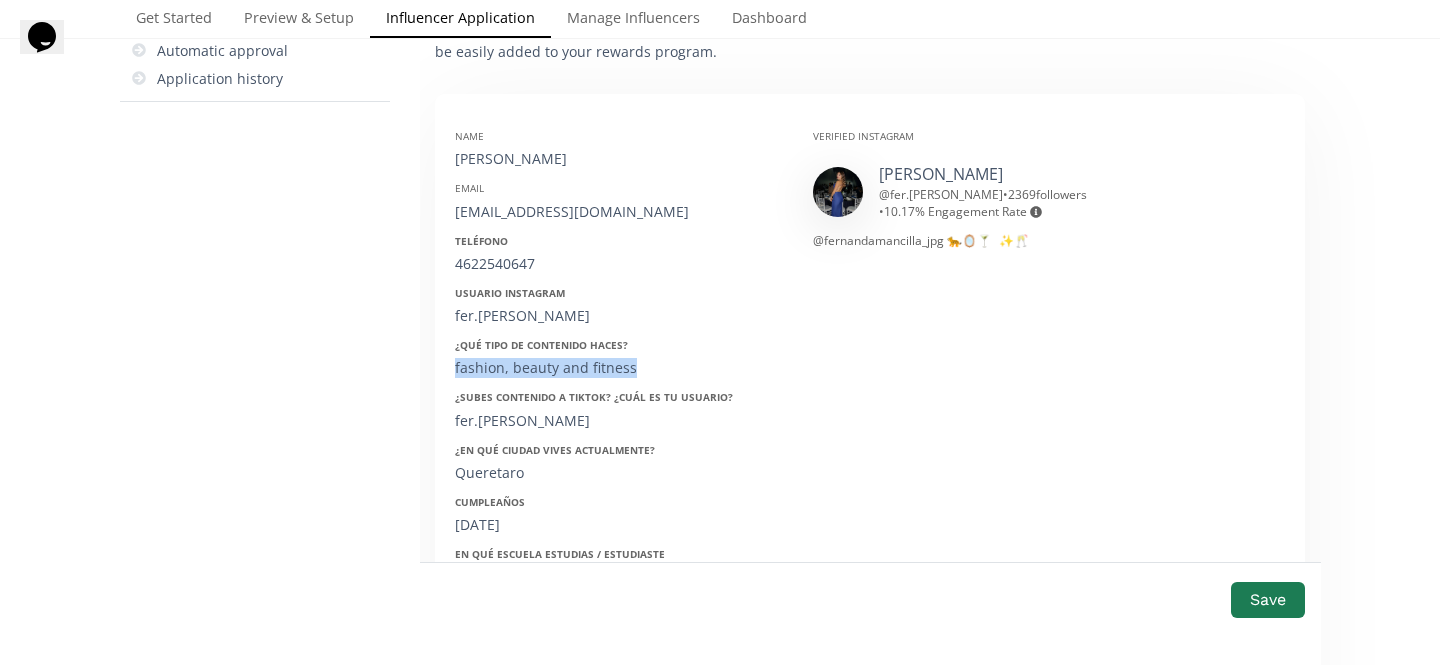 click on "fashion, beauty and fitness" at bounding box center (619, 368) 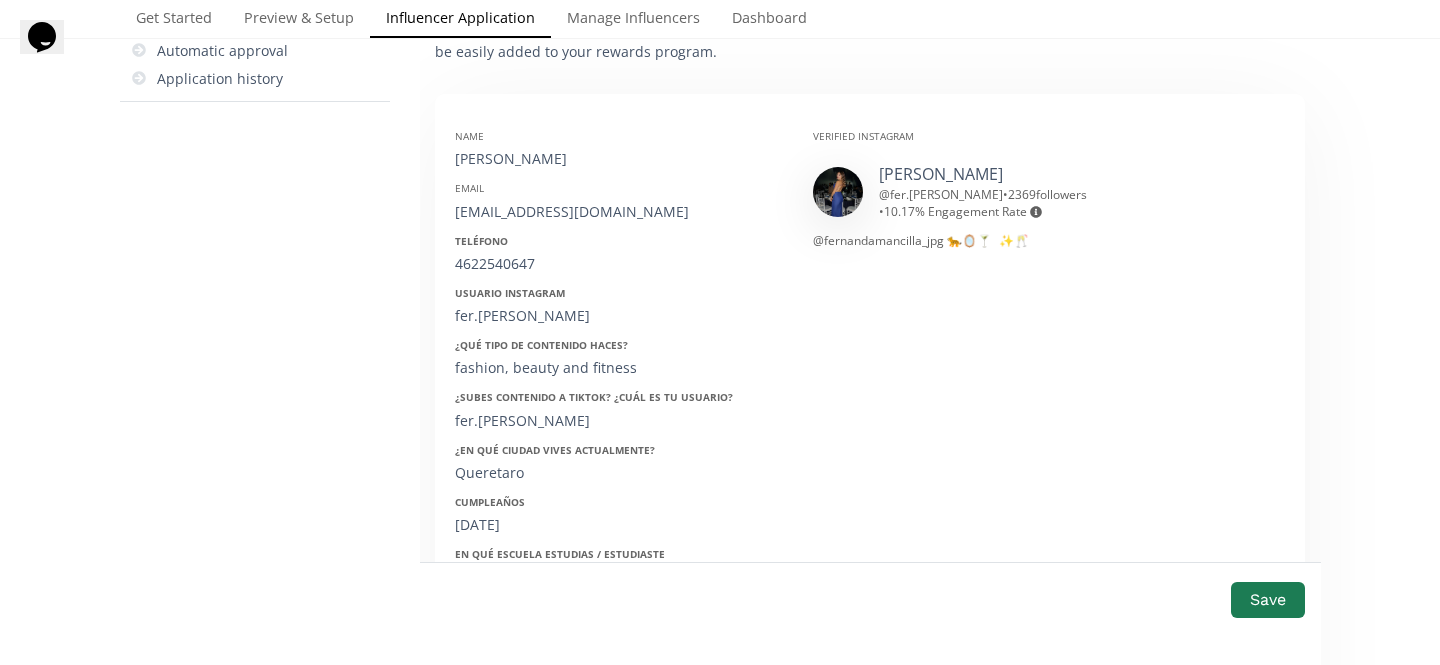 click on "fer.mancillaa" at bounding box center (619, 421) 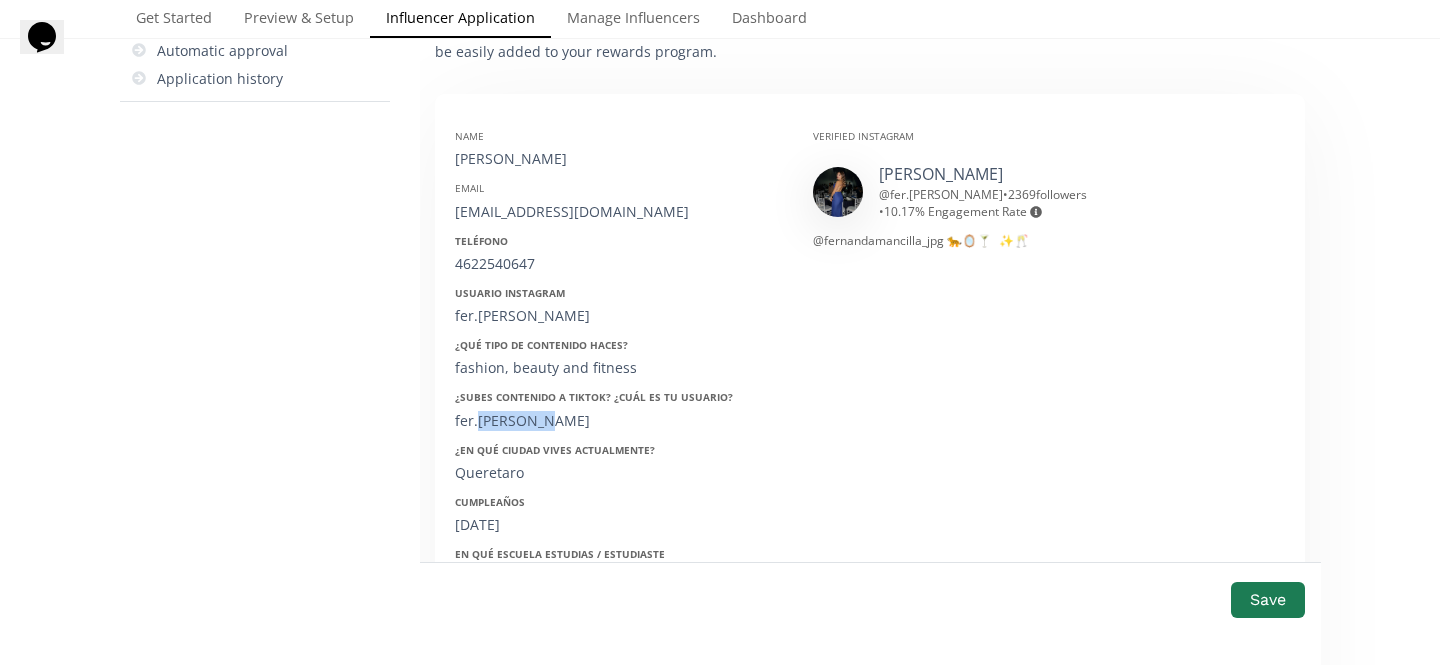 click on "fer.mancillaa" at bounding box center [619, 421] 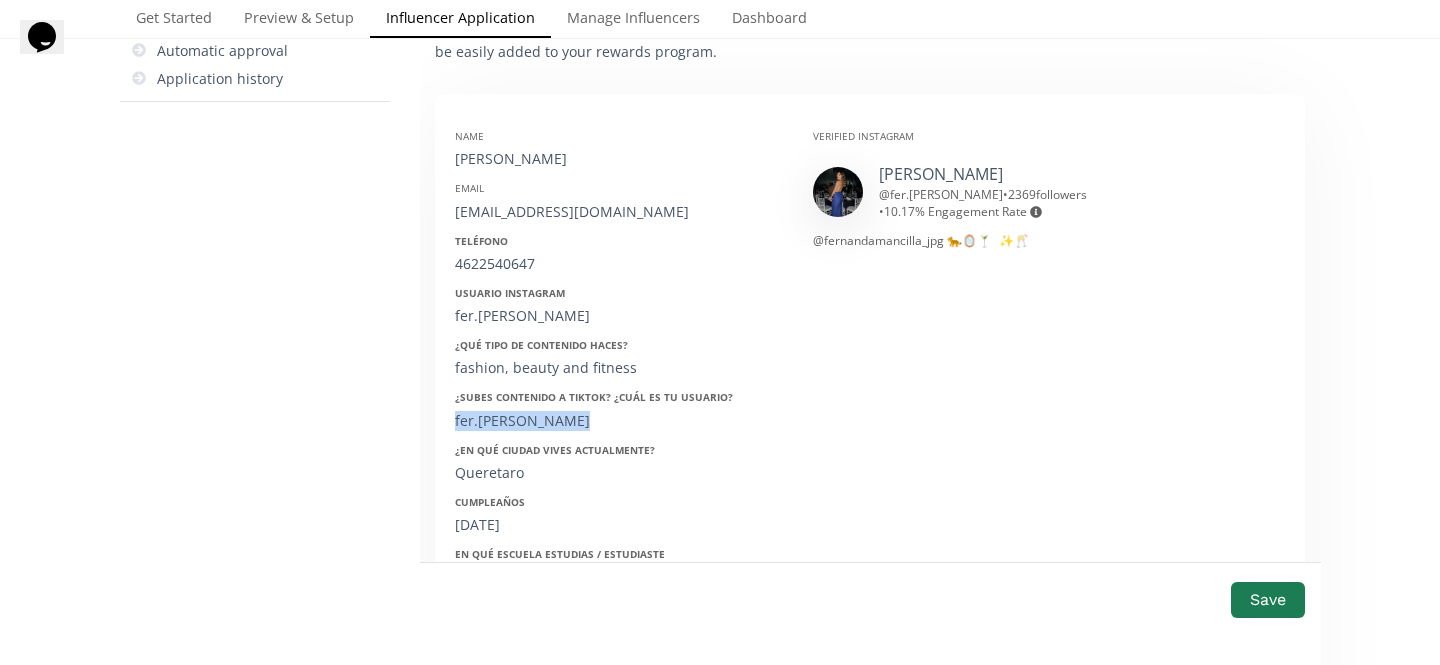 click on "fer.mancillaa" at bounding box center (619, 421) 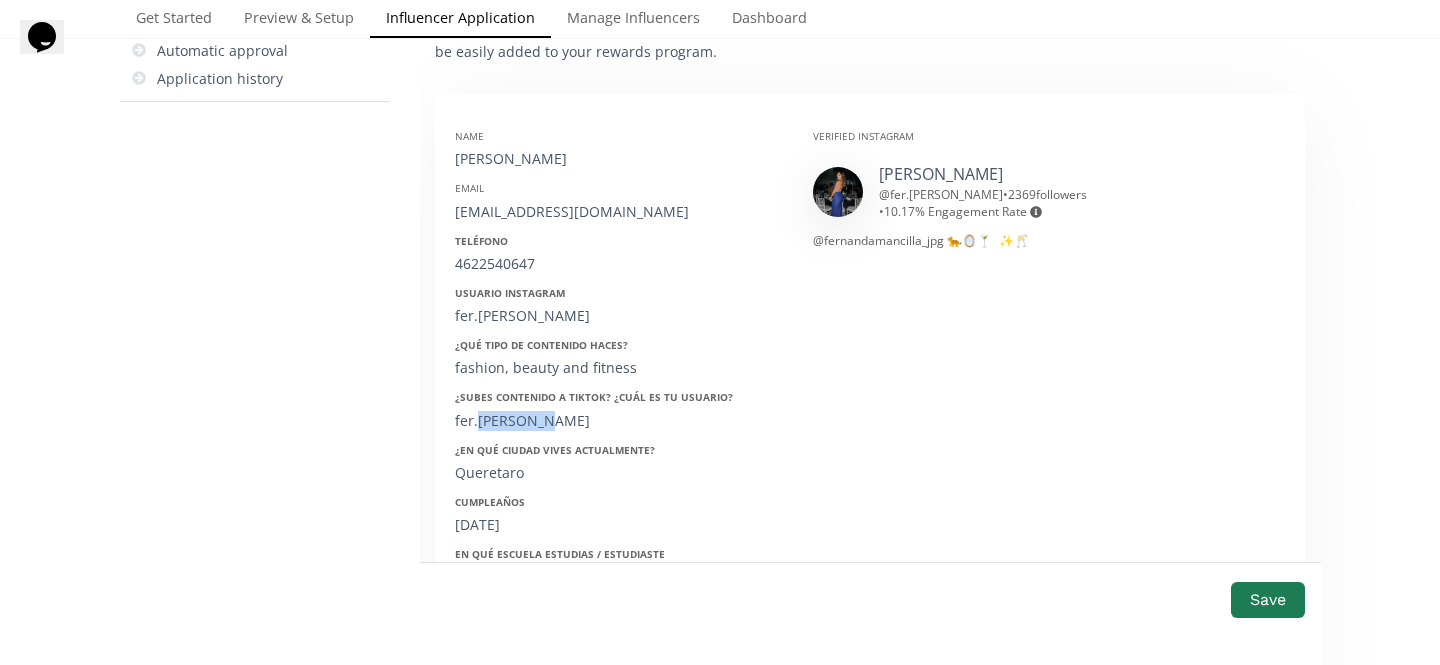 click on "fer.mancillaa" at bounding box center [619, 421] 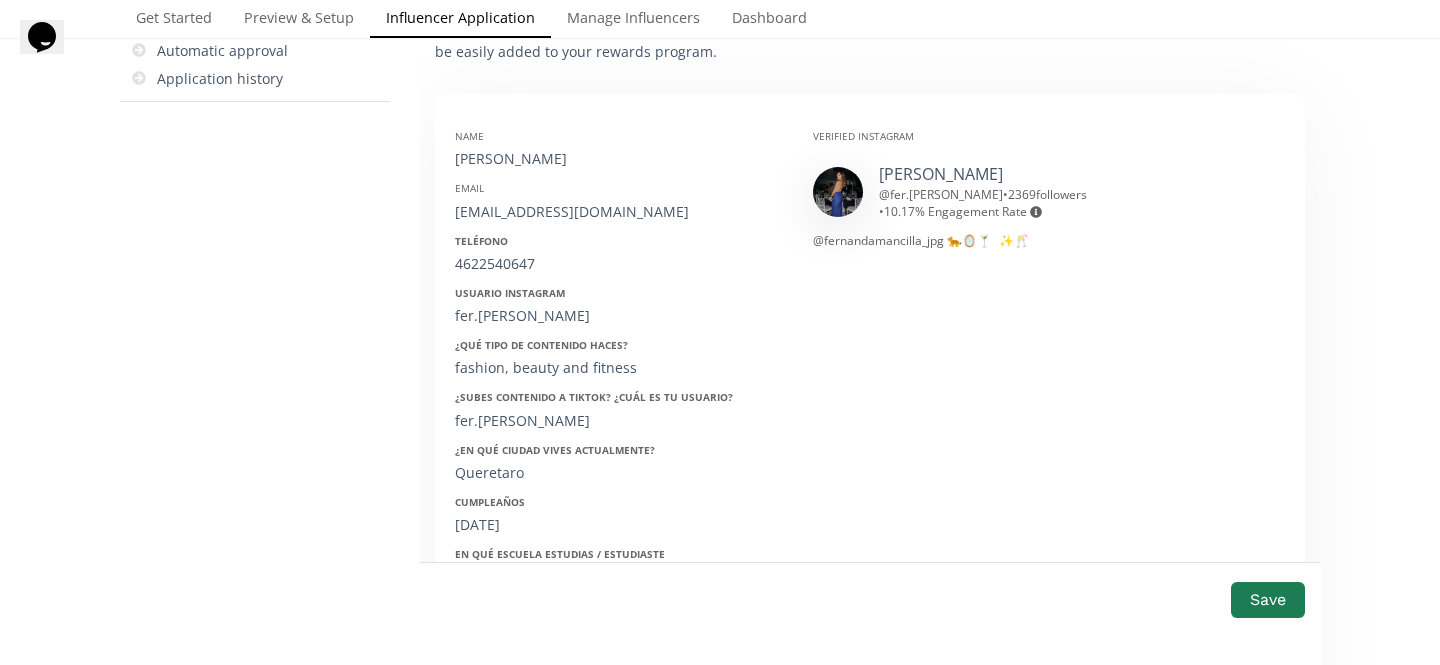 click on "fer.mancillaa" at bounding box center (619, 421) 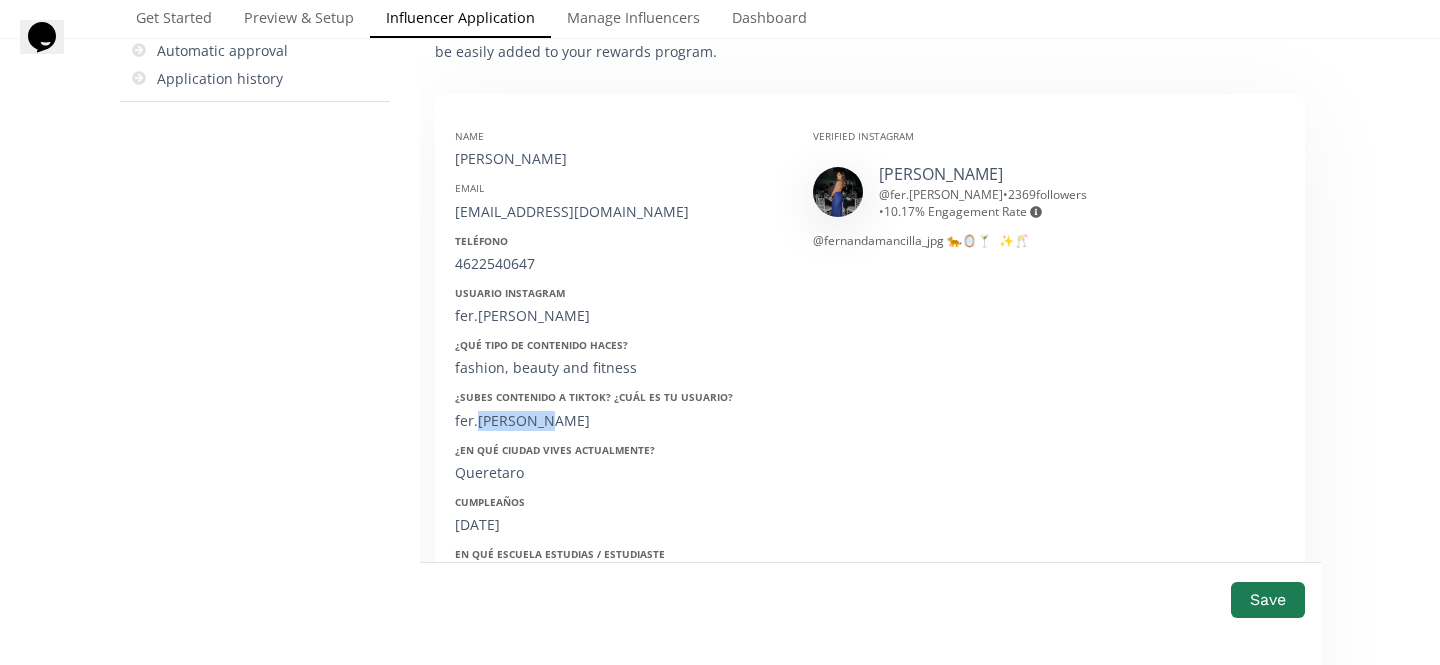 click on "fer.mancillaa" at bounding box center [619, 421] 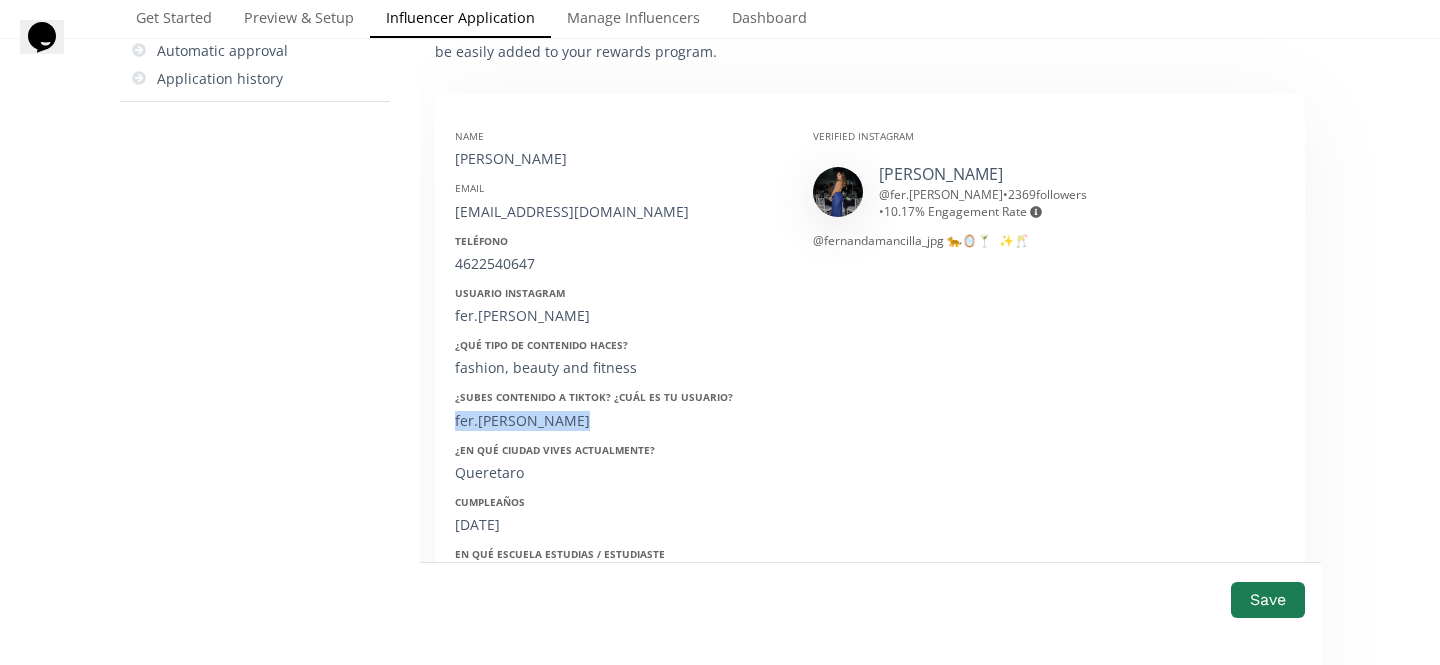 click on "fer.mancillaa" at bounding box center (619, 421) 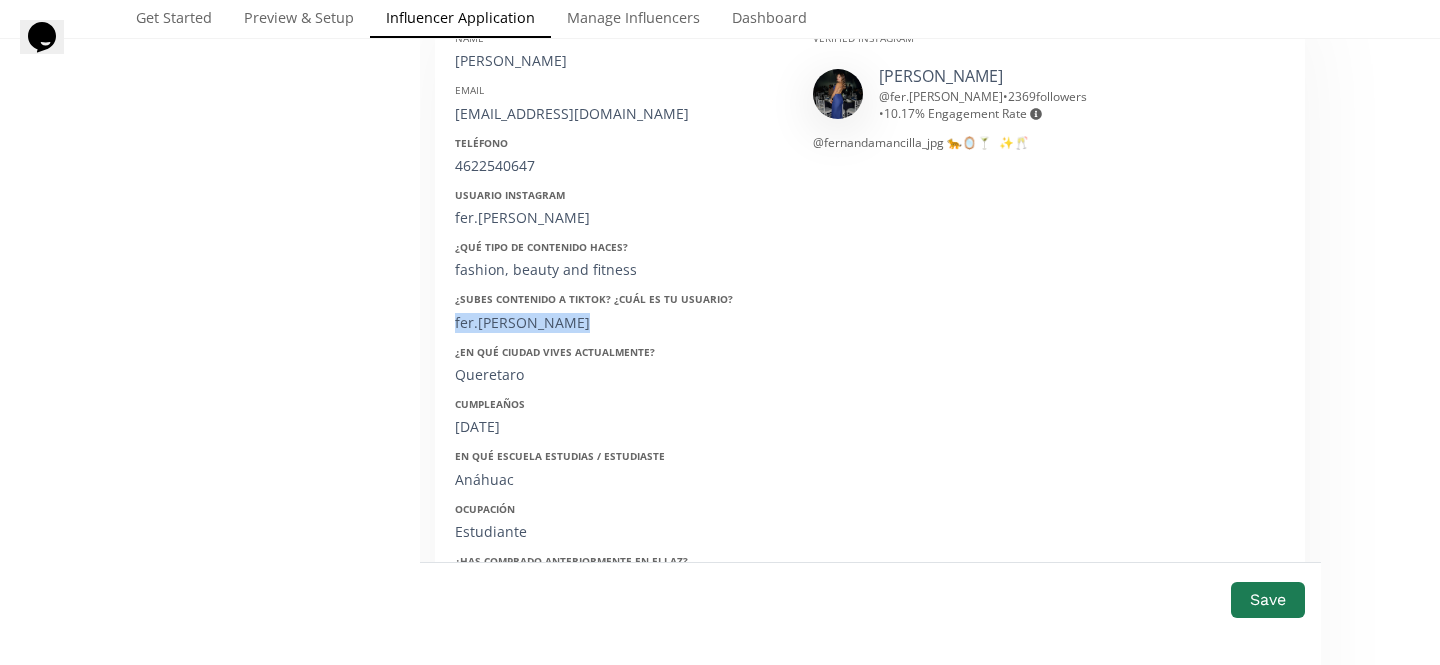 scroll, scrollTop: 446, scrollLeft: 0, axis: vertical 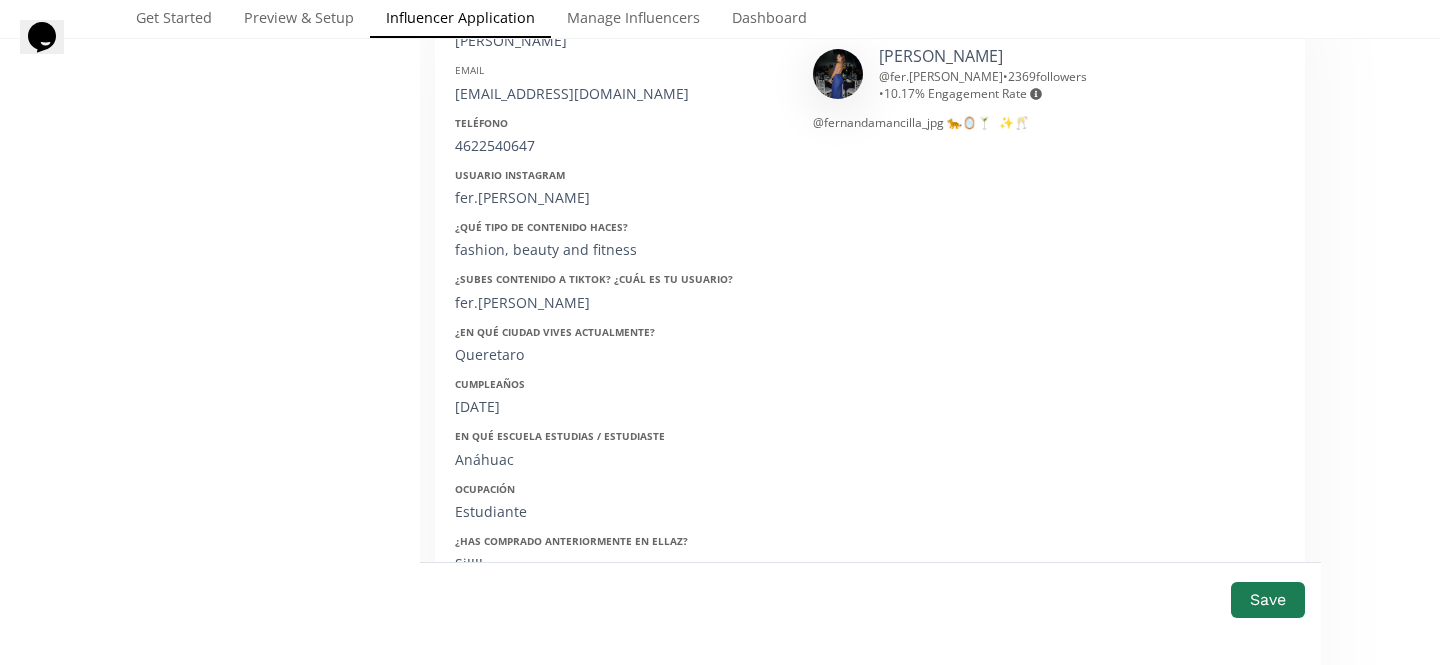 click on "¿En qué ciudad vives actualmente? Queretaro" at bounding box center [619, 345] 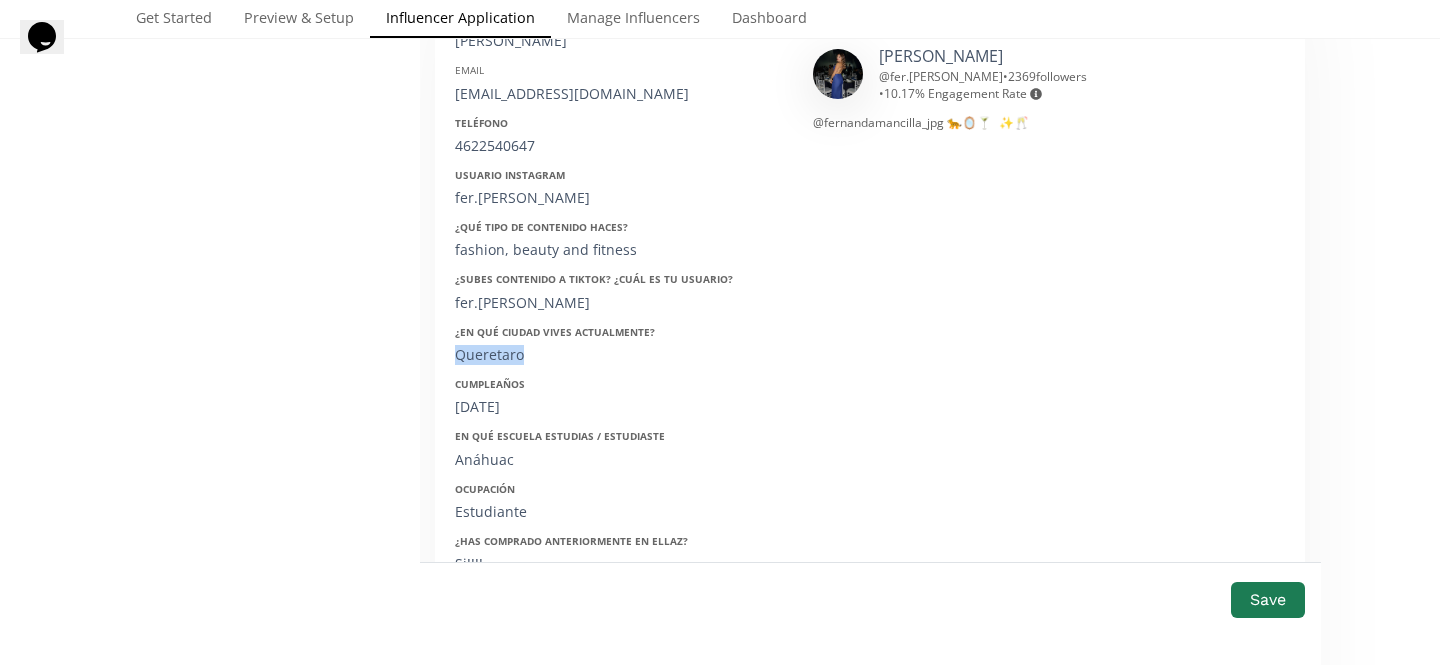 click on "¿En qué ciudad vives actualmente? Queretaro" at bounding box center (619, 345) 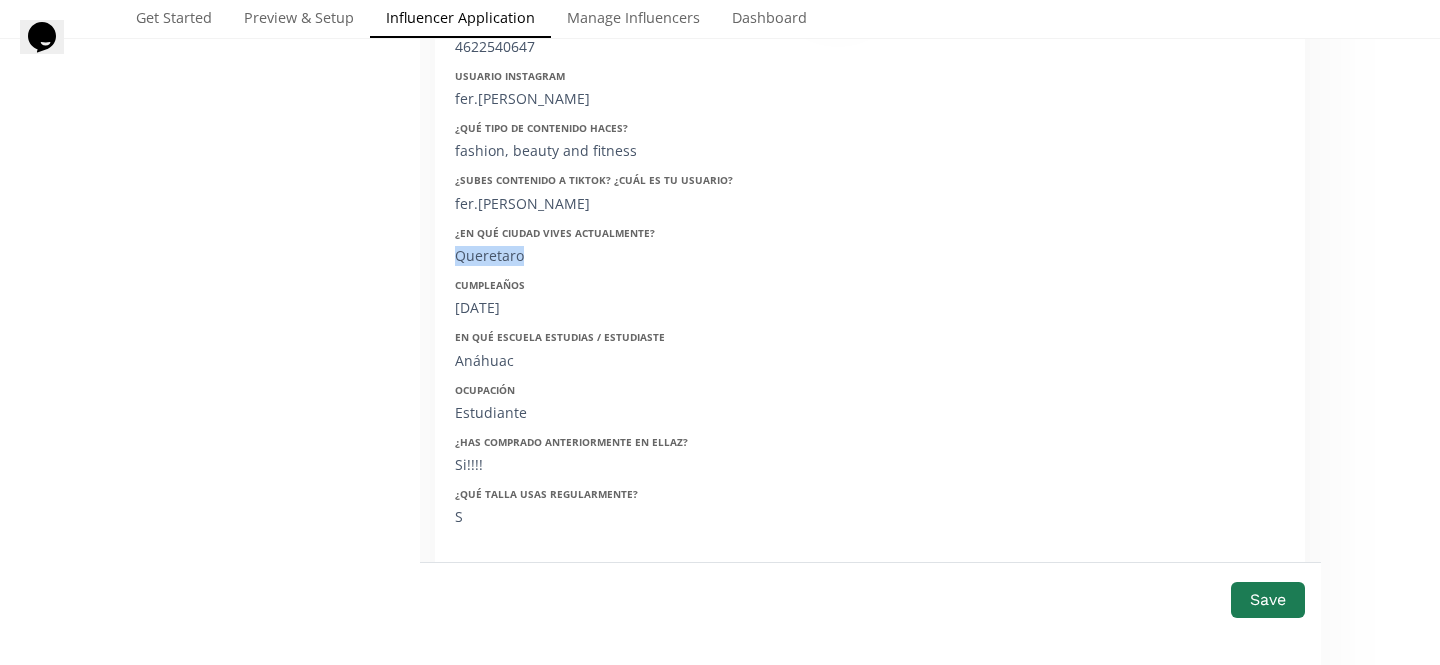 scroll, scrollTop: 549, scrollLeft: 0, axis: vertical 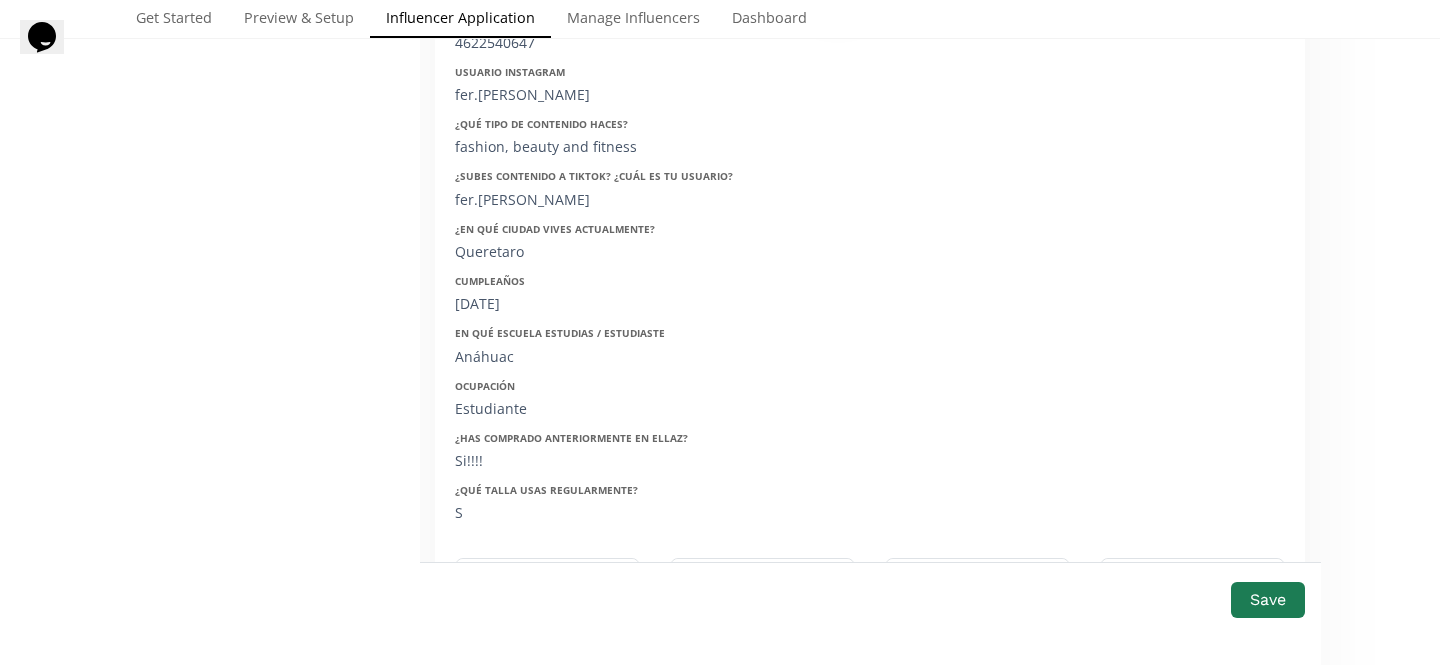 click on "06/02/2003" at bounding box center [619, 304] 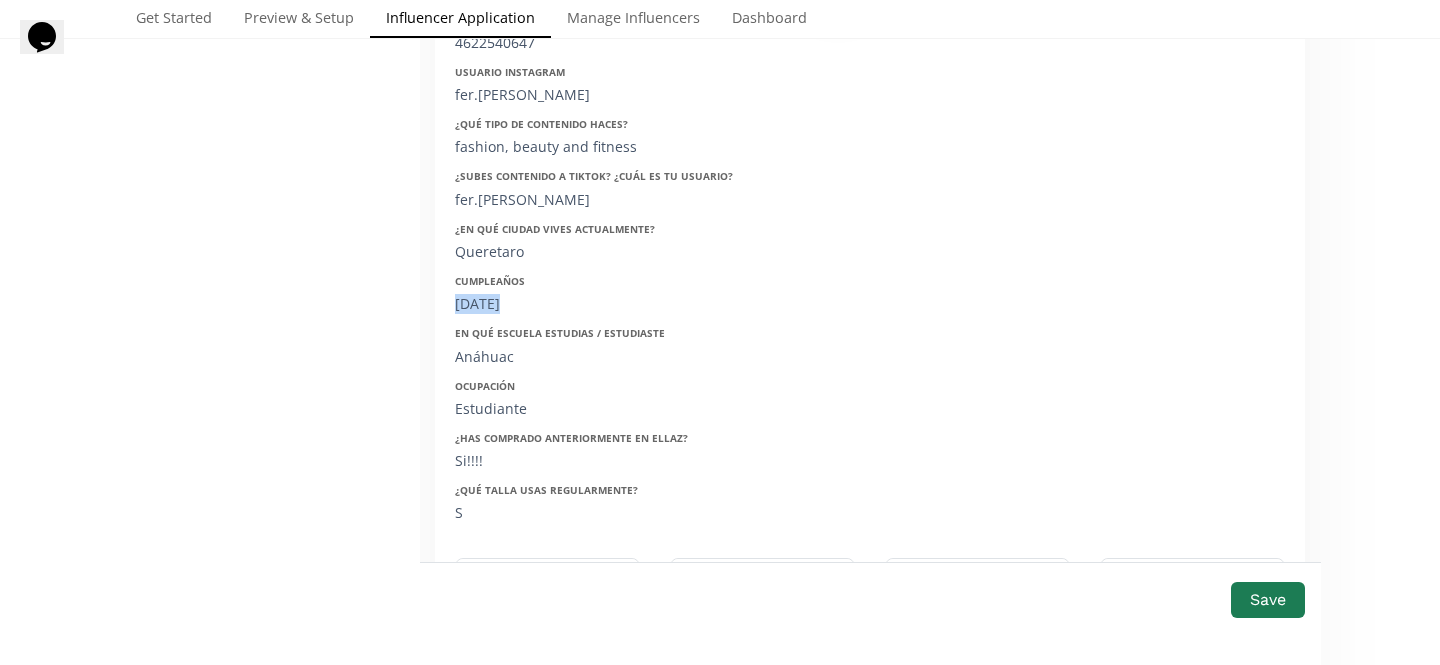 click on "06/02/2003" at bounding box center [619, 304] 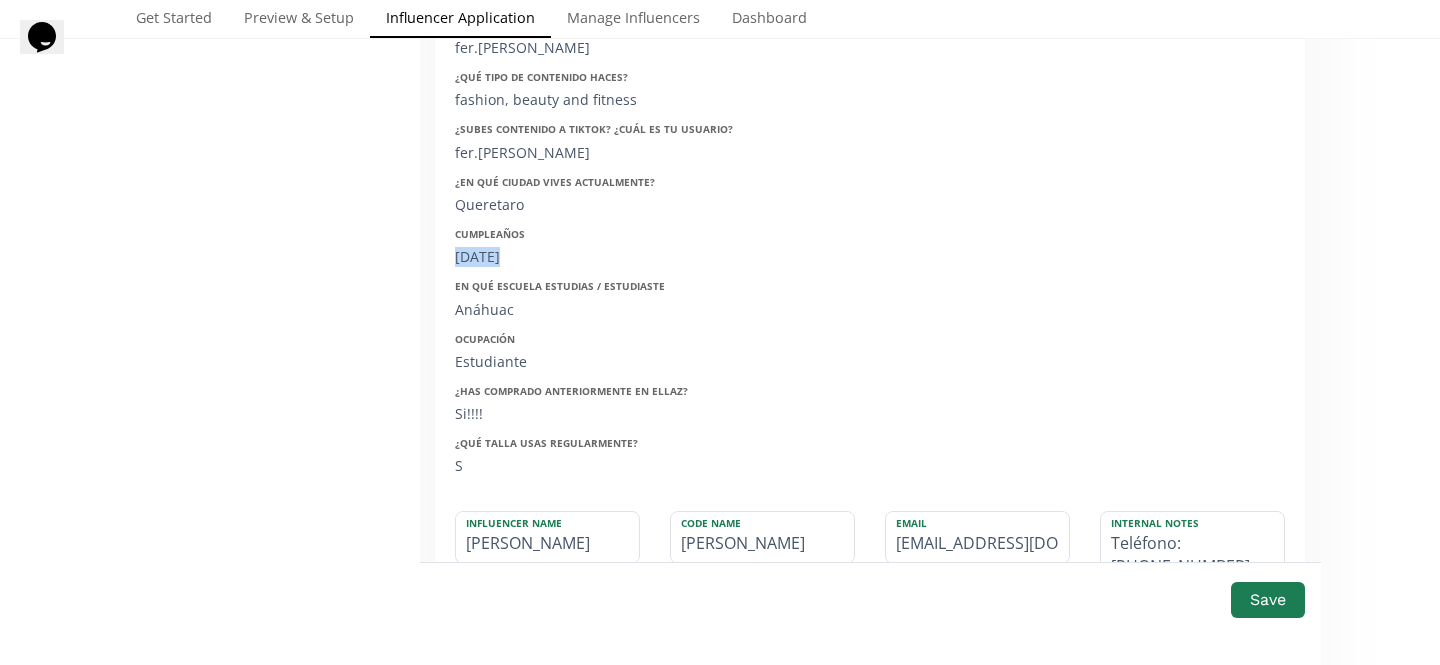 scroll, scrollTop: 603, scrollLeft: 0, axis: vertical 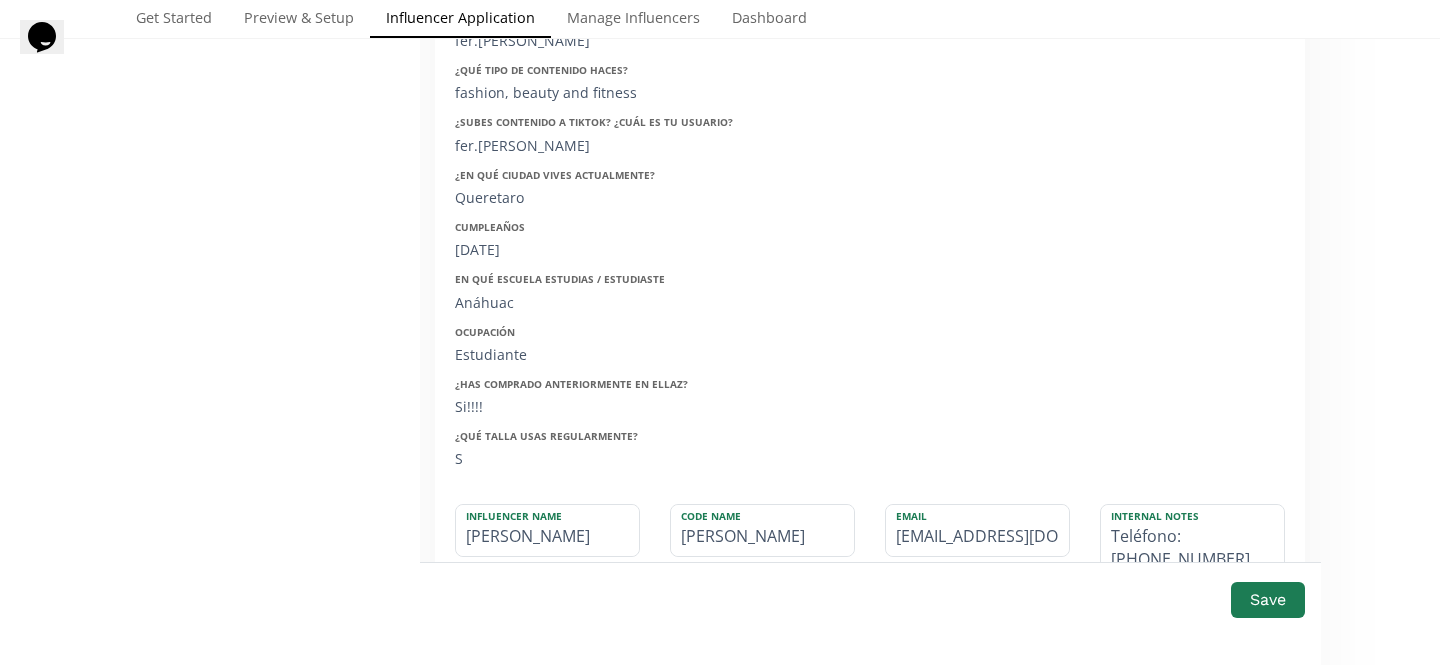 click on "Anáhuac" at bounding box center [619, 303] 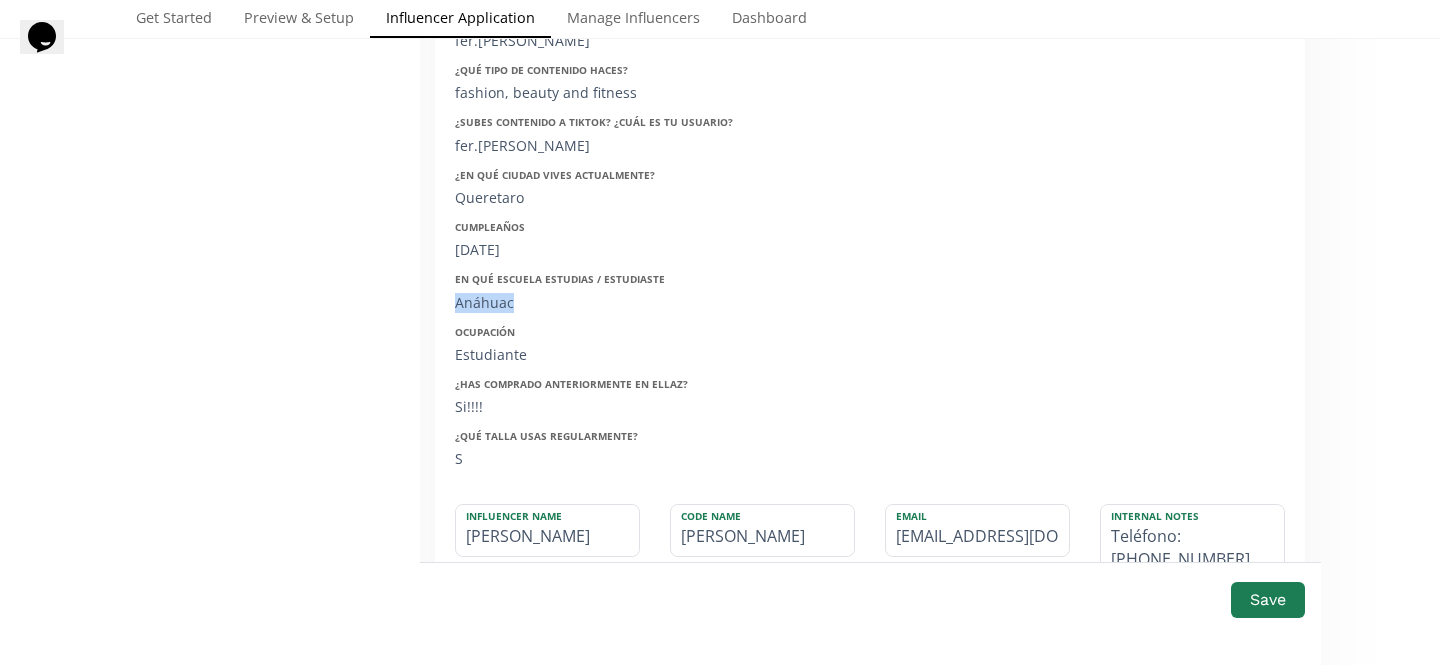 click on "Anáhuac" at bounding box center [619, 303] 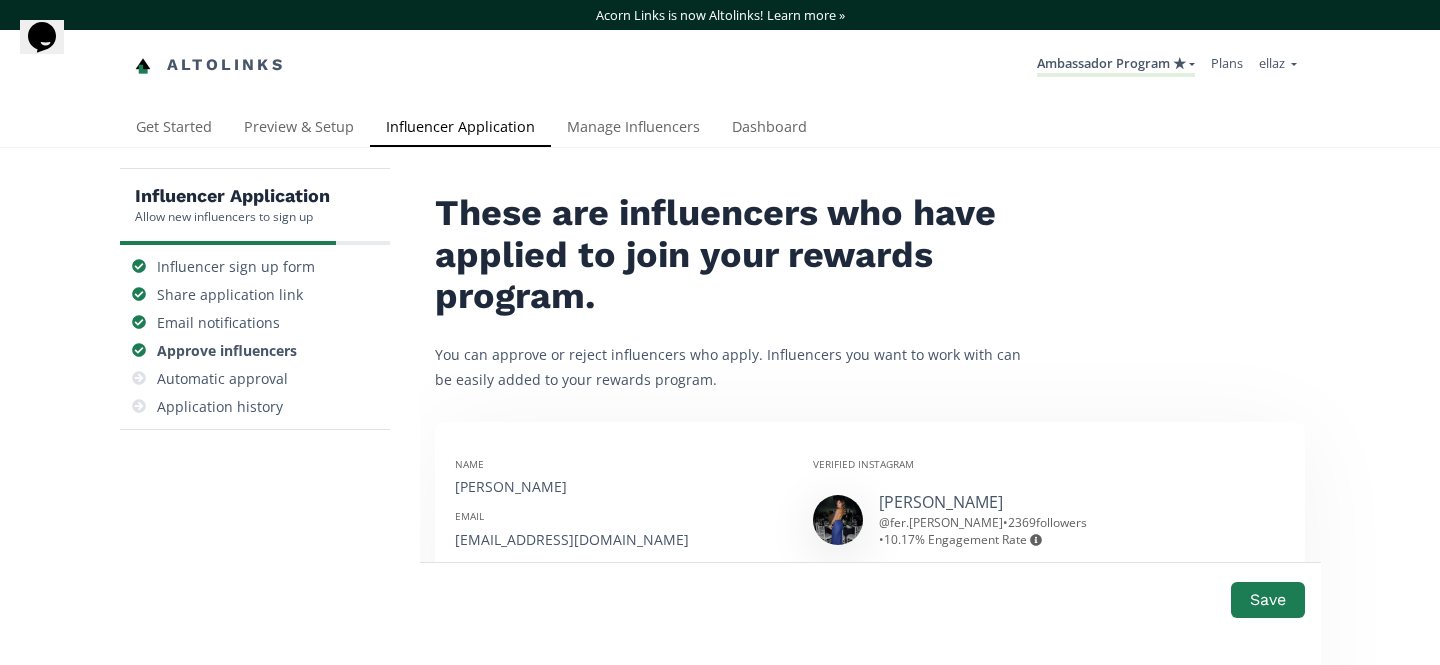 scroll, scrollTop: 311, scrollLeft: 0, axis: vertical 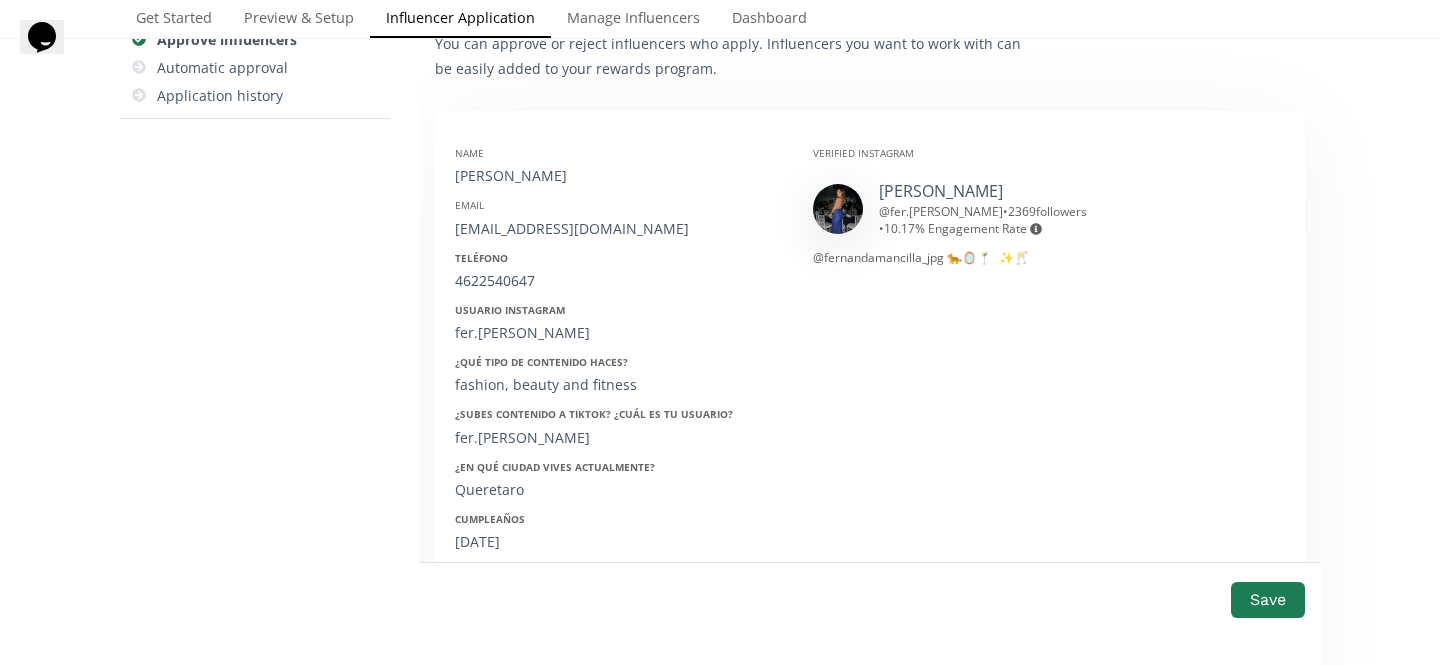 click on "[PERSON_NAME]" at bounding box center [619, 176] 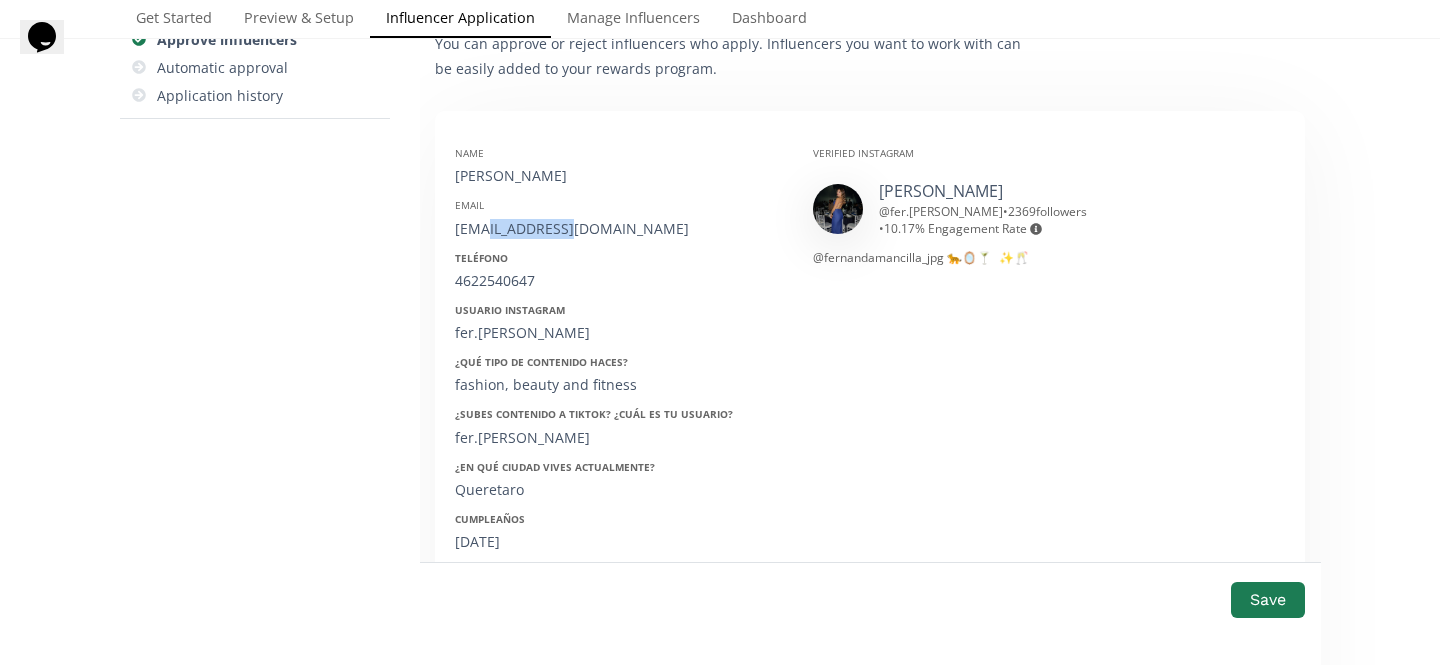 click on "[EMAIL_ADDRESS][DOMAIN_NAME]" at bounding box center [619, 229] 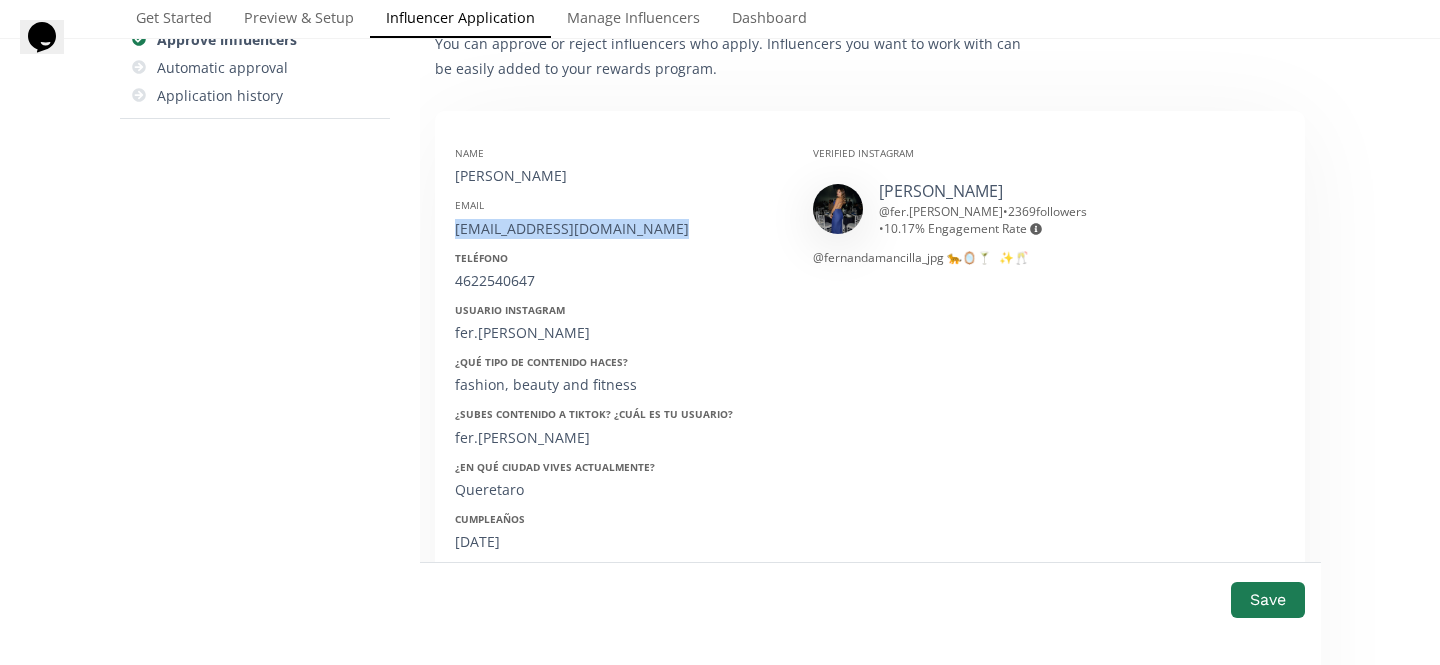 click on "[EMAIL_ADDRESS][DOMAIN_NAME]" at bounding box center (619, 229) 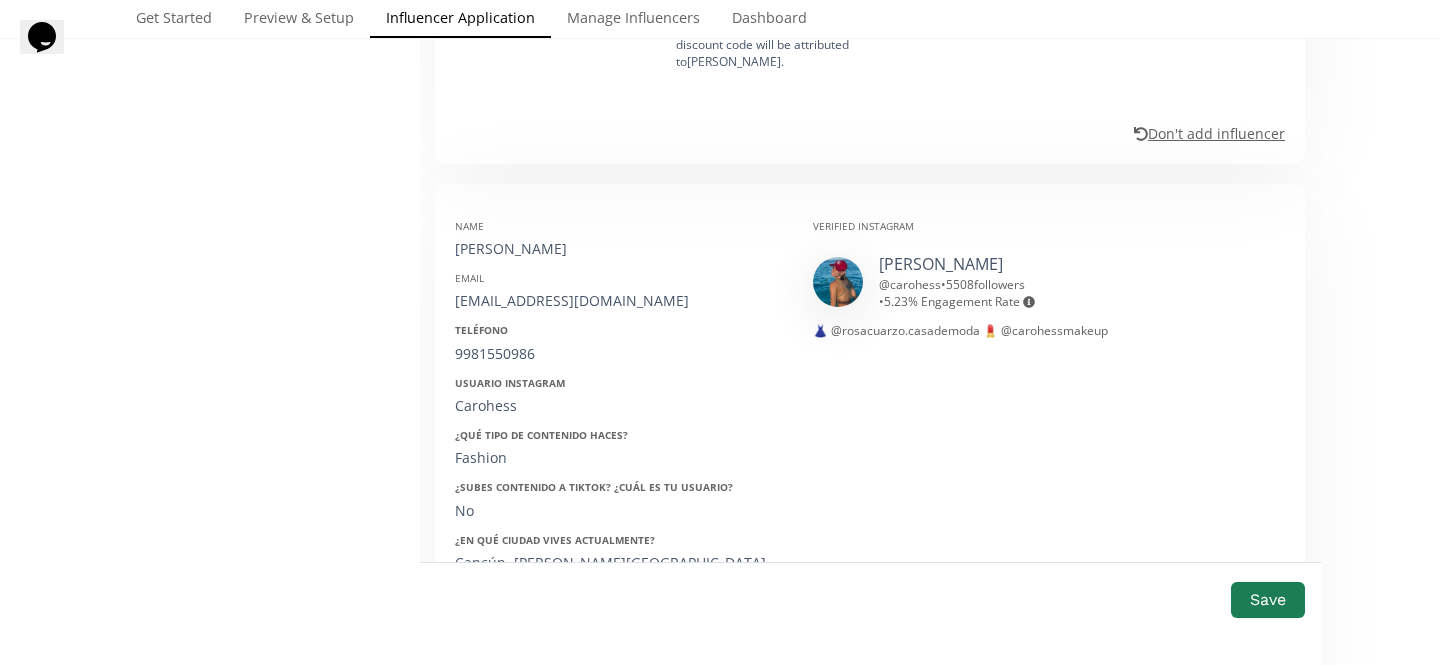 scroll, scrollTop: 1447, scrollLeft: 0, axis: vertical 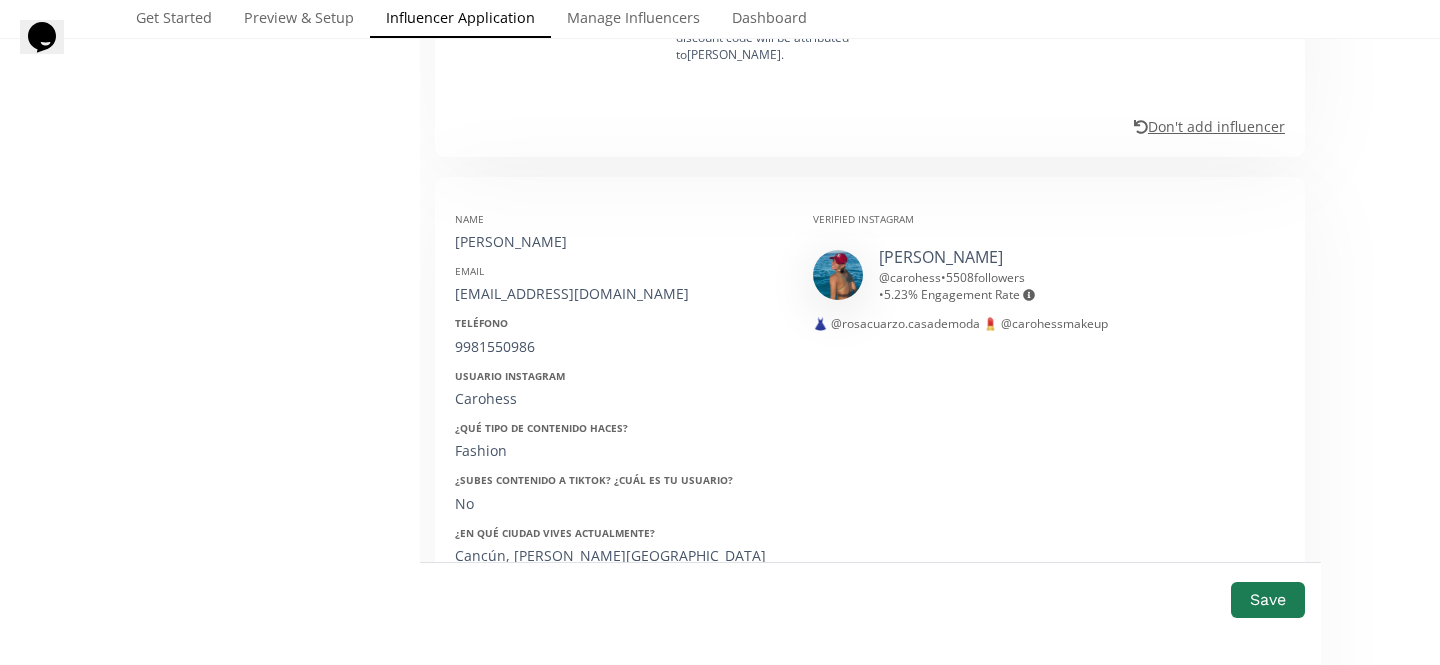 click on "[PERSON_NAME]" at bounding box center [619, 242] 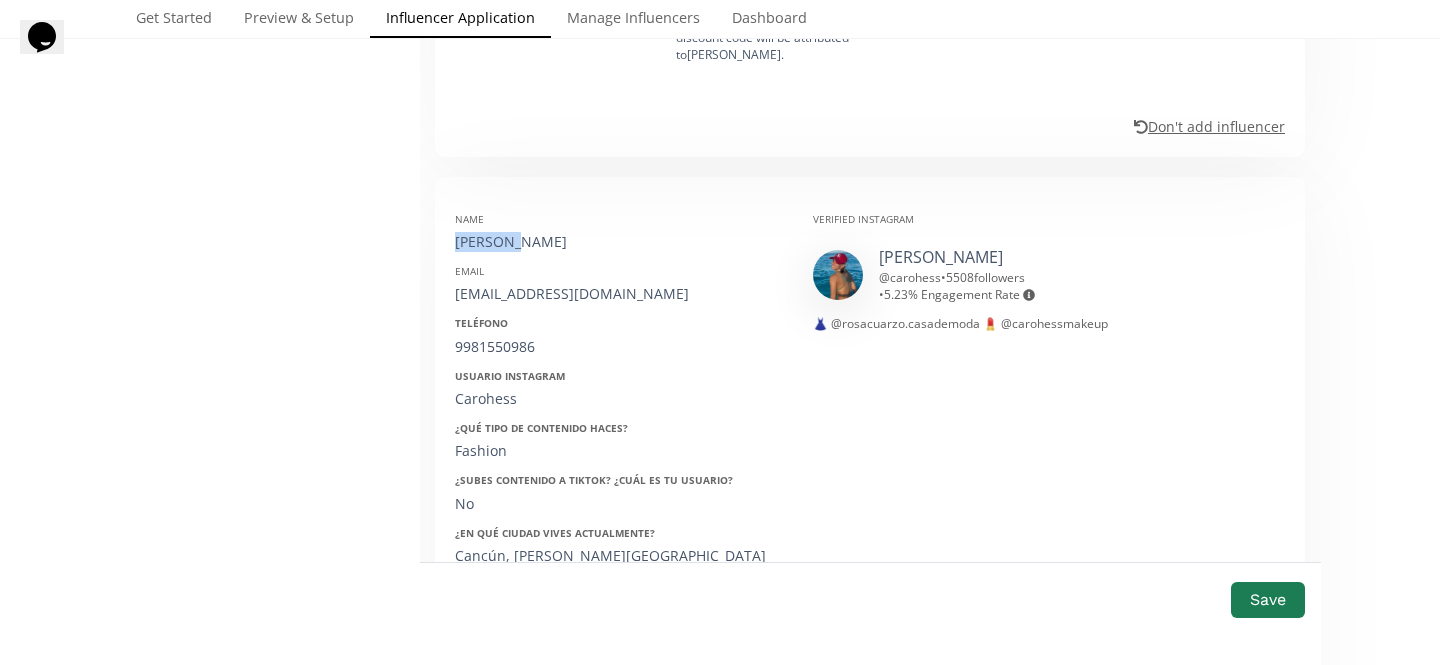 click on "[PERSON_NAME]" at bounding box center [619, 242] 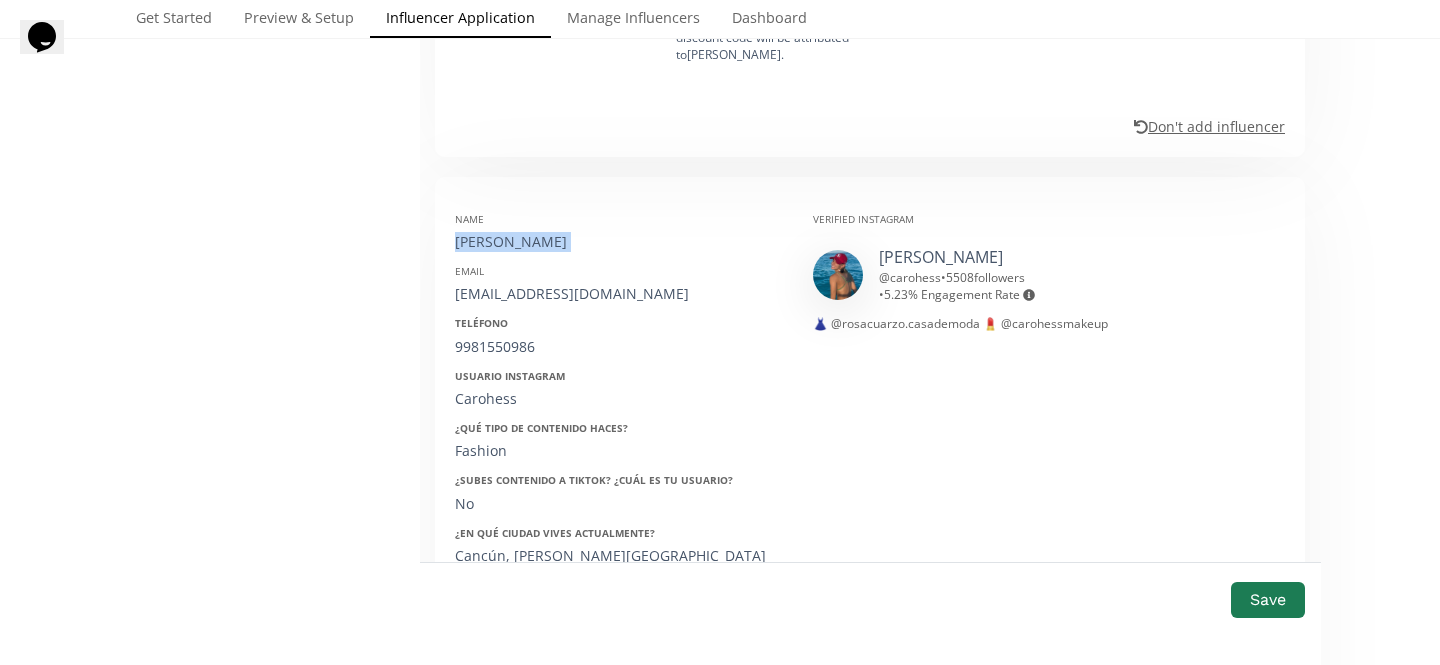 click on "[PERSON_NAME]" at bounding box center [619, 242] 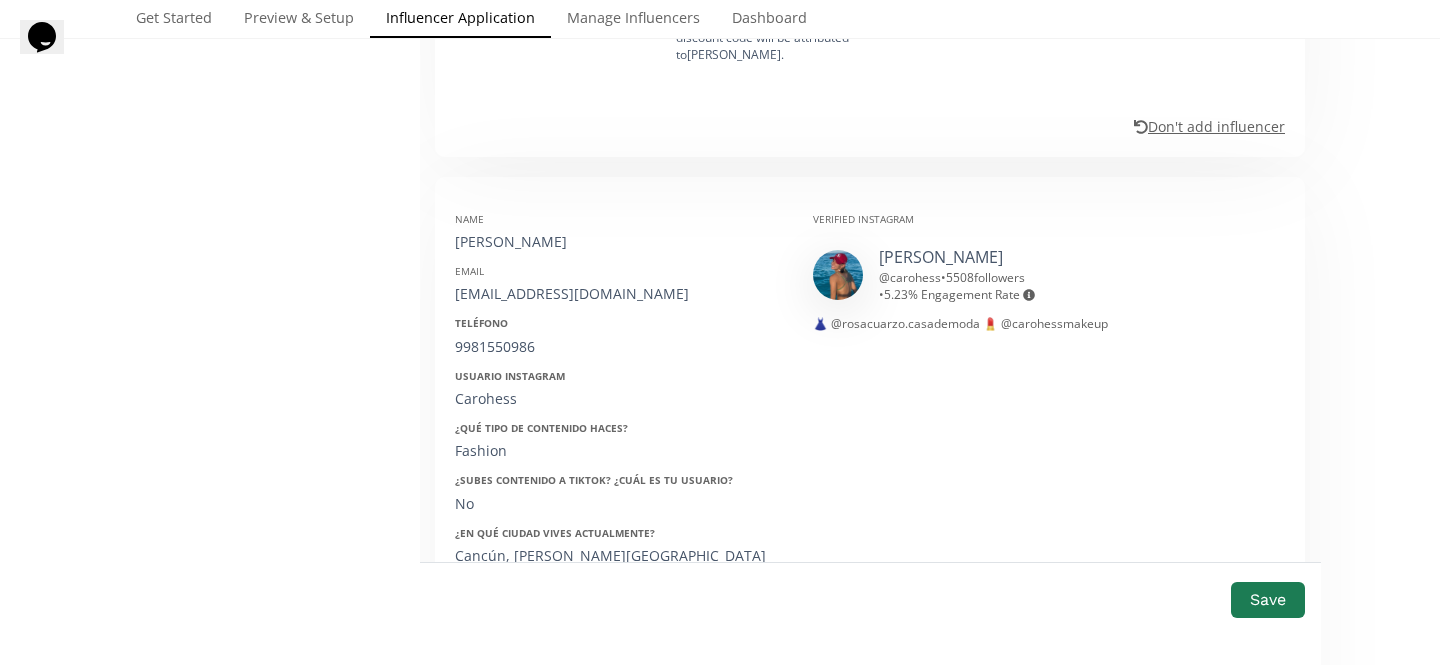 click on "Email caro_hess@hotmail.com" at bounding box center (619, 284) 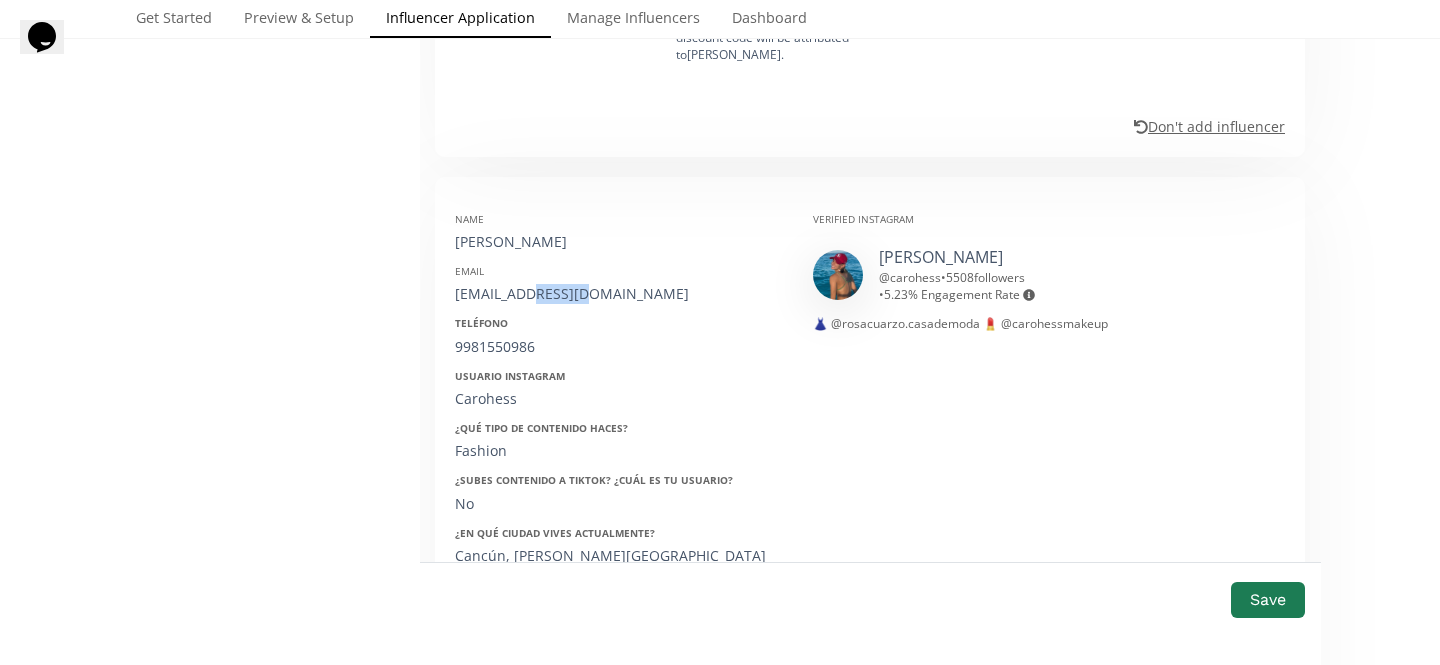 click on "[EMAIL_ADDRESS][DOMAIN_NAME]" at bounding box center [619, 294] 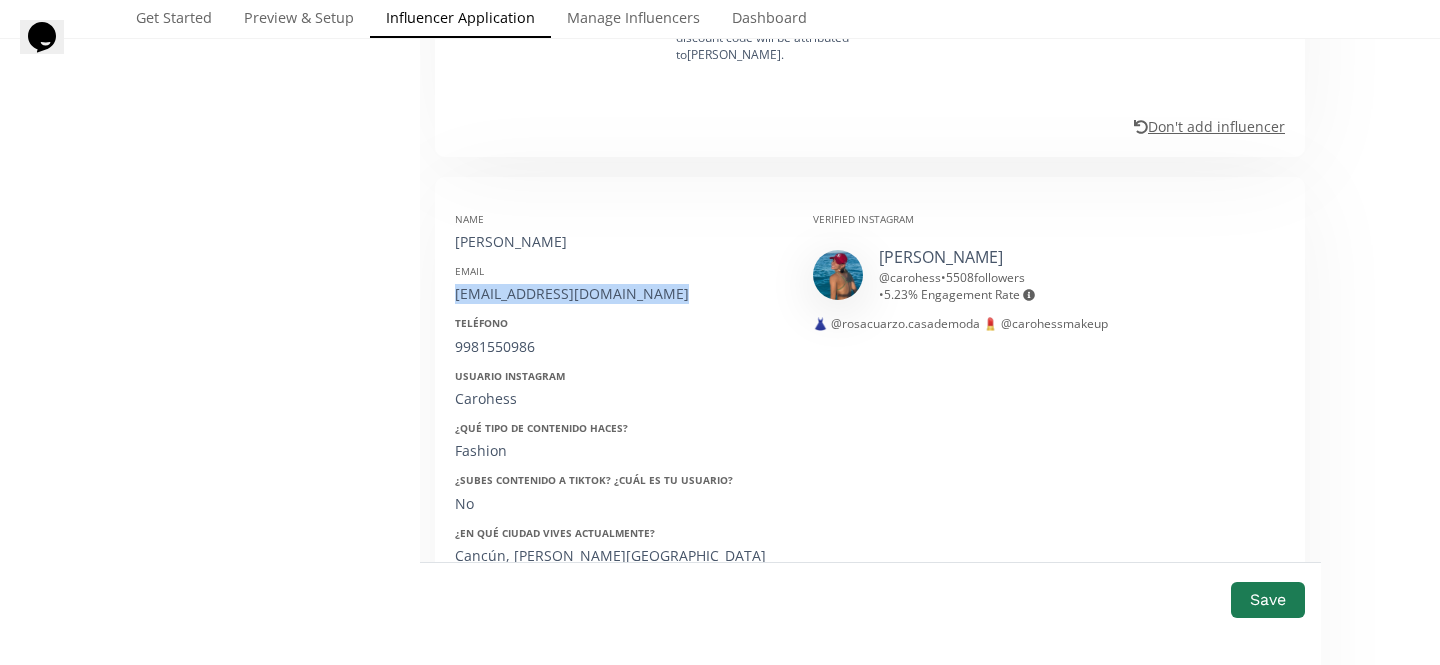 click on "[EMAIL_ADDRESS][DOMAIN_NAME]" at bounding box center (619, 294) 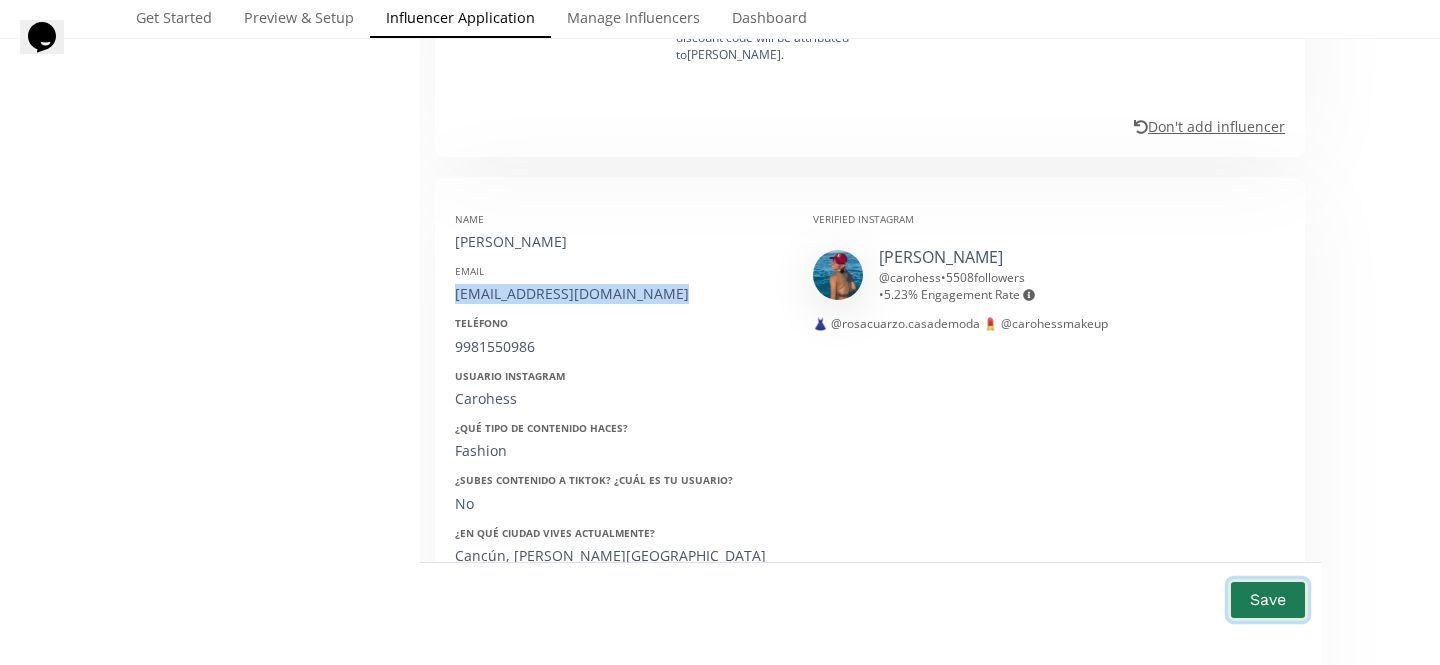 click on "Save" at bounding box center (1268, 599) 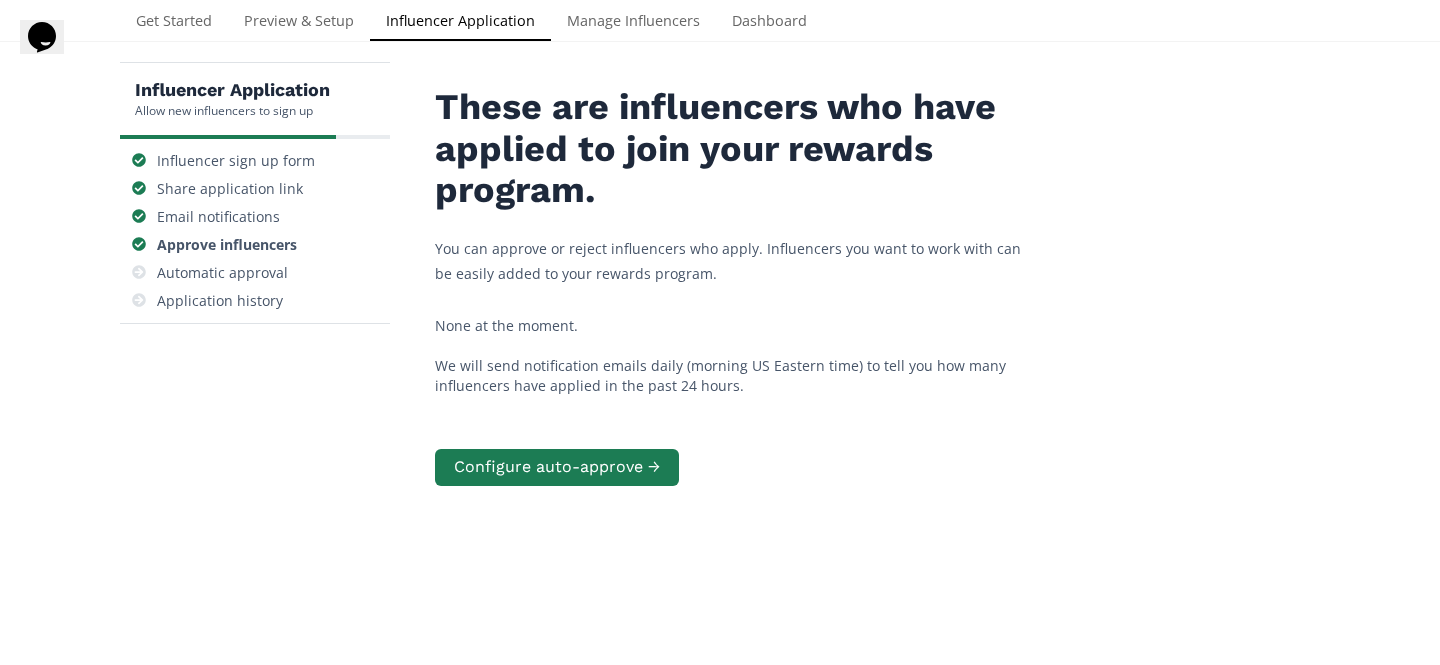 scroll, scrollTop: 0, scrollLeft: 0, axis: both 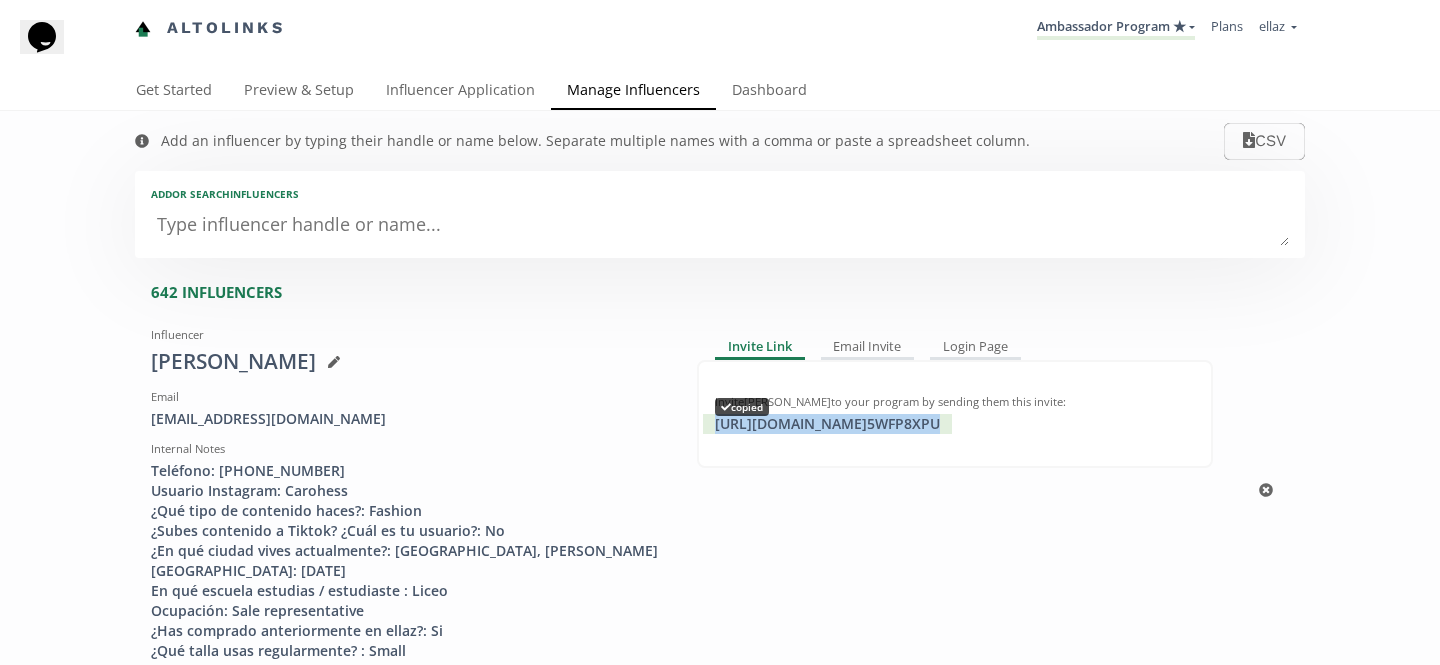 click on "[URL][DOMAIN_NAME] 5WFP8XPU  copied" at bounding box center (827, 424) 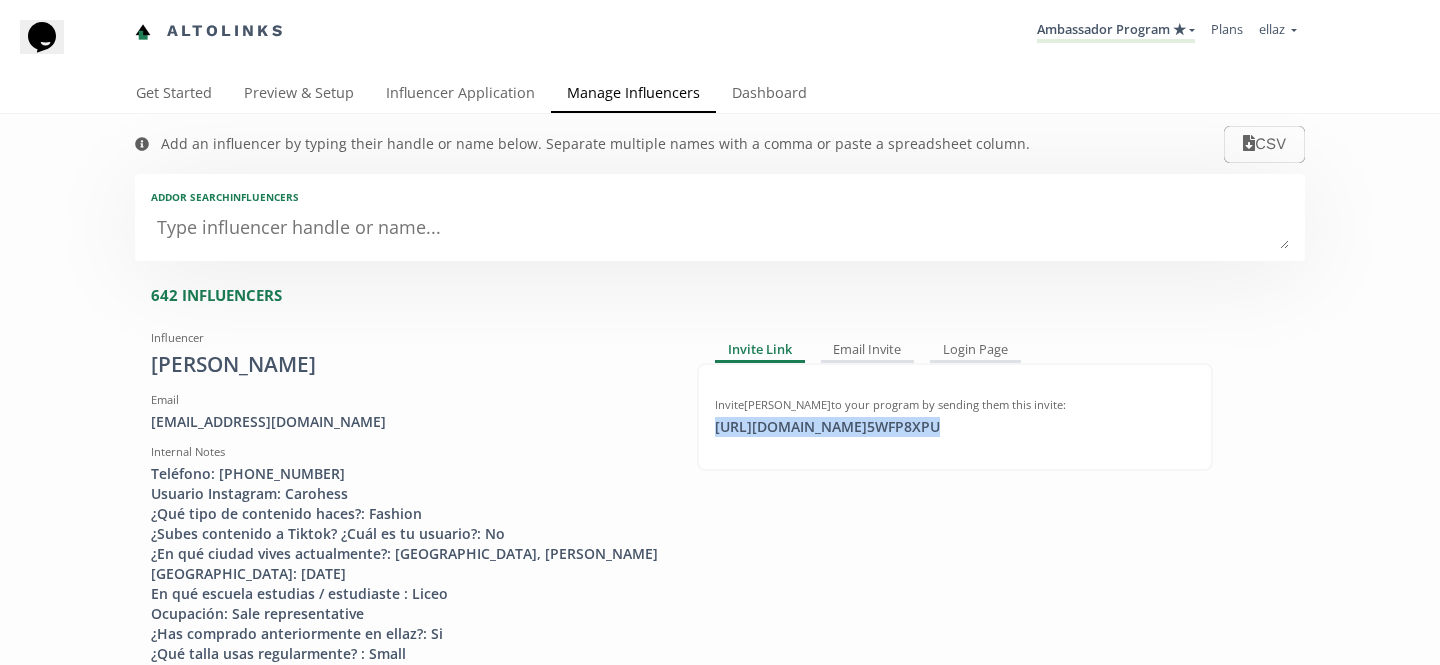 scroll, scrollTop: 0, scrollLeft: 0, axis: both 